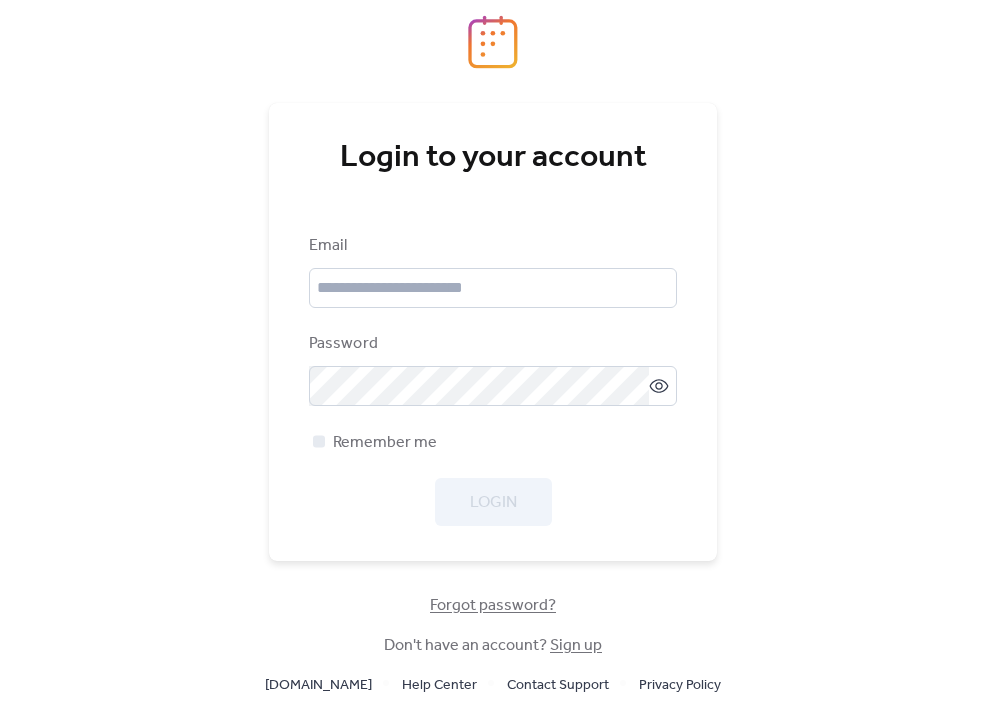scroll, scrollTop: 0, scrollLeft: 0, axis: both 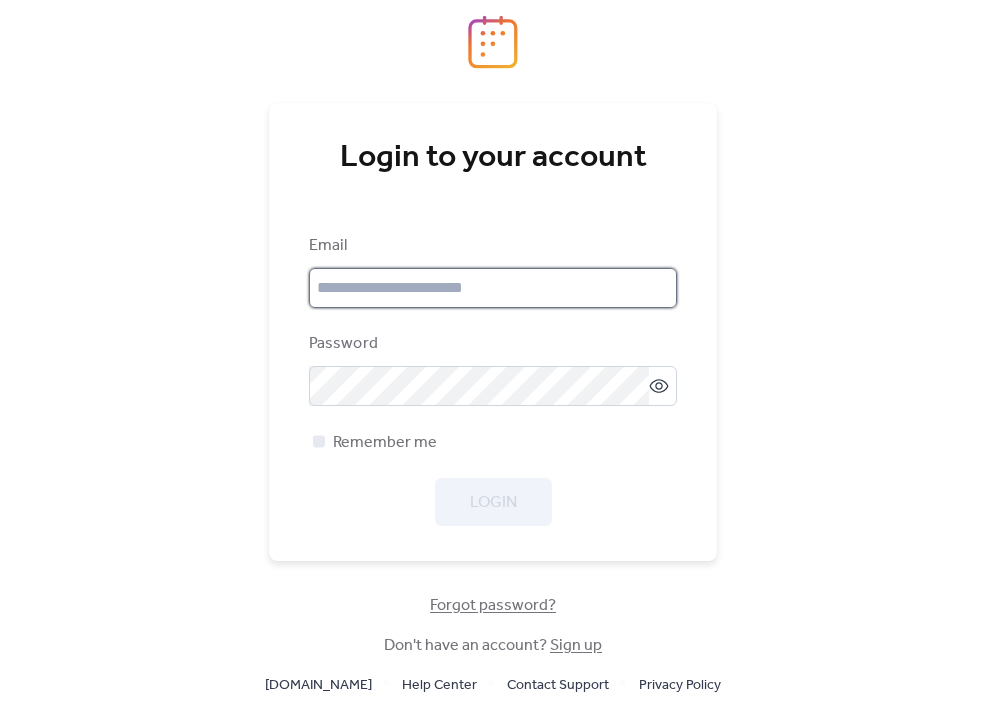 click at bounding box center [493, 288] 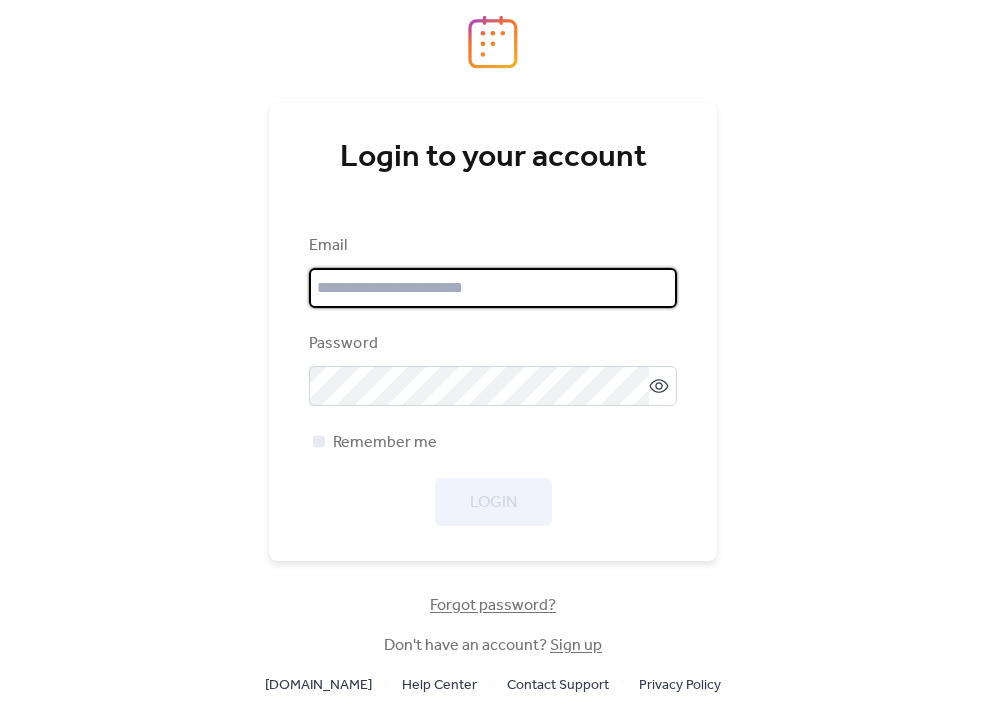 type on "**********" 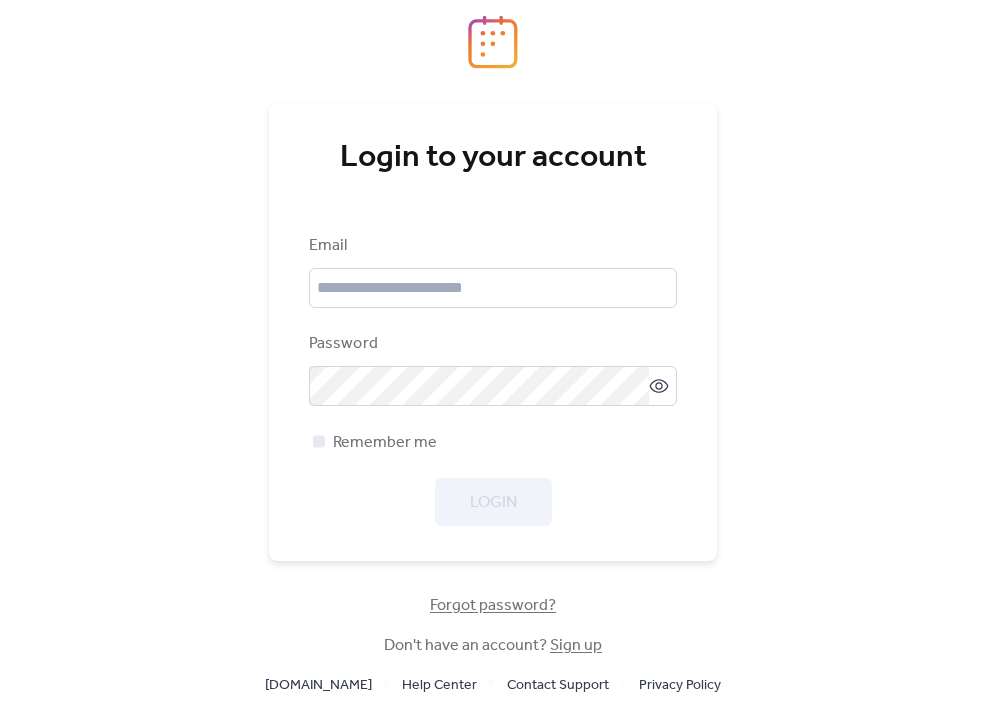 scroll, scrollTop: 0, scrollLeft: 0, axis: both 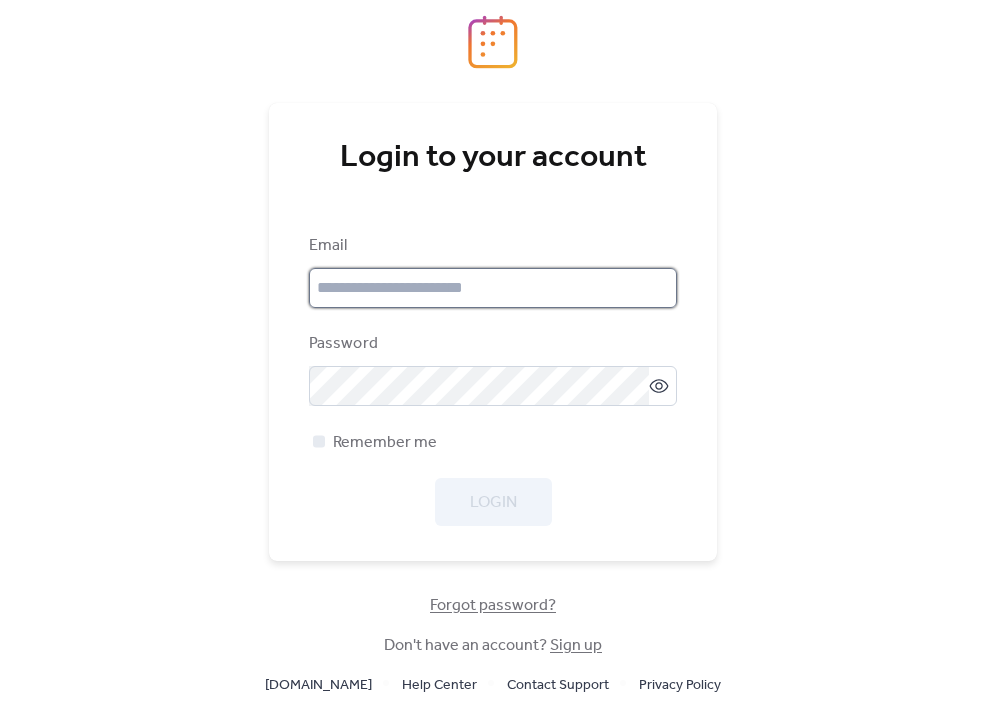 click at bounding box center (493, 288) 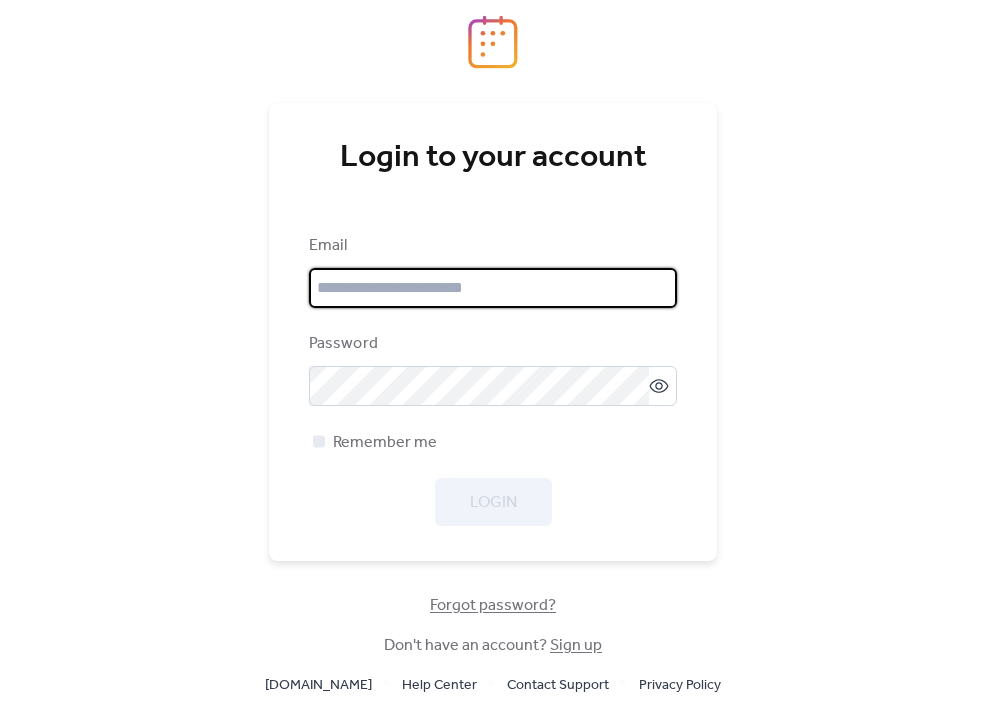 type on "**********" 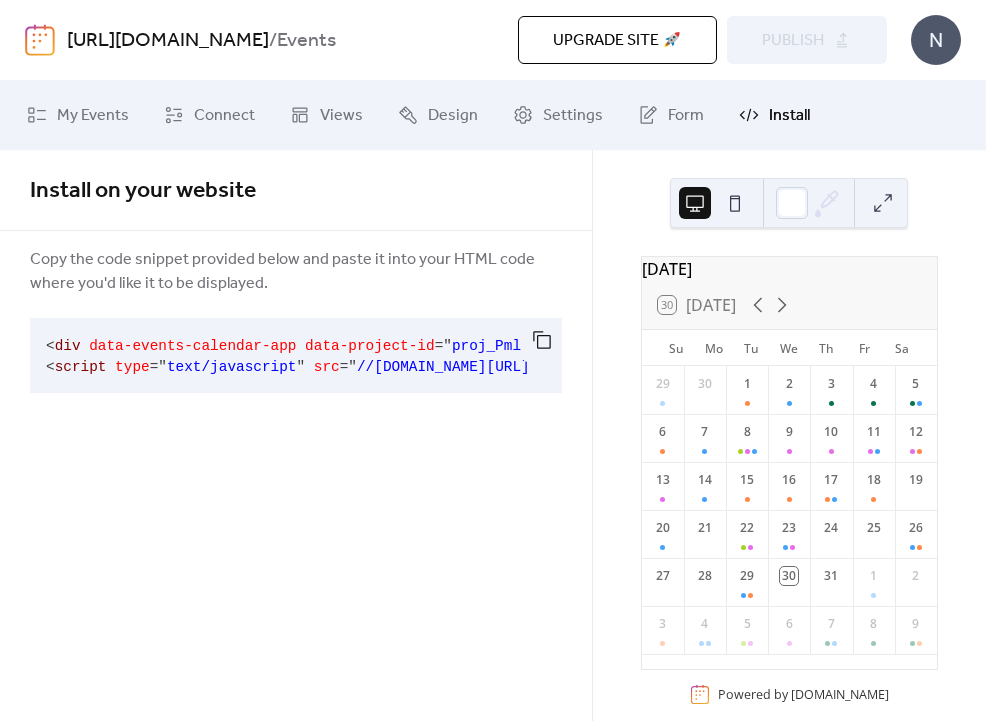 scroll, scrollTop: 0, scrollLeft: 0, axis: both 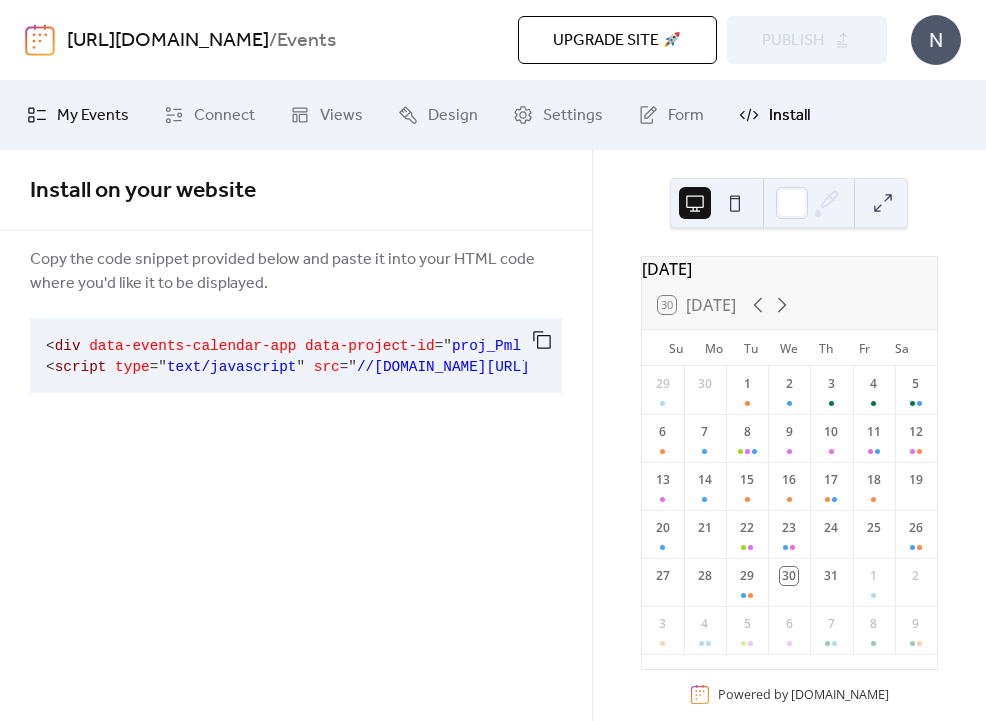 click on "My Events" at bounding box center [93, 116] 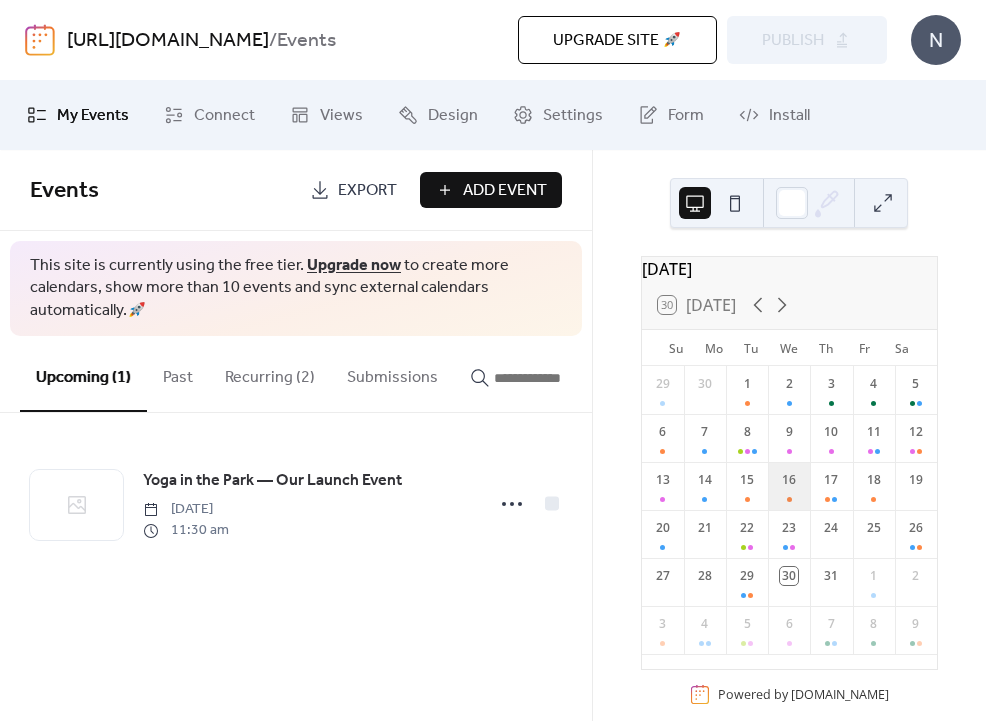 click on "16" at bounding box center [789, 486] 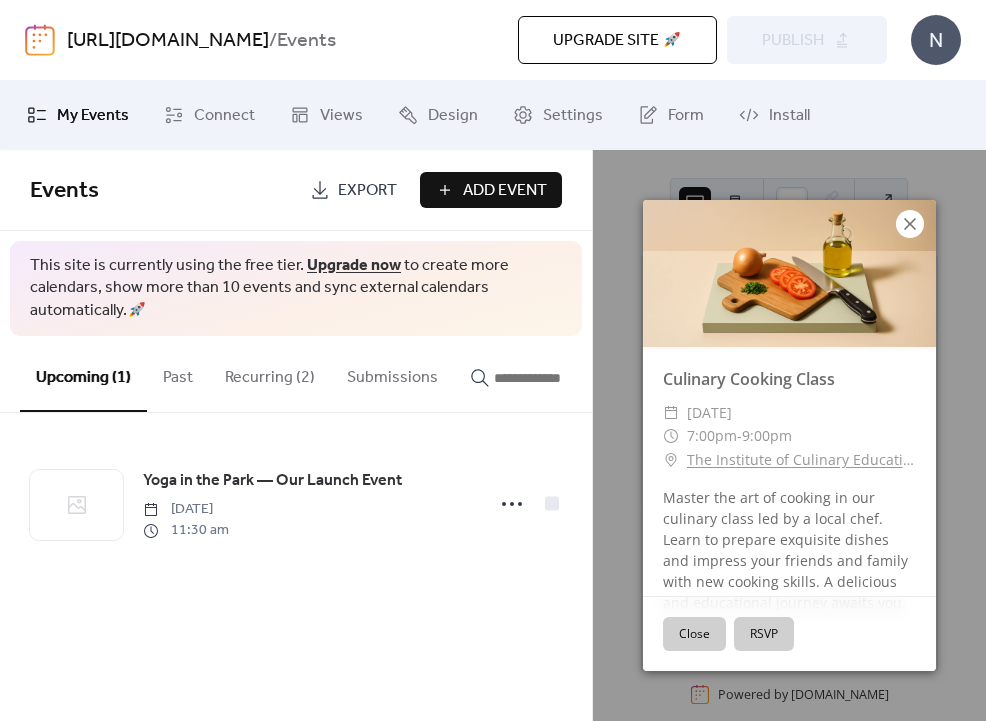 click 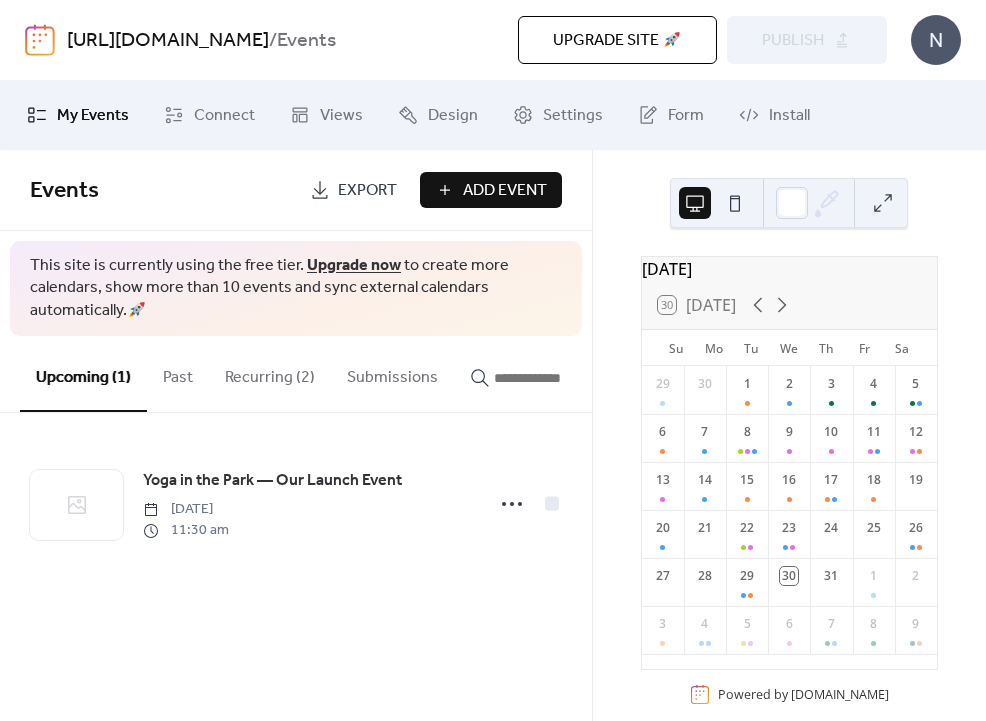 click on "Recurring (2)" at bounding box center (270, 373) 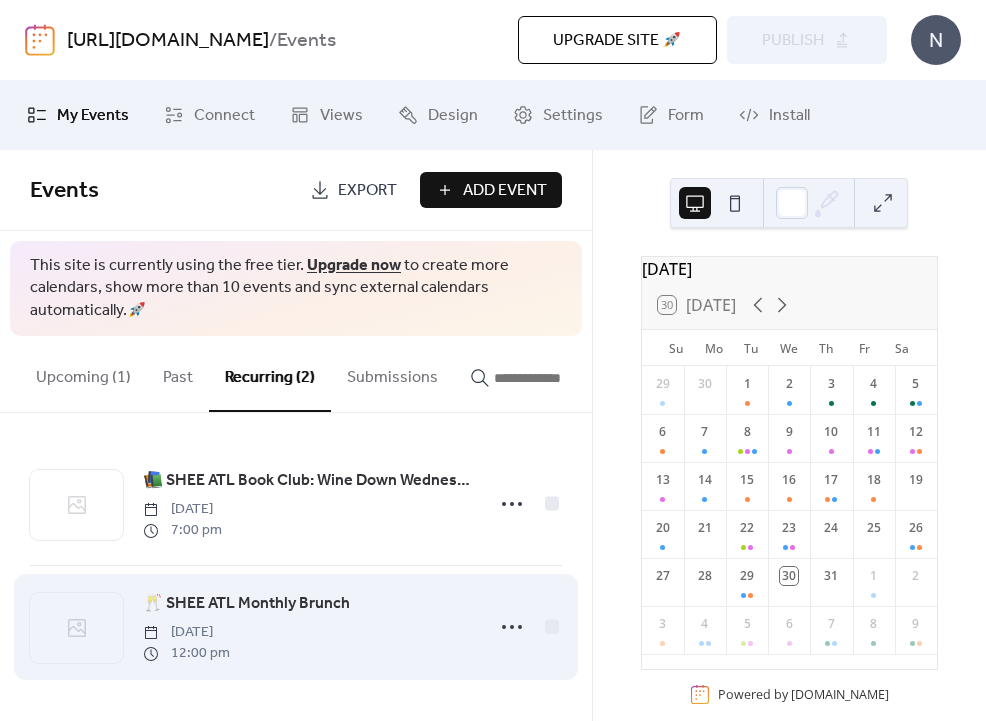 scroll, scrollTop: 0, scrollLeft: 0, axis: both 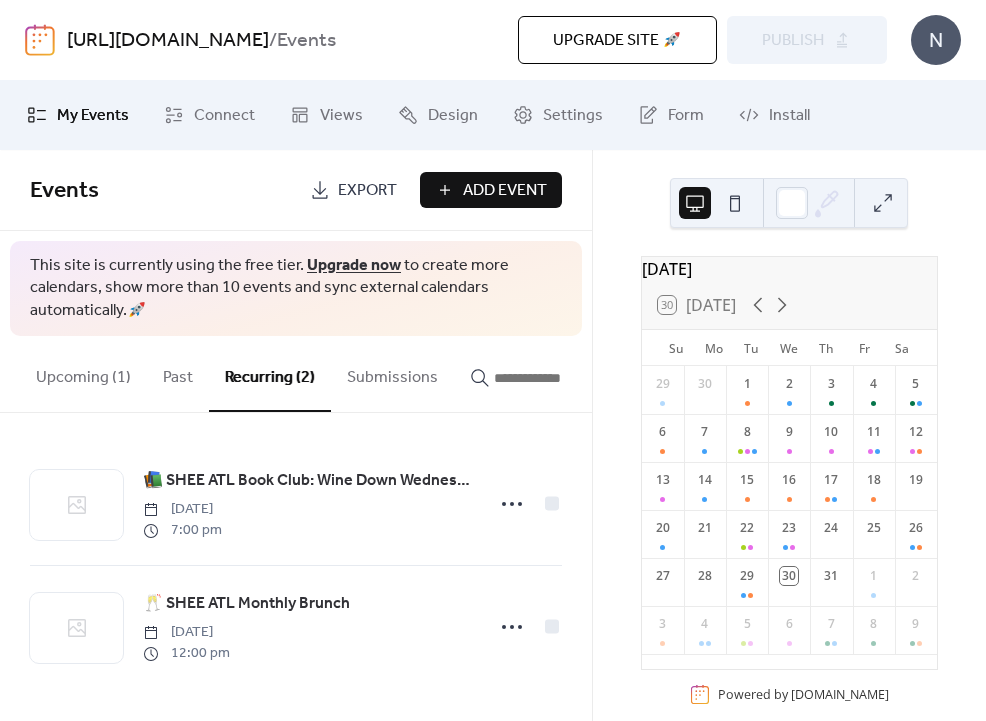 click on "Upcoming (1)" at bounding box center (83, 373) 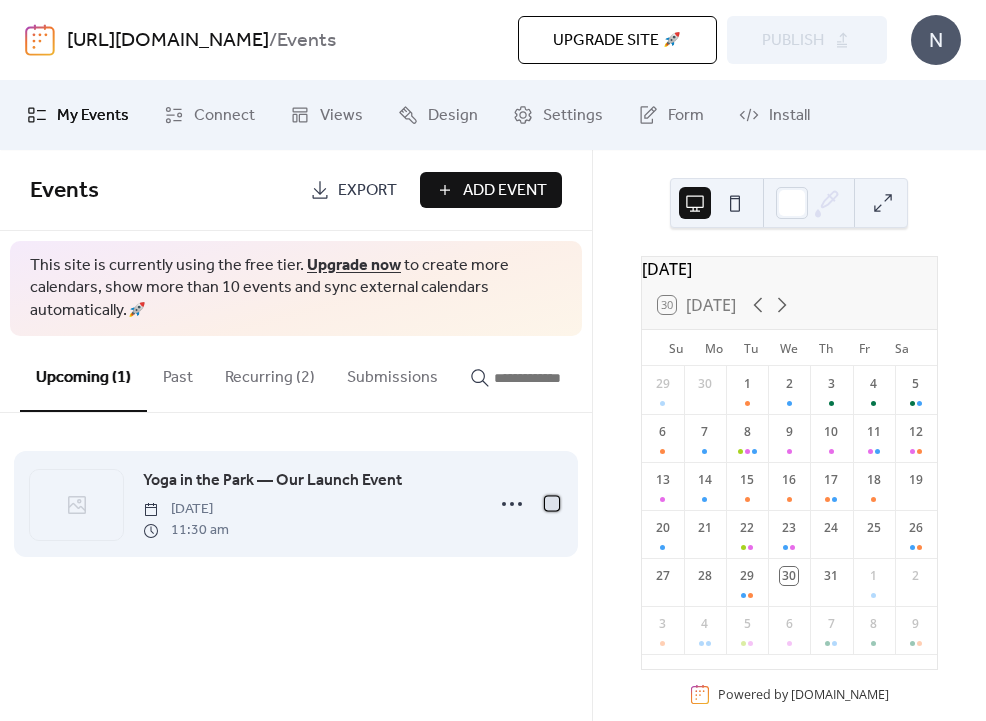 click at bounding box center [552, 504] 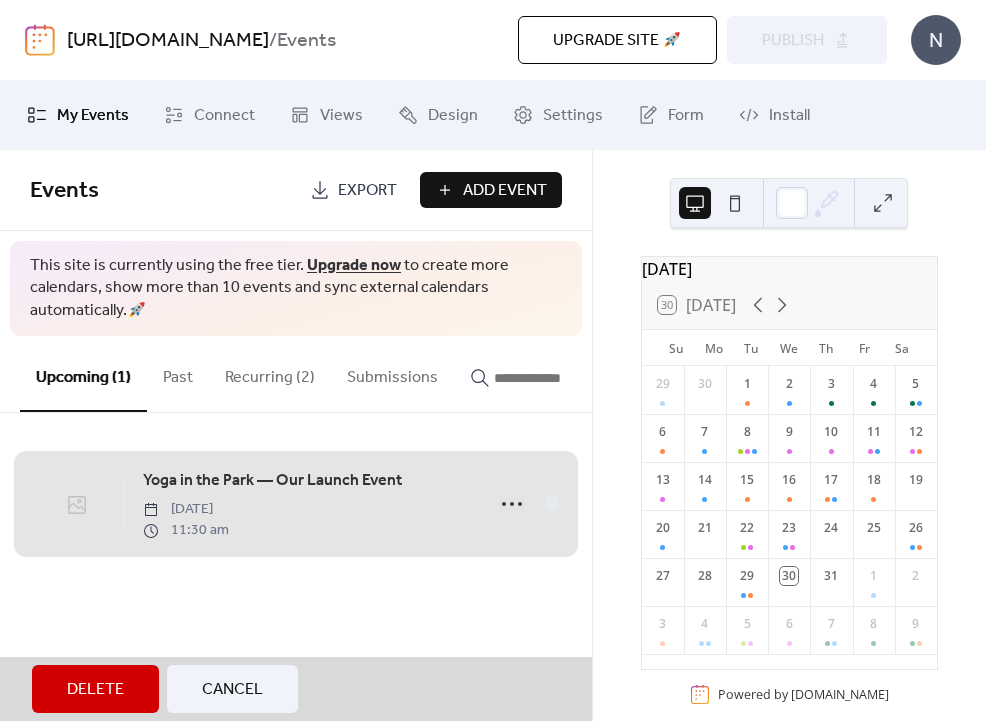 click on "Yoga in the Park — Our Launch Event Saturday, August 9, 2025 11:30 am" at bounding box center (296, 504) 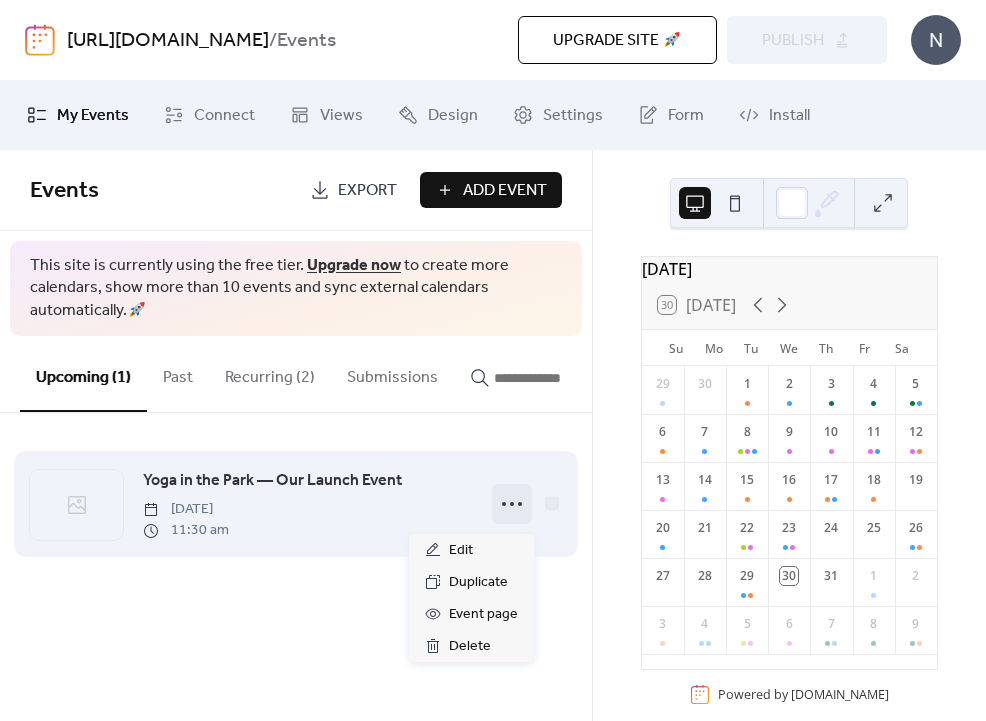 click 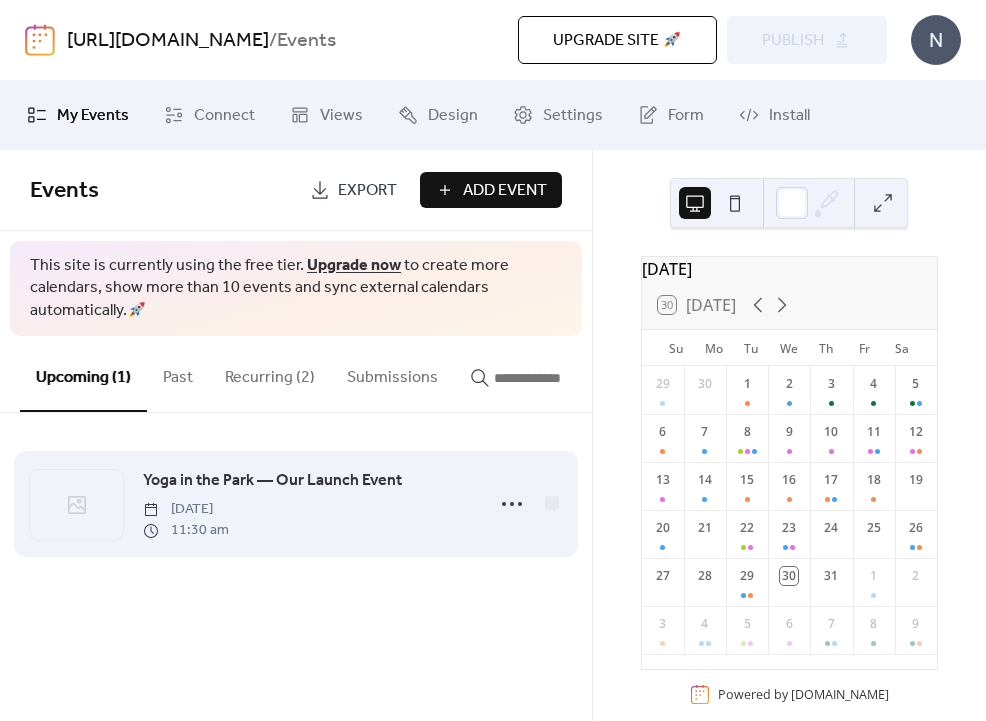 click on "Yoga in the Park — Our Launch Event Saturday, August 9, 2025 11:30 am" at bounding box center (296, 504) 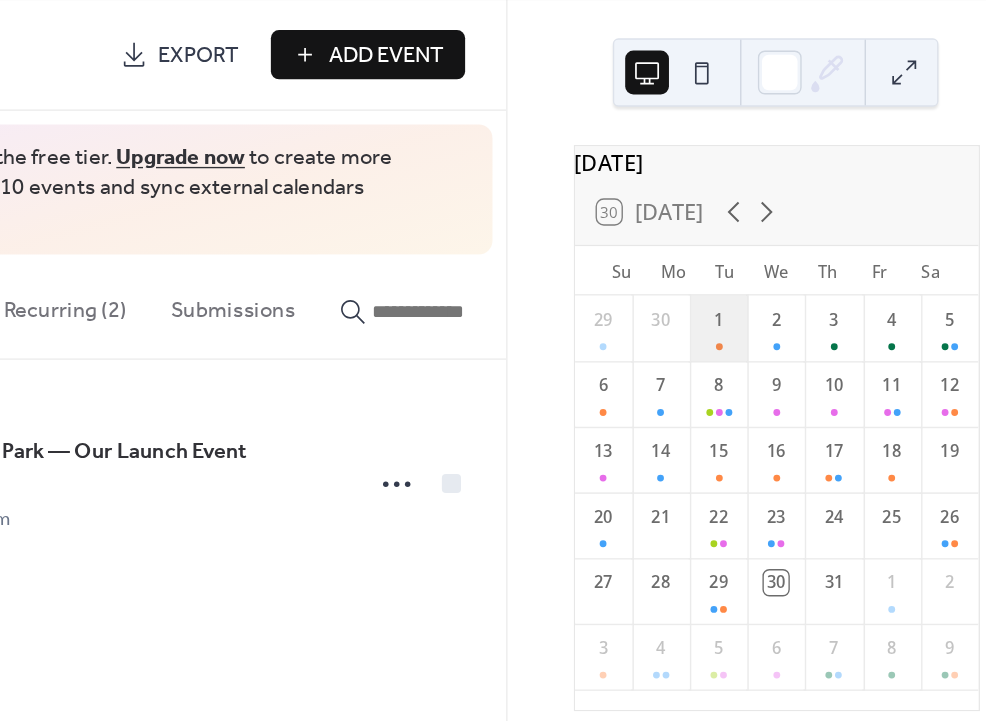click on "1" at bounding box center [747, 390] 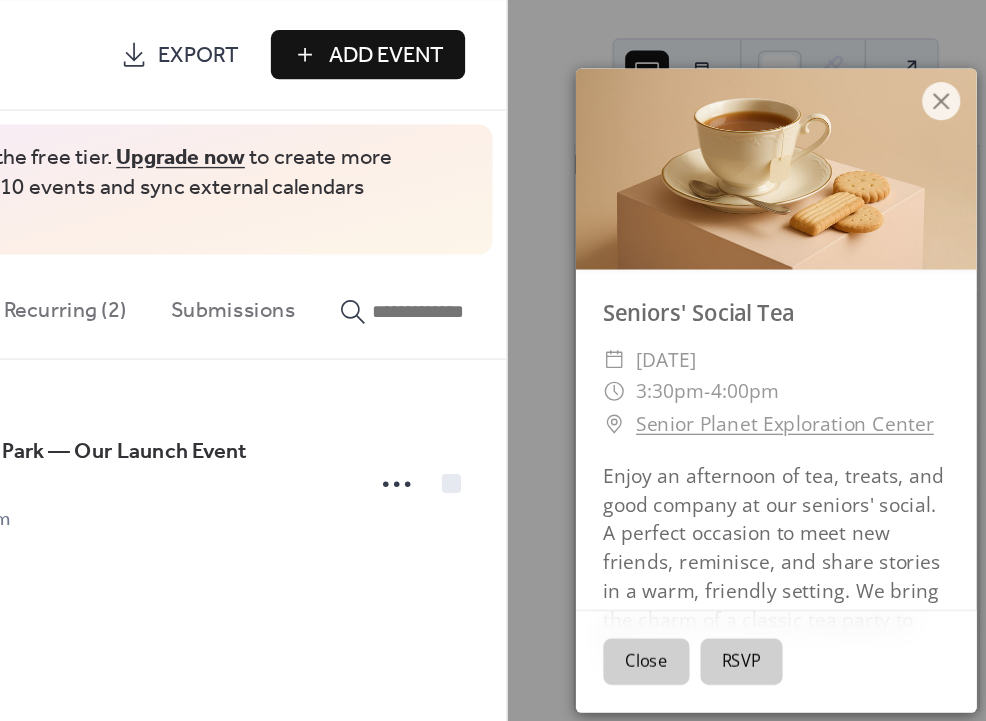 click on "Close" at bounding box center [694, 634] 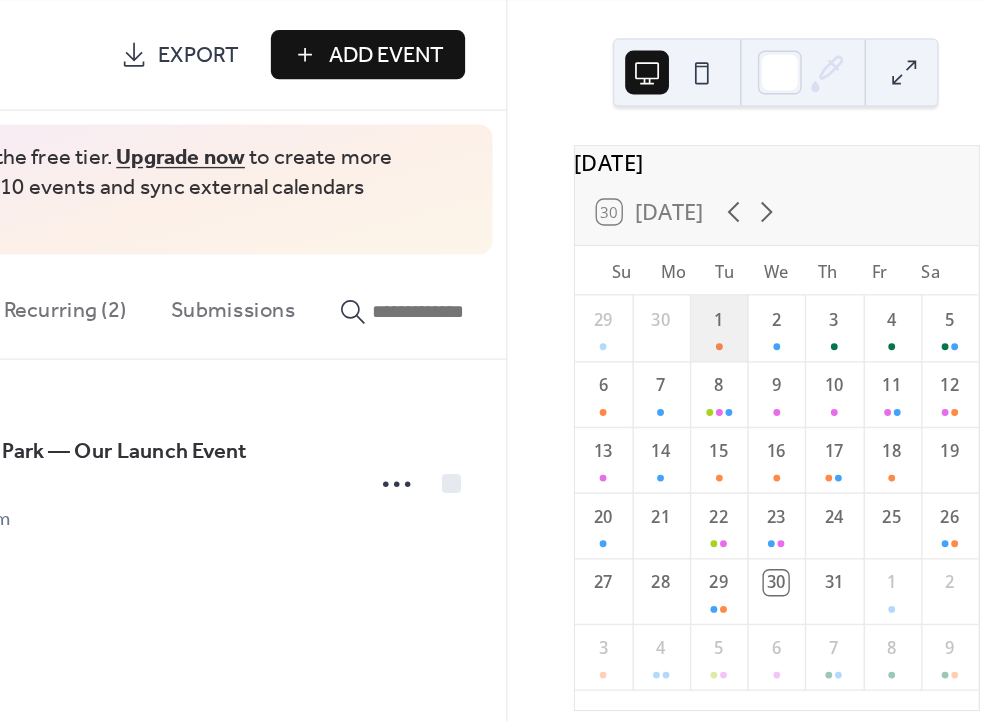 click on "1" at bounding box center [747, 390] 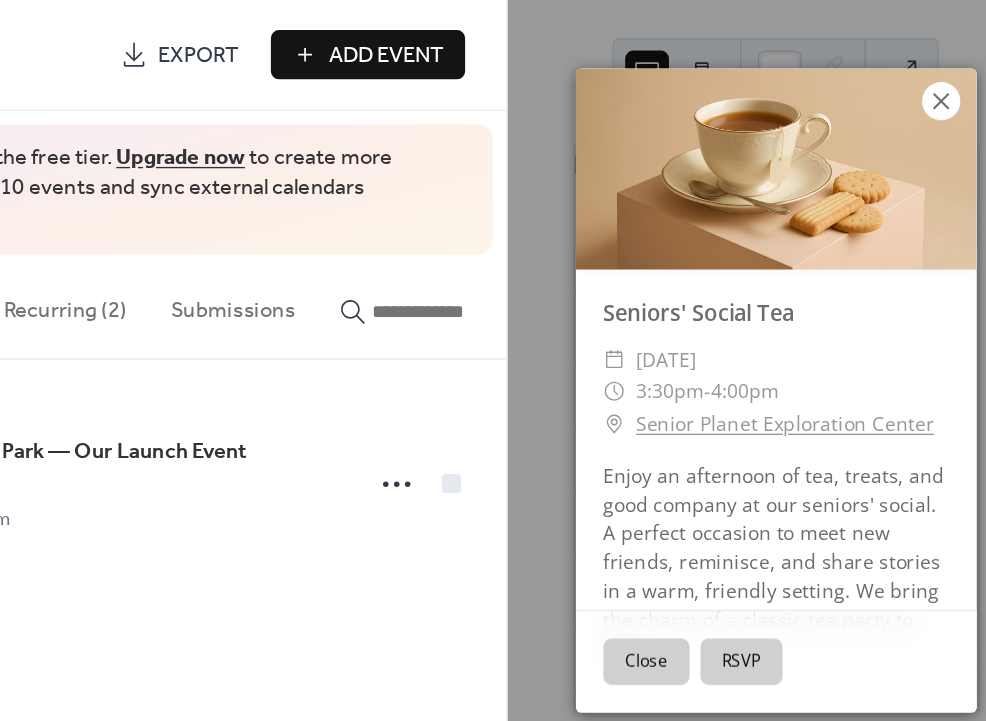 click 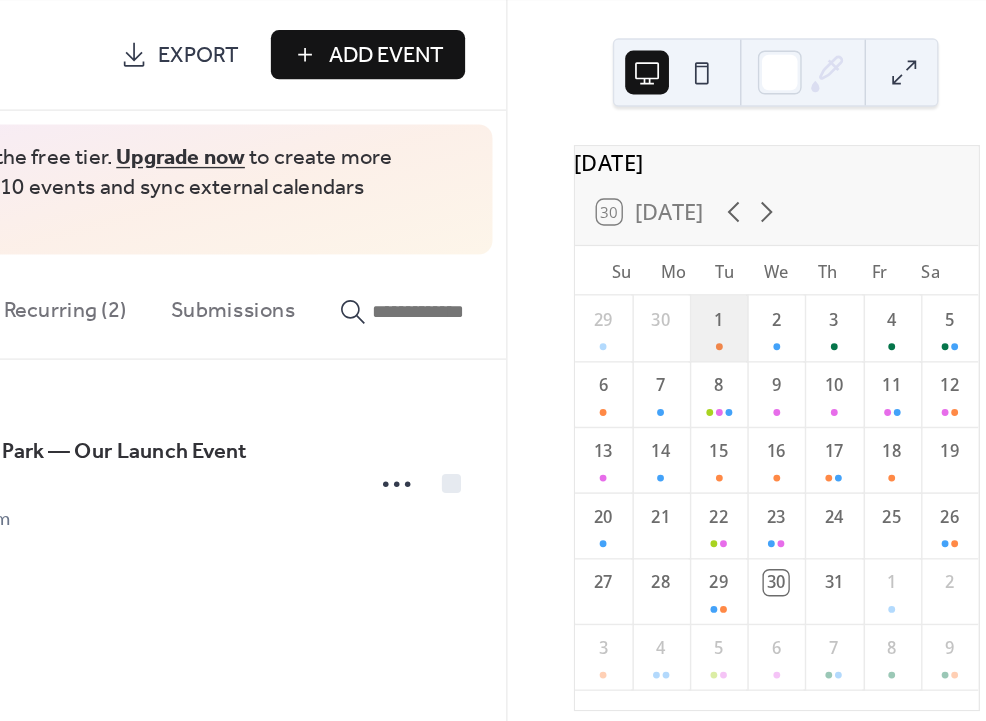 click on "1" at bounding box center [747, 390] 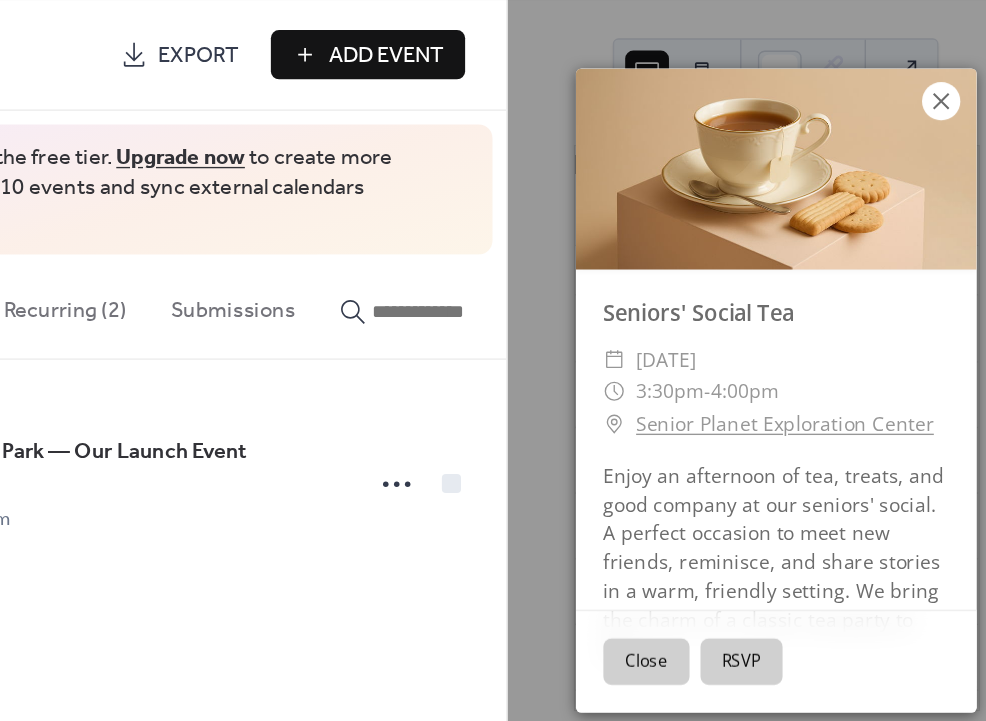 click 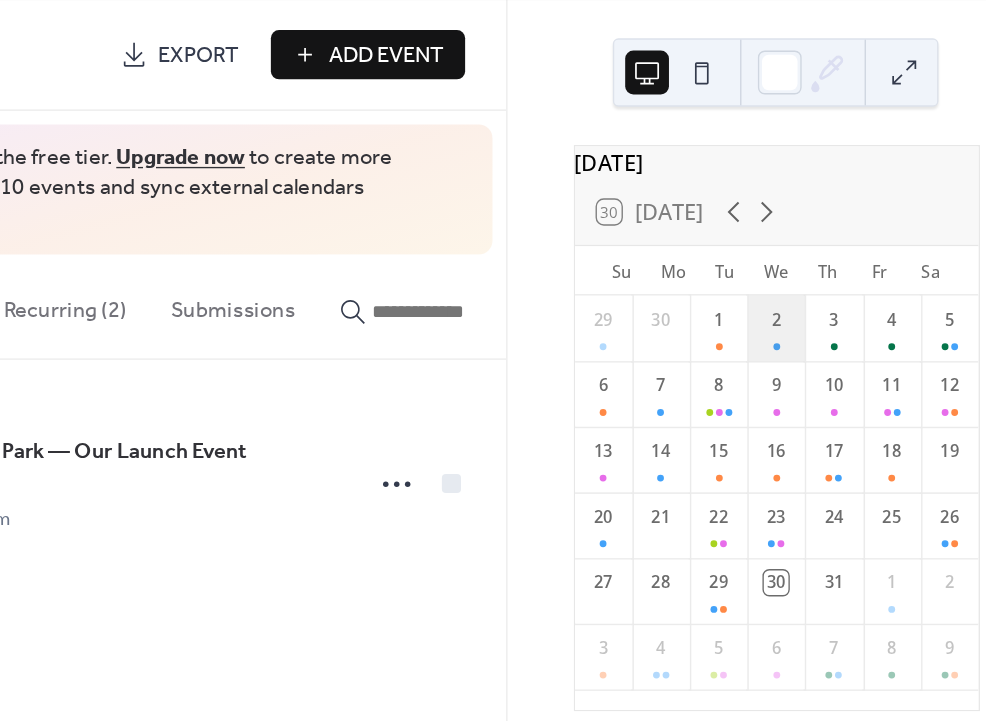 click on "2" at bounding box center [789, 390] 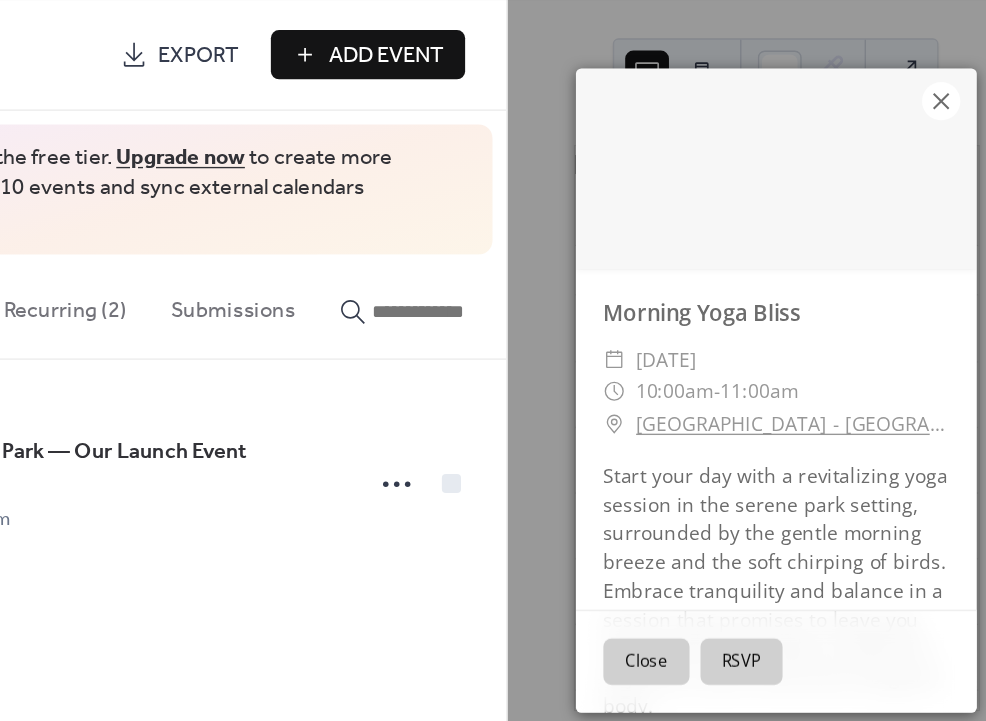 click 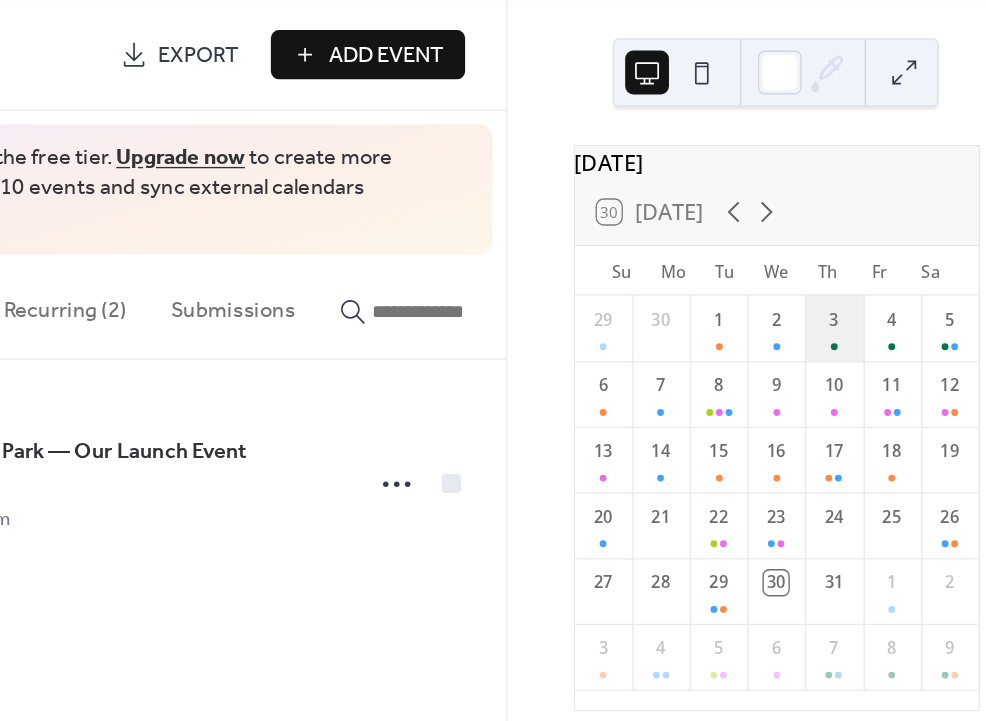 click on "3" at bounding box center (831, 390) 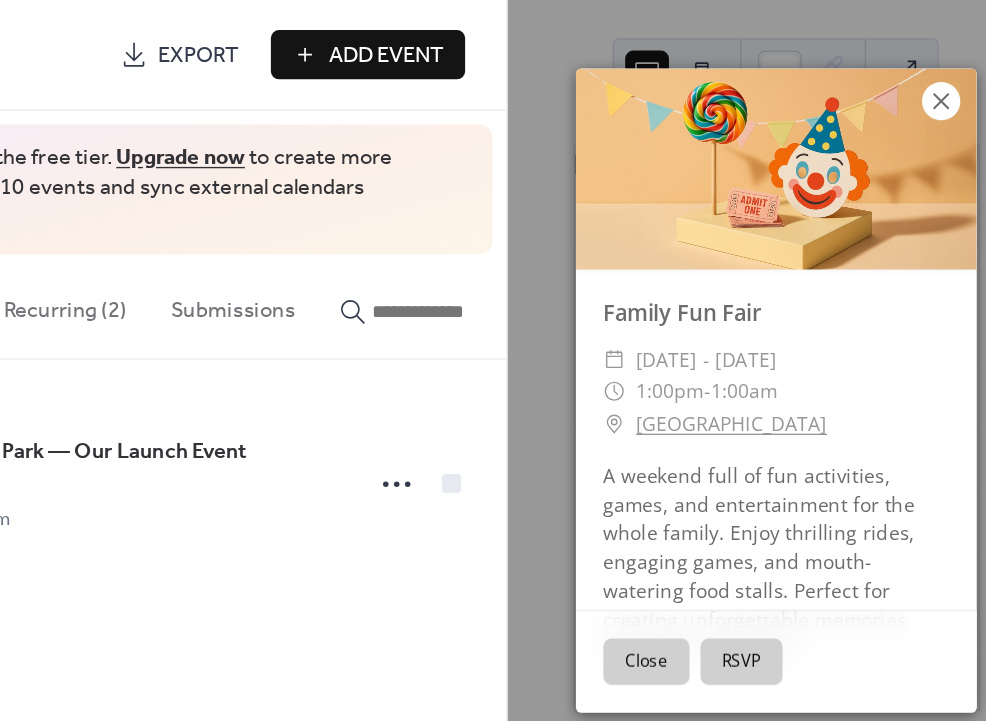 click 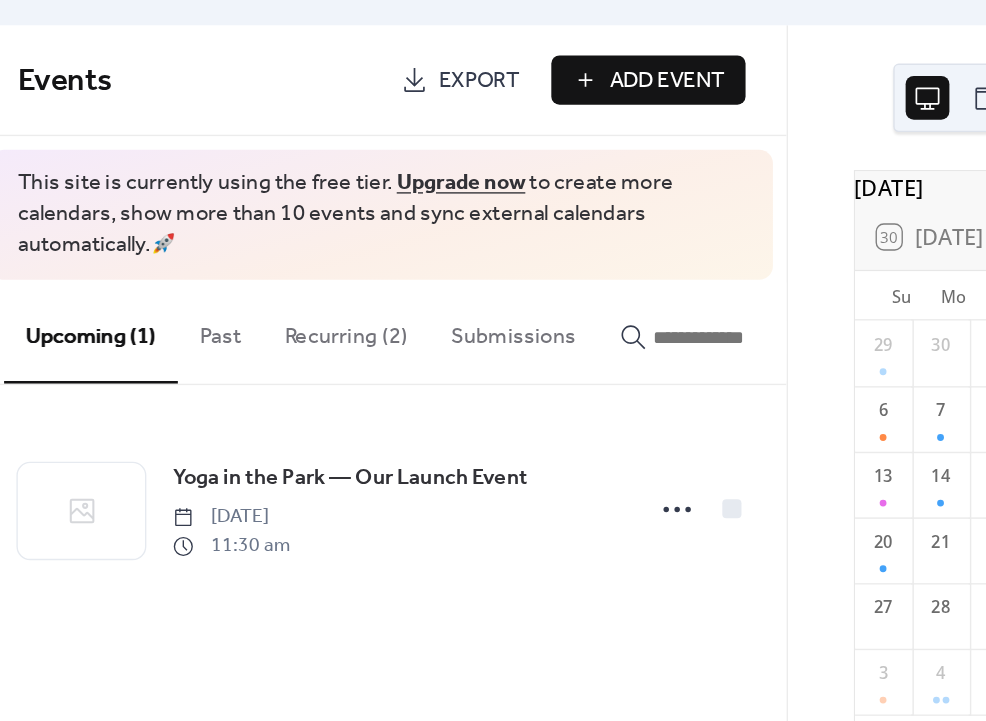click on "Recurring (2)" at bounding box center (270, 373) 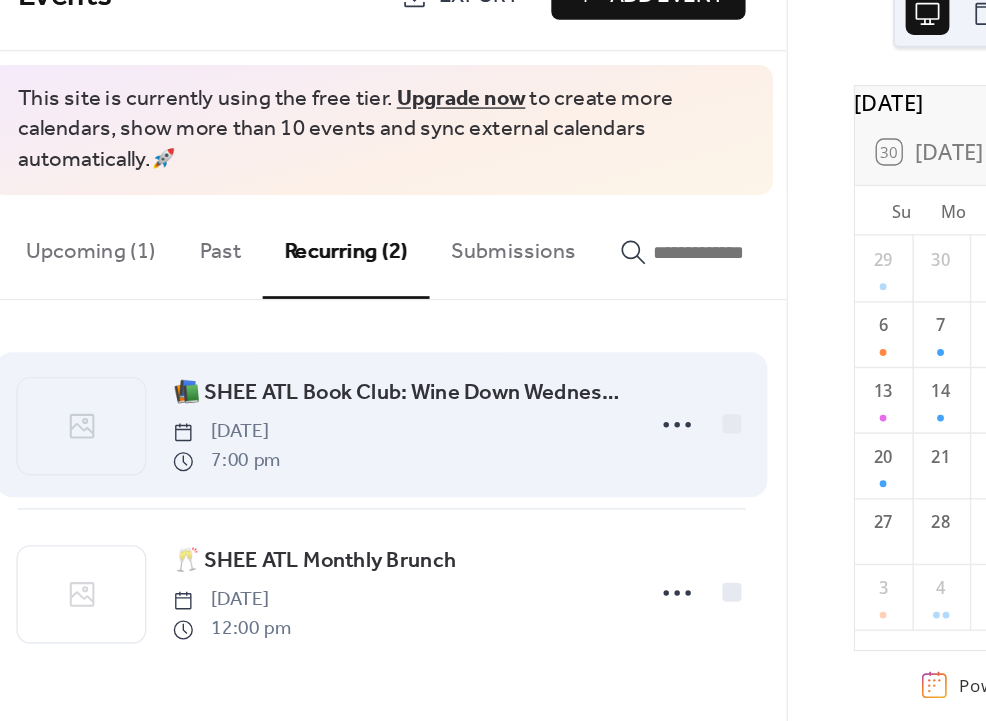 scroll, scrollTop: 0, scrollLeft: 49, axis: horizontal 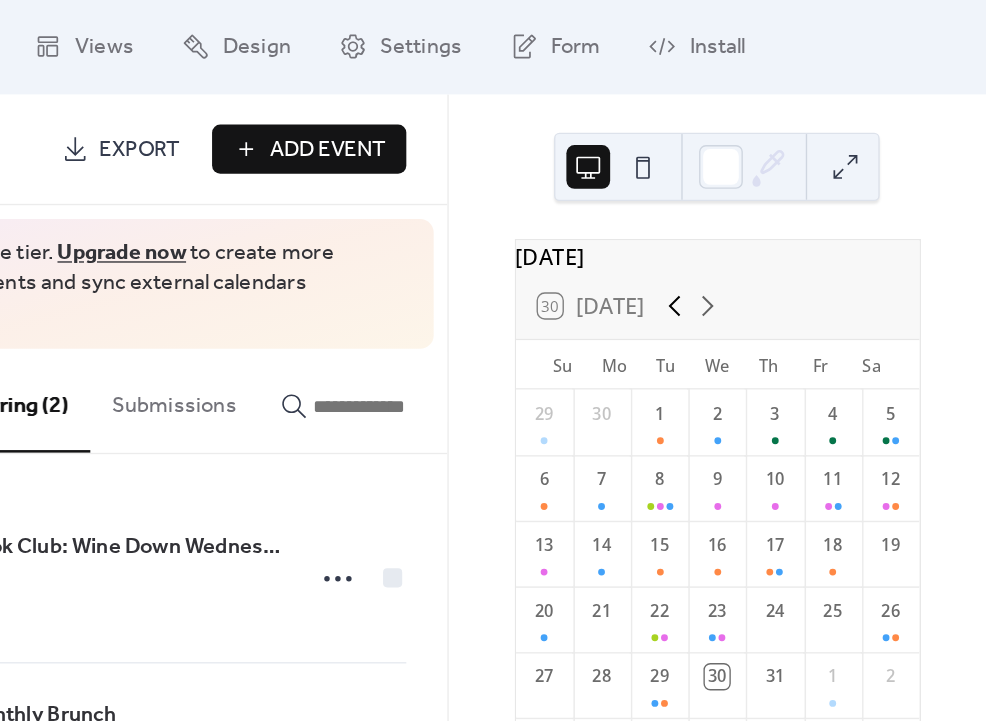 click 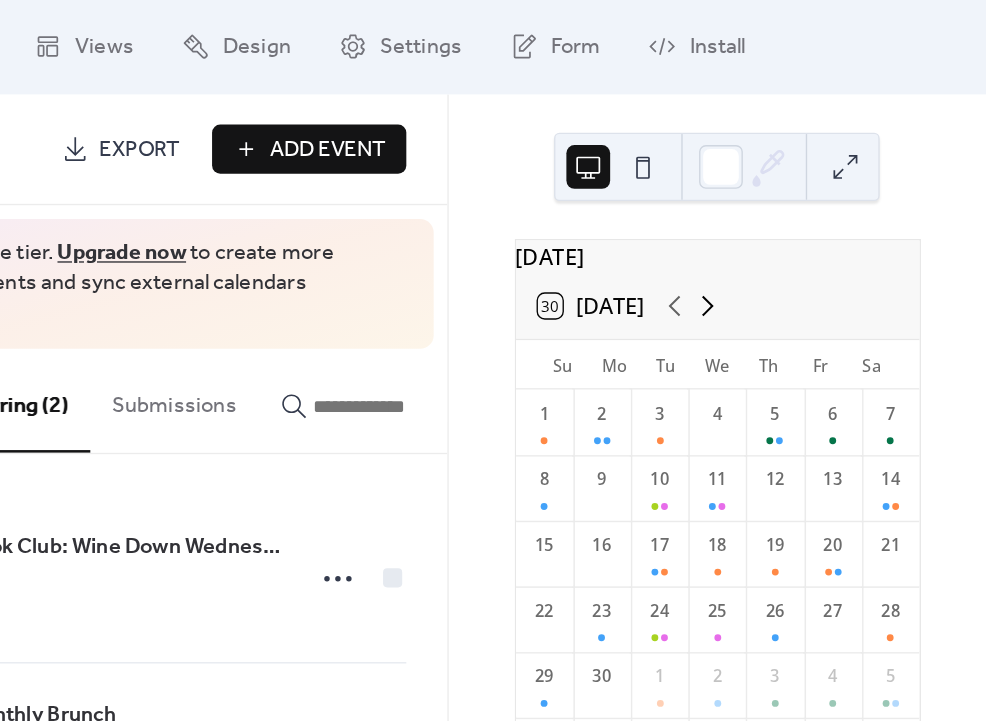 click 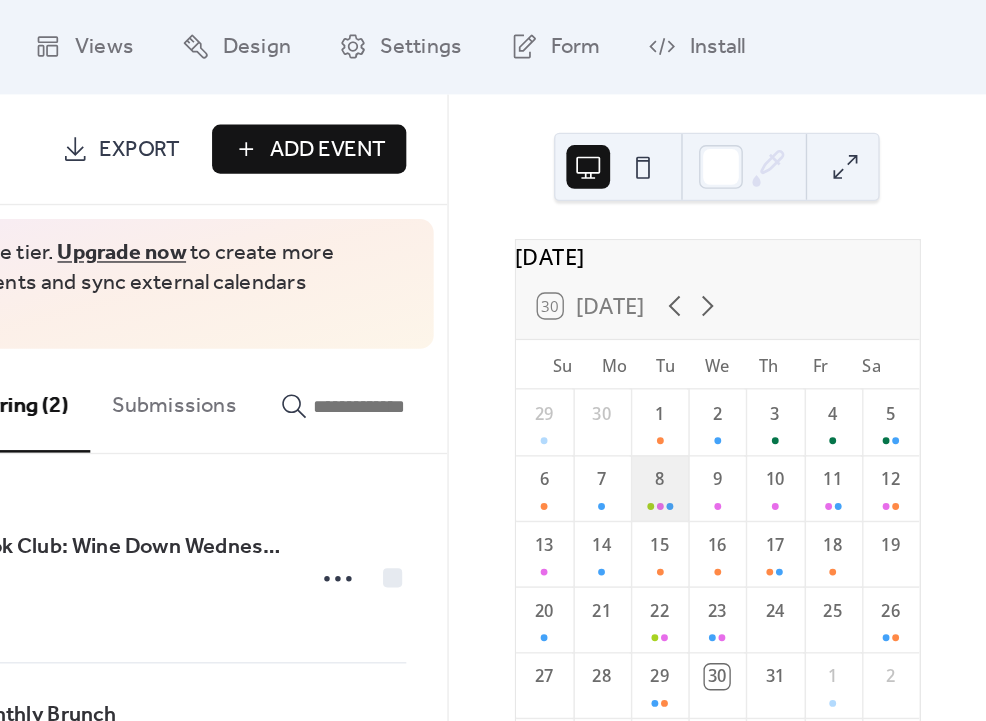 click on "8" at bounding box center [747, 438] 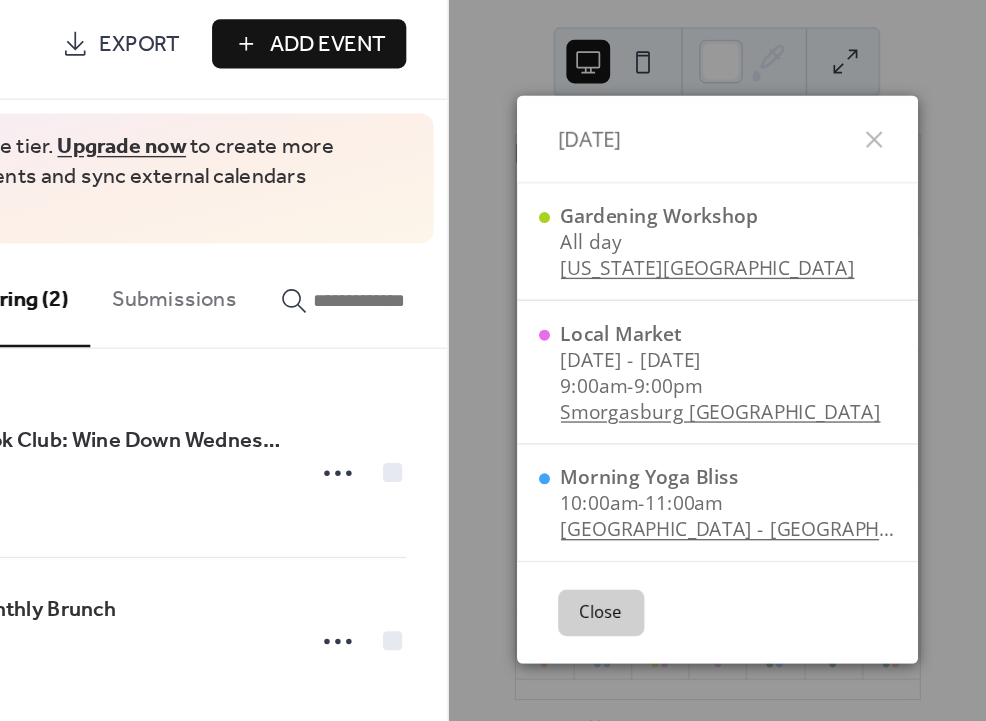 click on "Close" at bounding box center (704, 606) 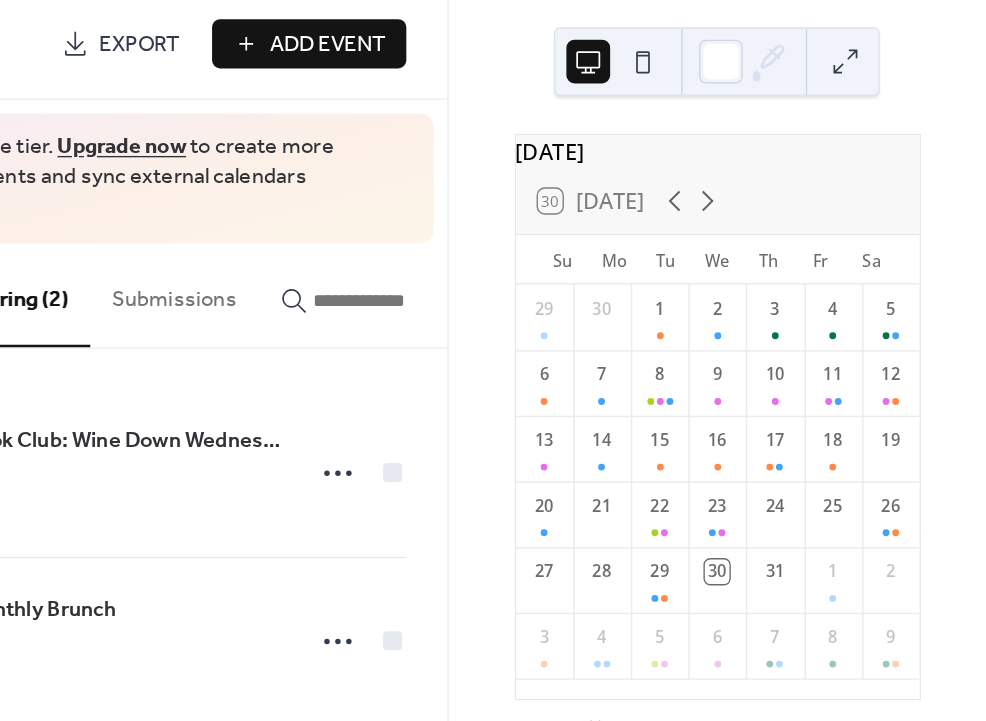 scroll, scrollTop: 0, scrollLeft: 0, axis: both 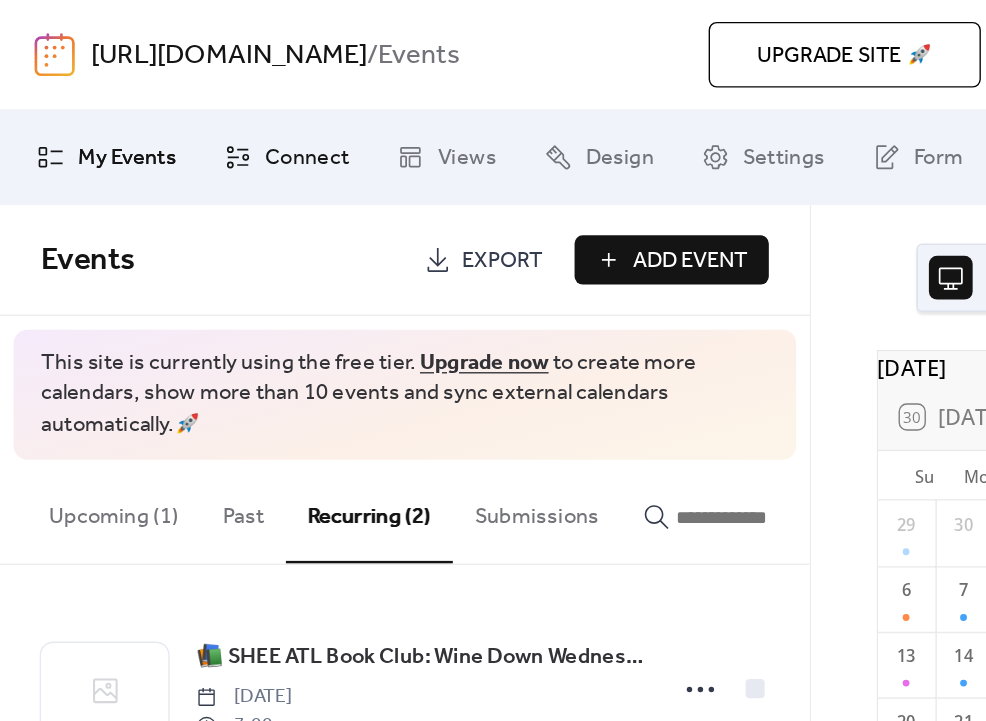 click on "Connect" at bounding box center [224, 116] 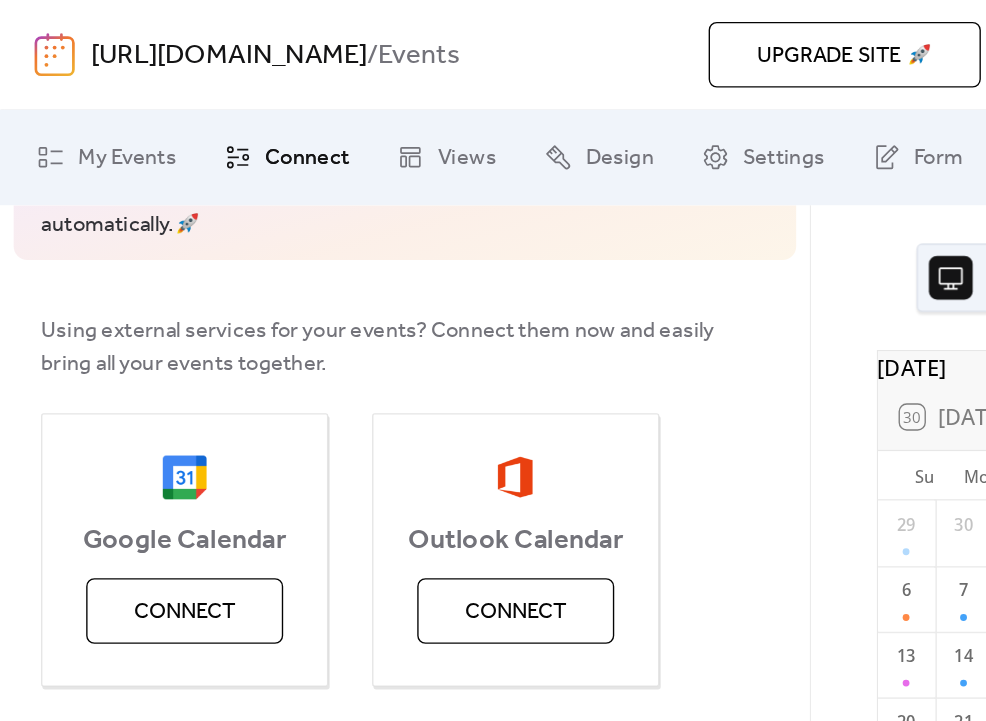 scroll, scrollTop: 133, scrollLeft: 0, axis: vertical 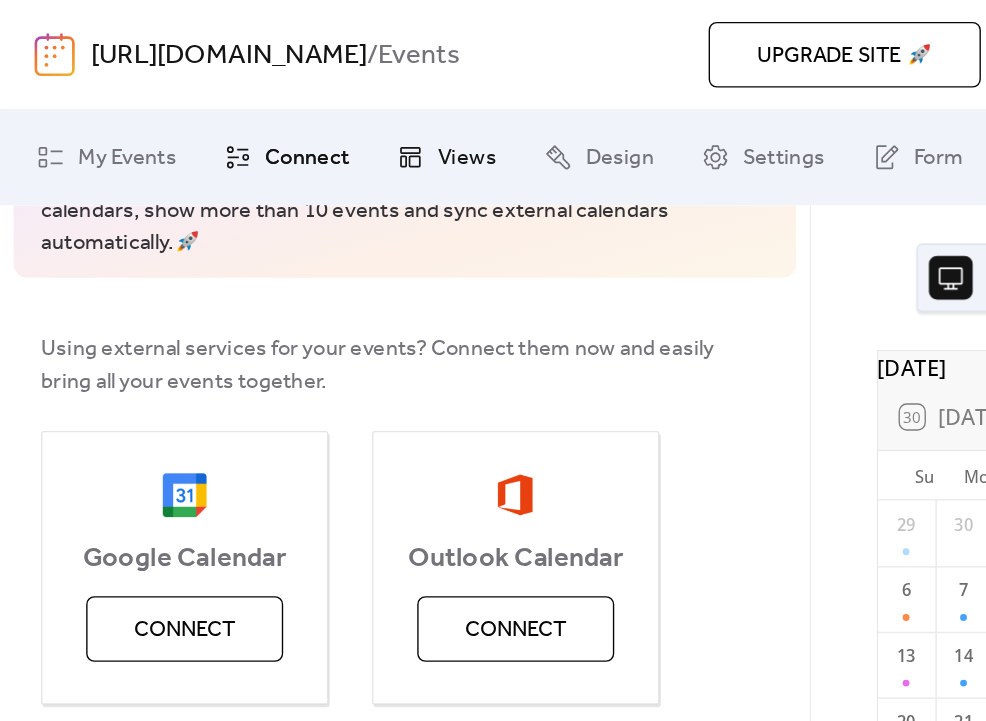 click on "Views" at bounding box center [341, 116] 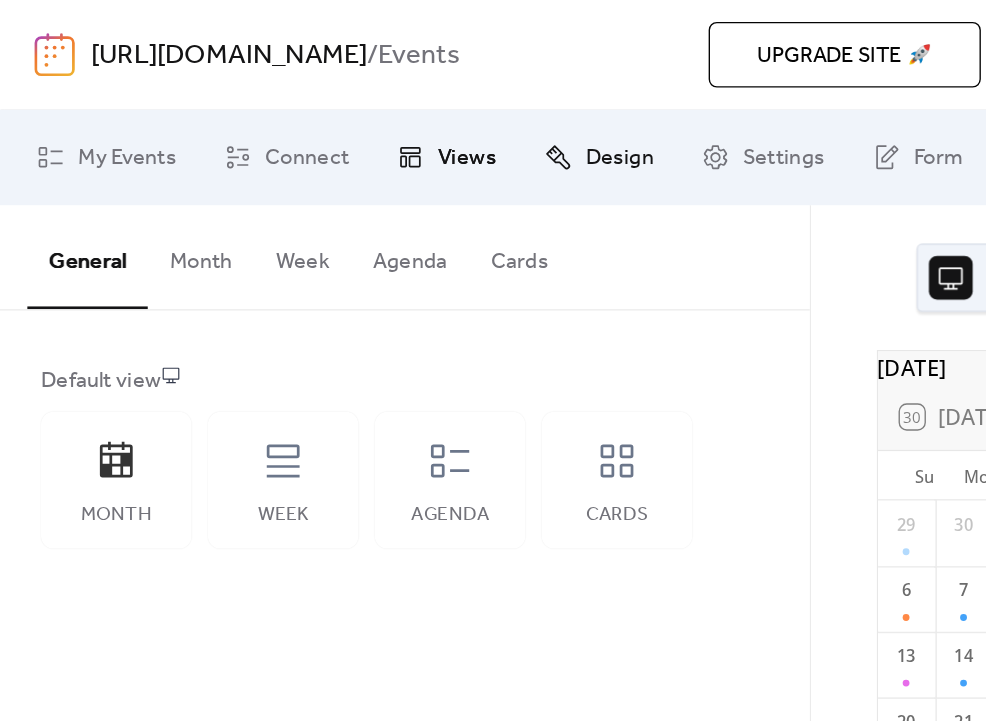 click 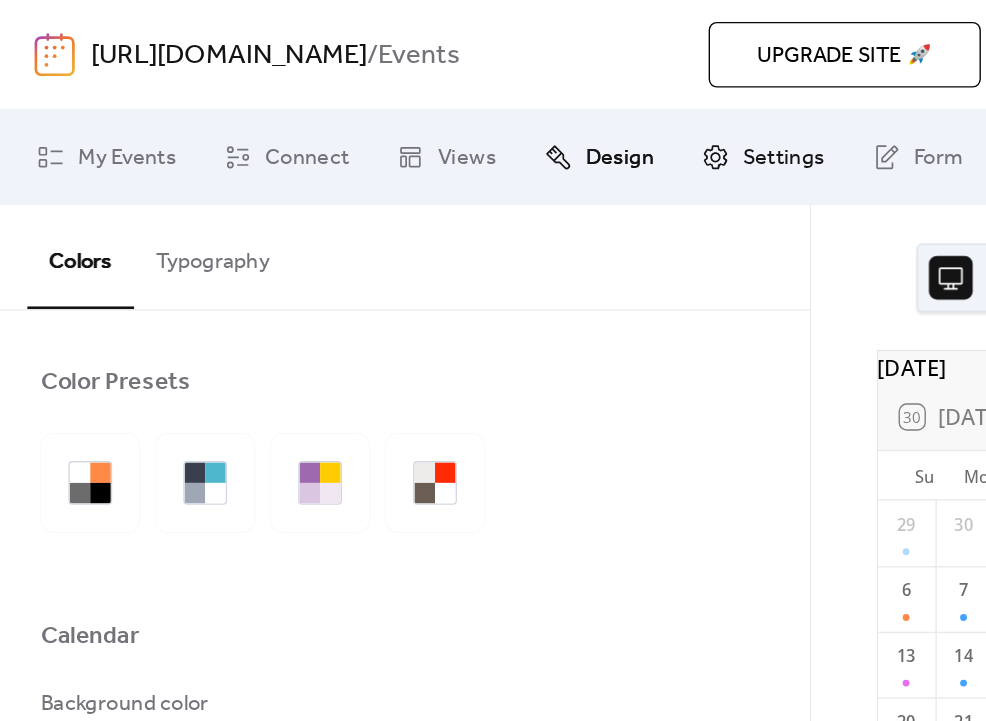 click on "Settings" at bounding box center [573, 116] 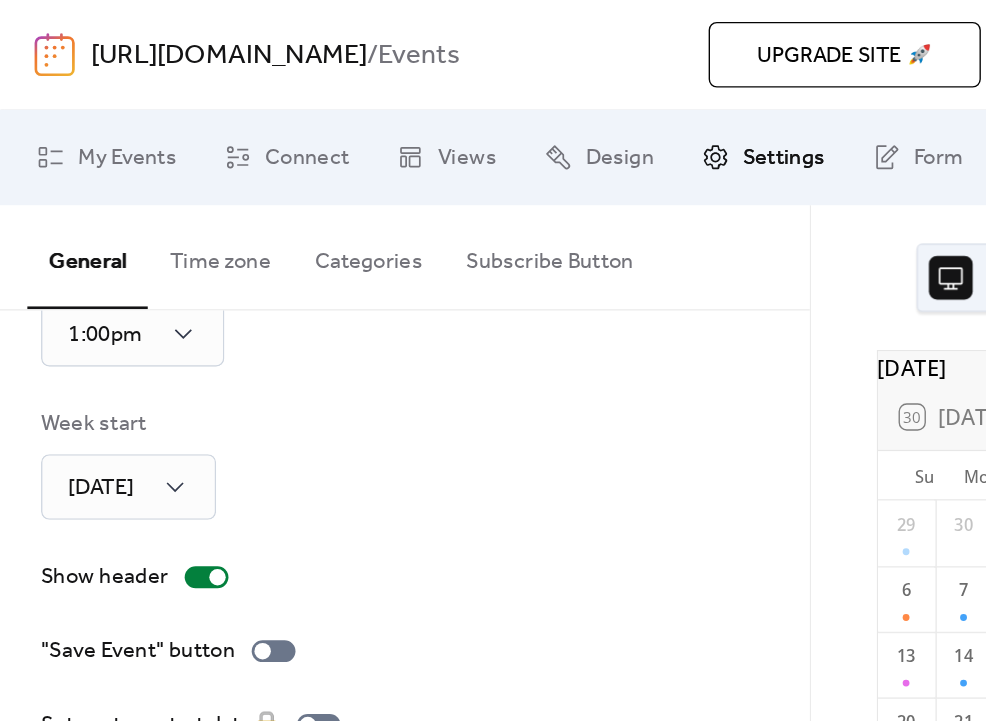 scroll, scrollTop: 197, scrollLeft: 0, axis: vertical 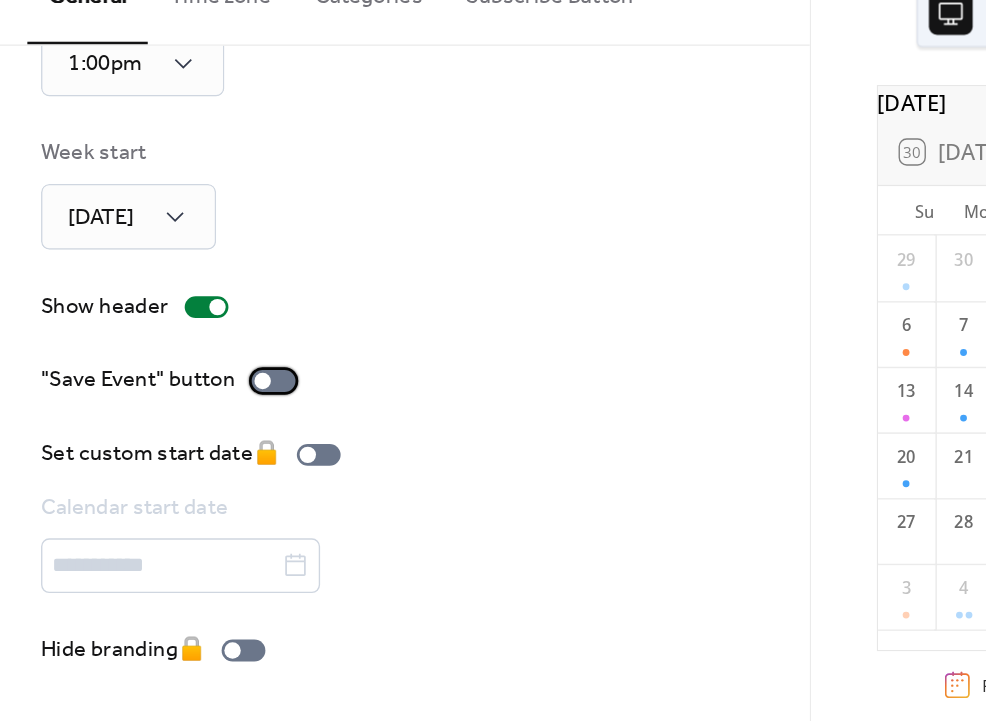 click at bounding box center [192, 472] 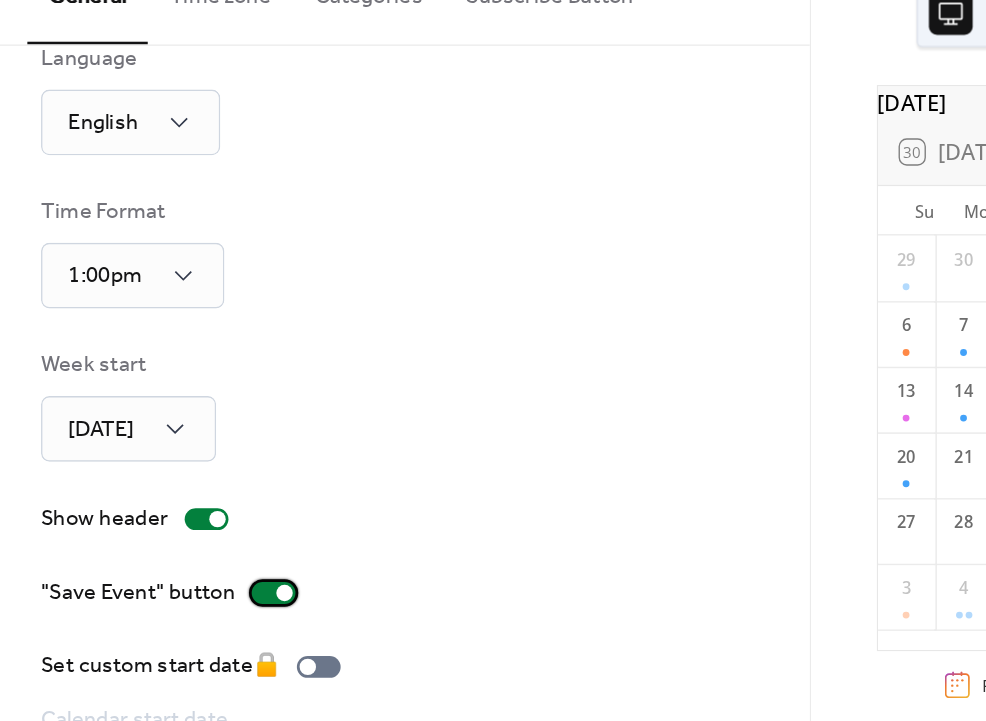 scroll, scrollTop: 0, scrollLeft: 0, axis: both 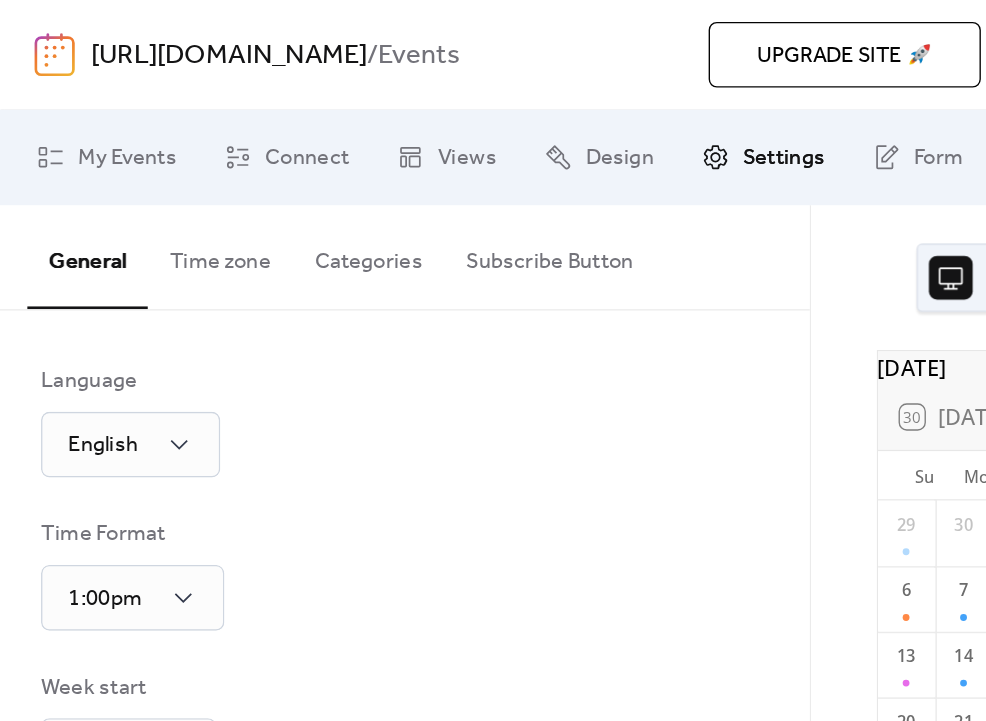 click on "Time zone" at bounding box center [161, 187] 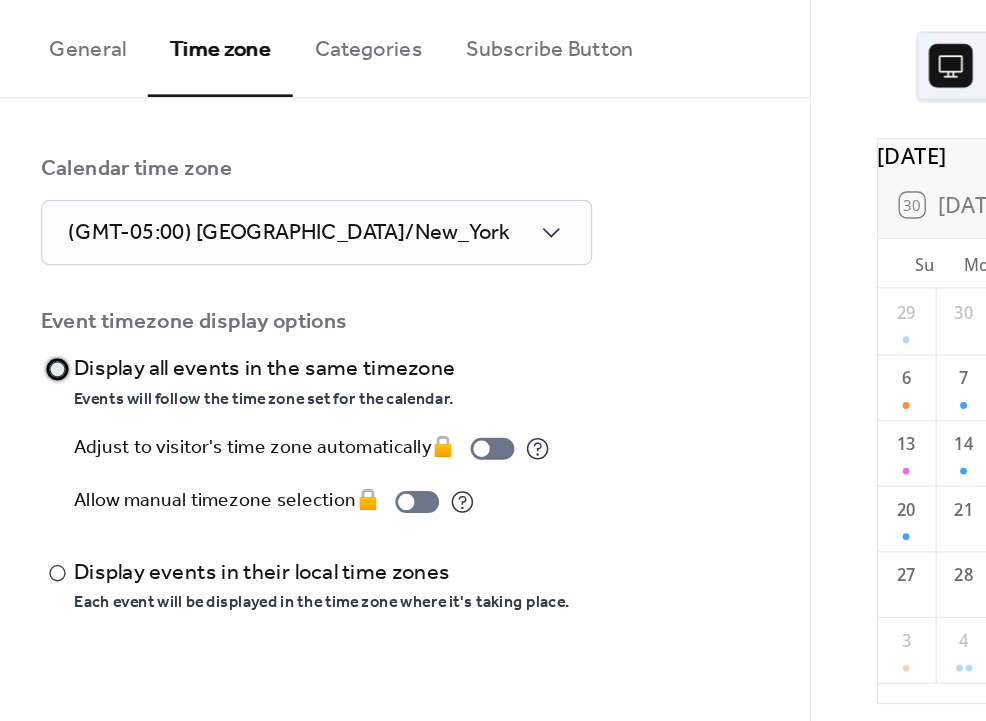 click at bounding box center (42, 425) 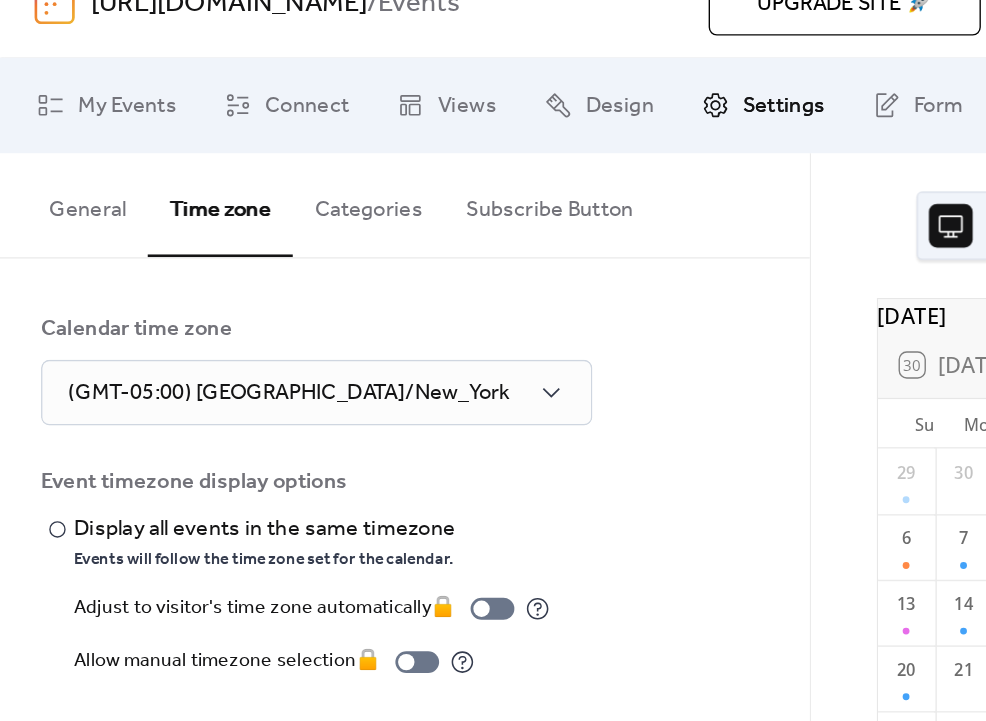 click on "Categories" at bounding box center (269, 187) 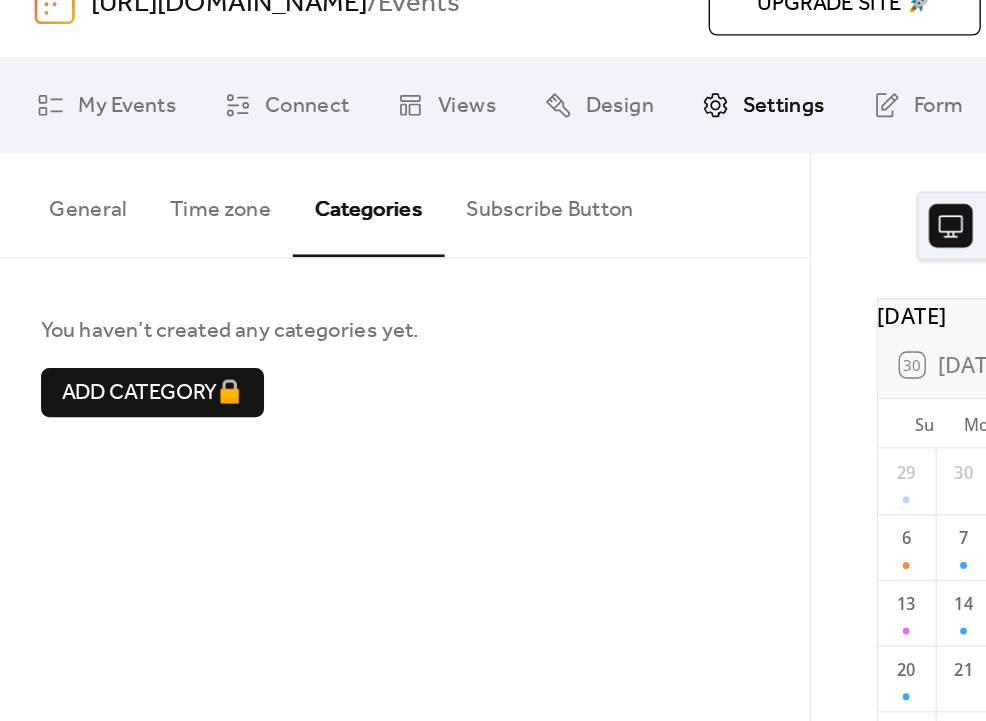 click on "Subscribe Button" at bounding box center [402, 187] 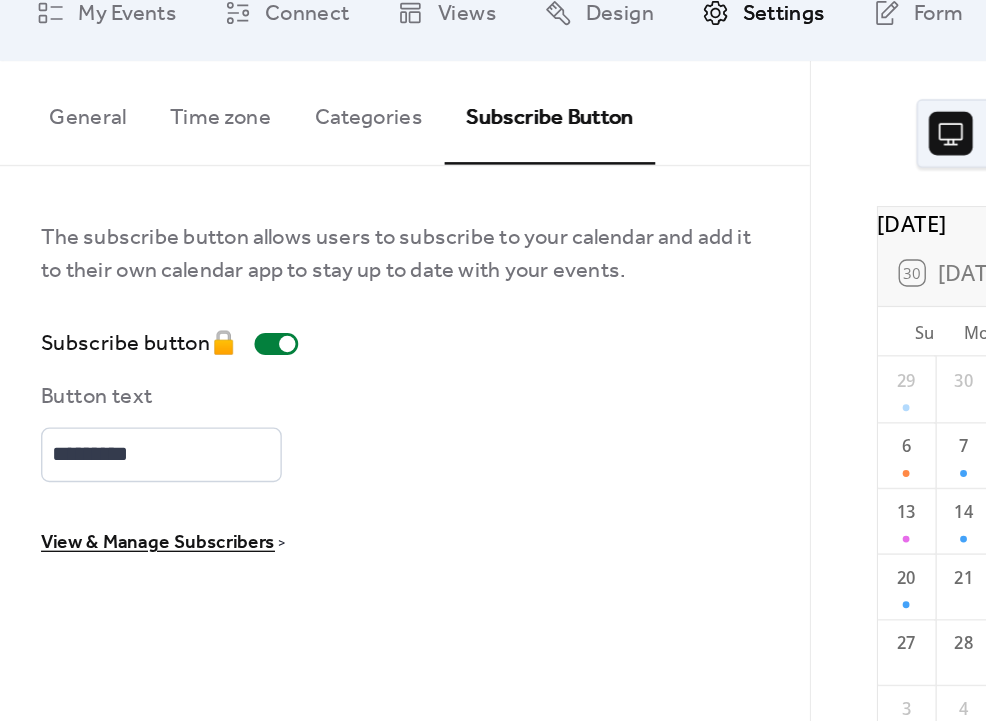 click on "View & Manage Subscribers    >" at bounding box center [119, 501] 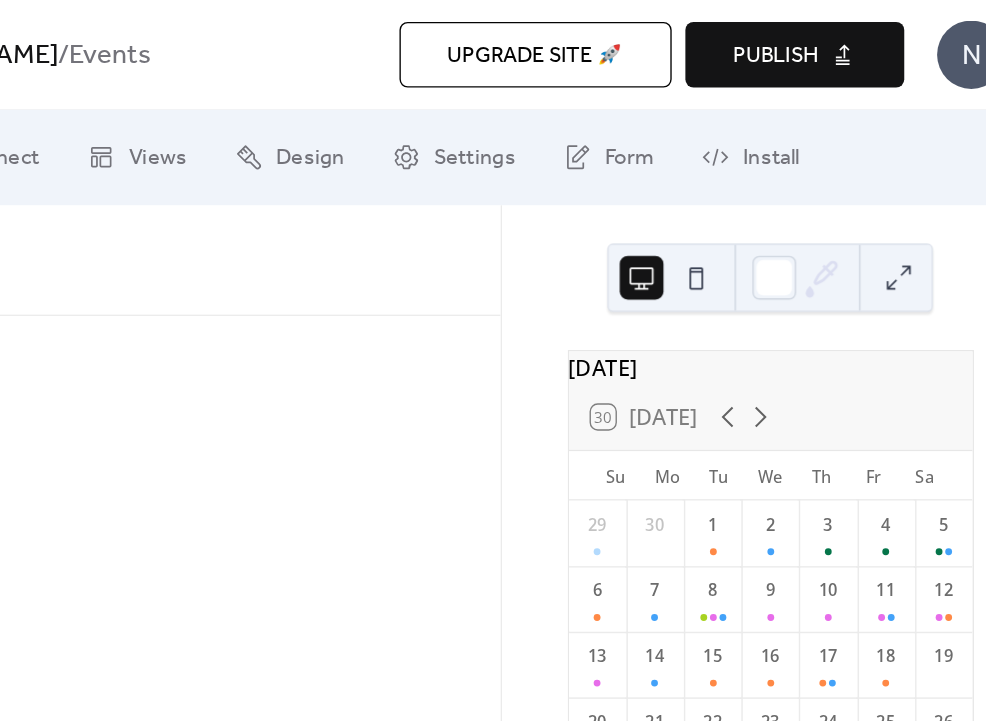 scroll, scrollTop: 0, scrollLeft: 0, axis: both 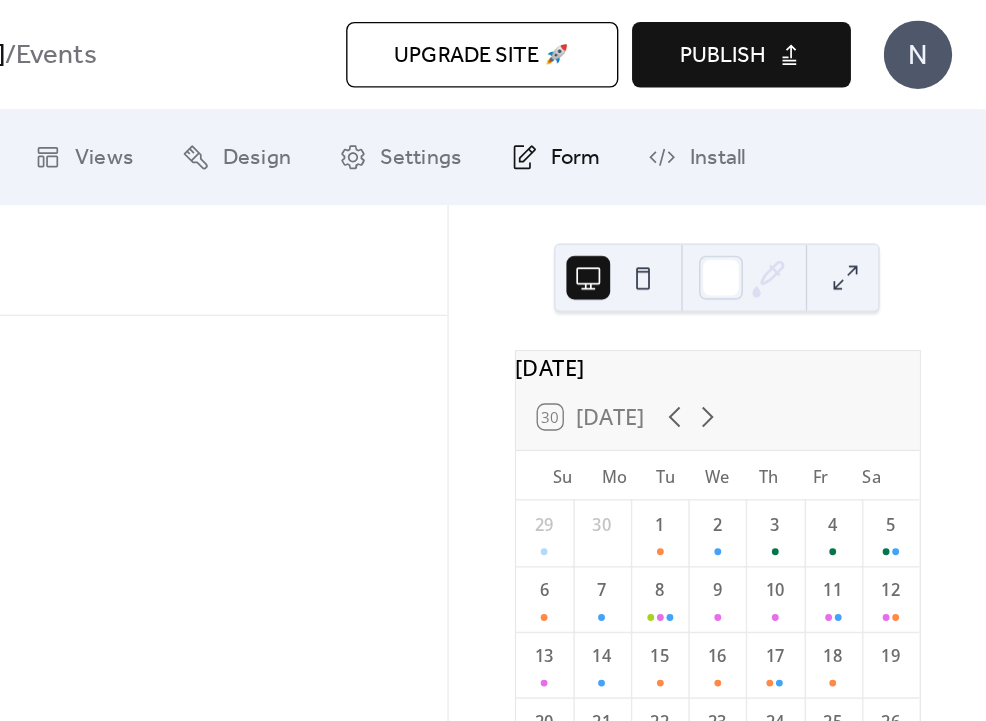 click on "Form" at bounding box center [686, 116] 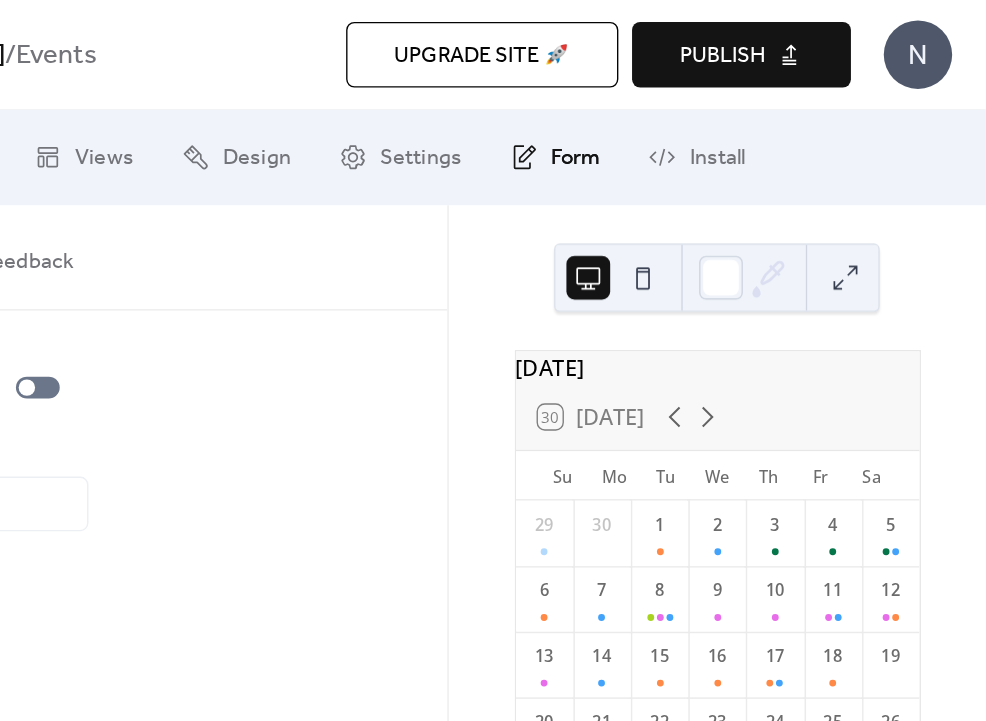 scroll, scrollTop: 0, scrollLeft: 0, axis: both 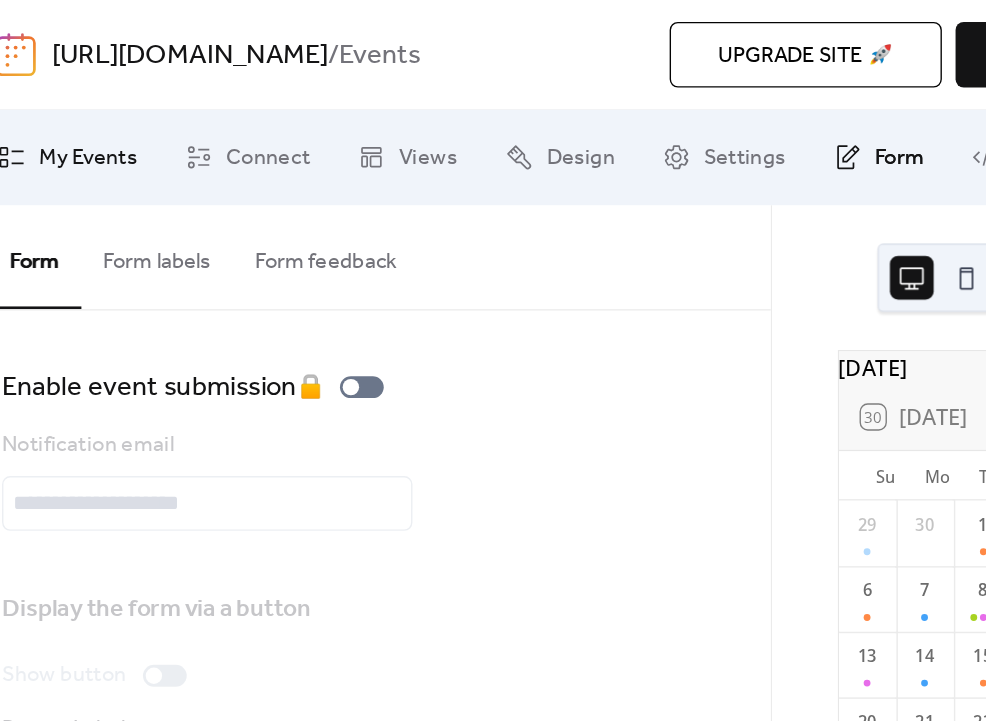 click on "My Events" at bounding box center (93, 116) 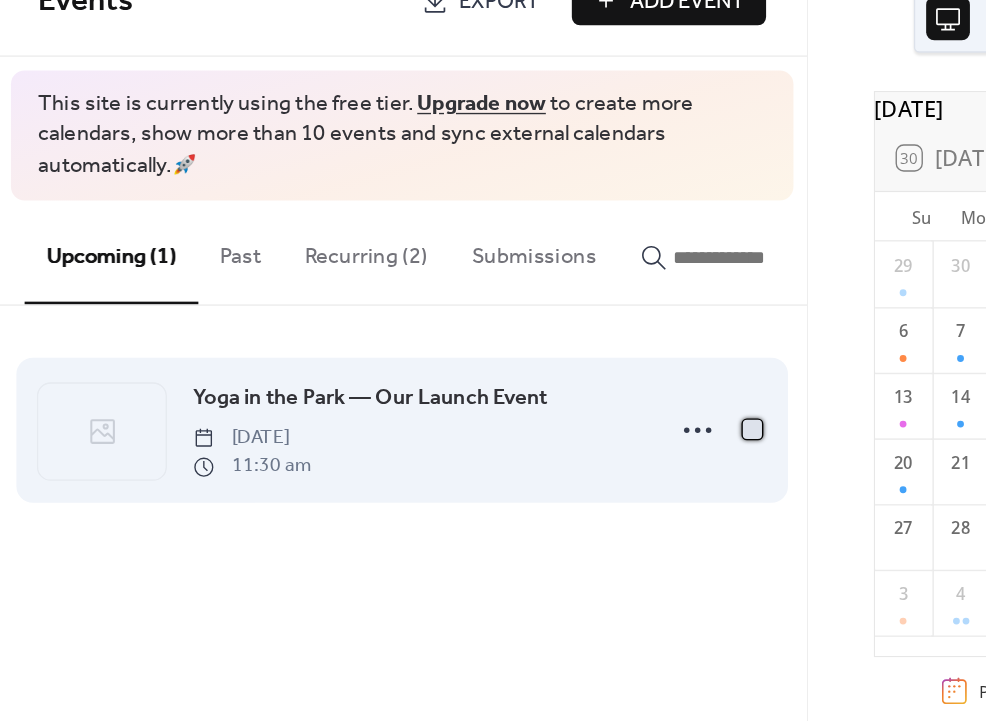 click at bounding box center (552, 504) 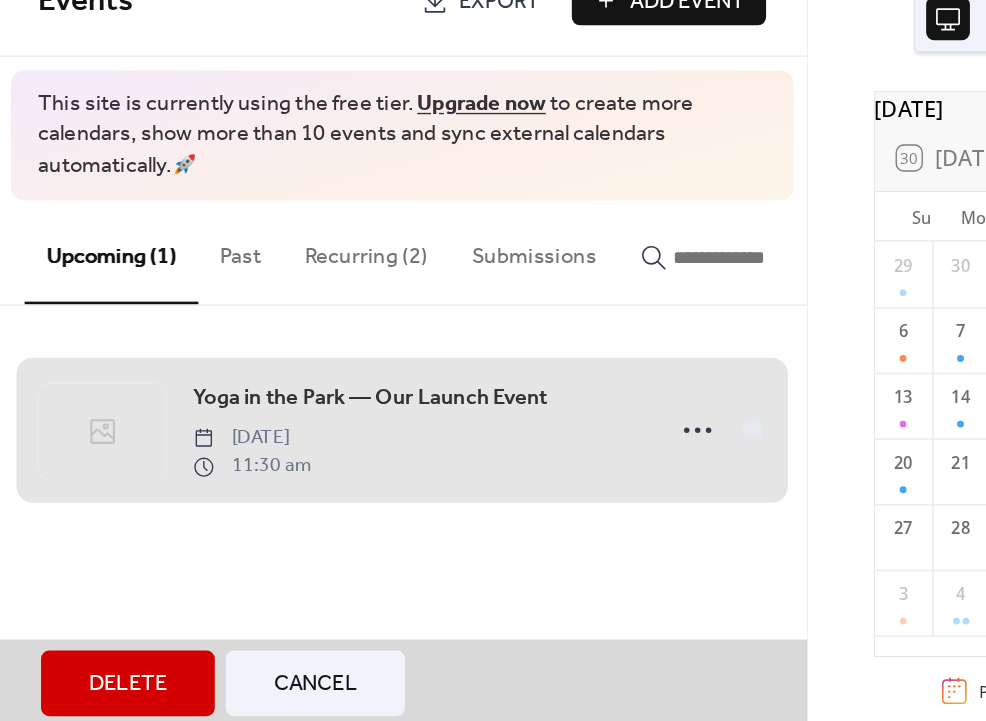 click on "Delete" at bounding box center (95, 690) 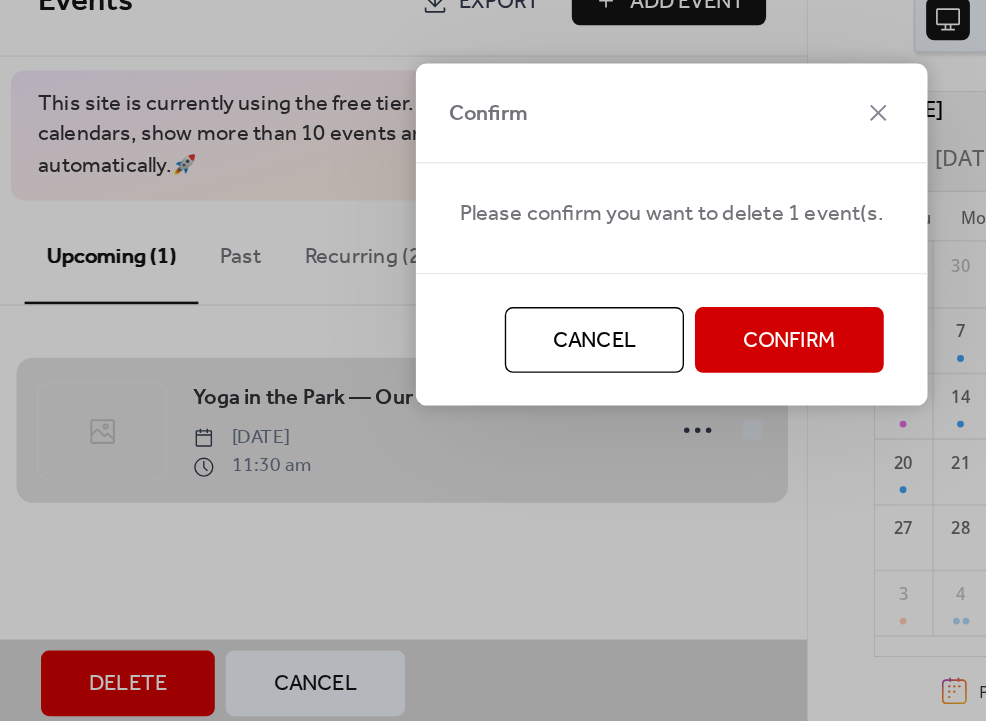 click on "Cancel" at bounding box center (436, 439) 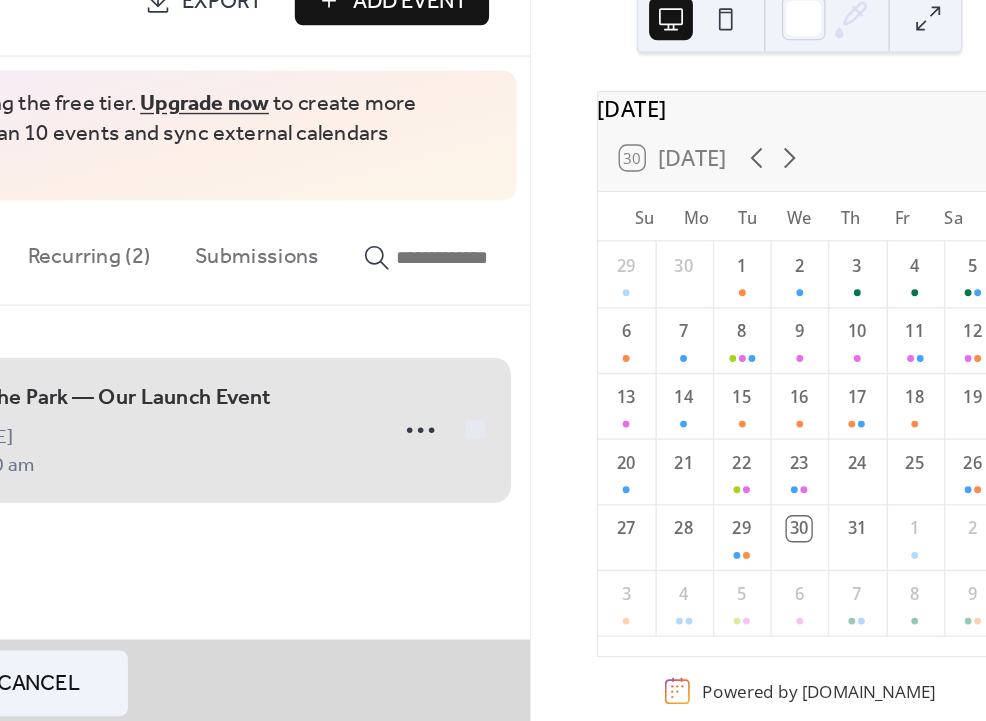 scroll, scrollTop: 0, scrollLeft: 0, axis: both 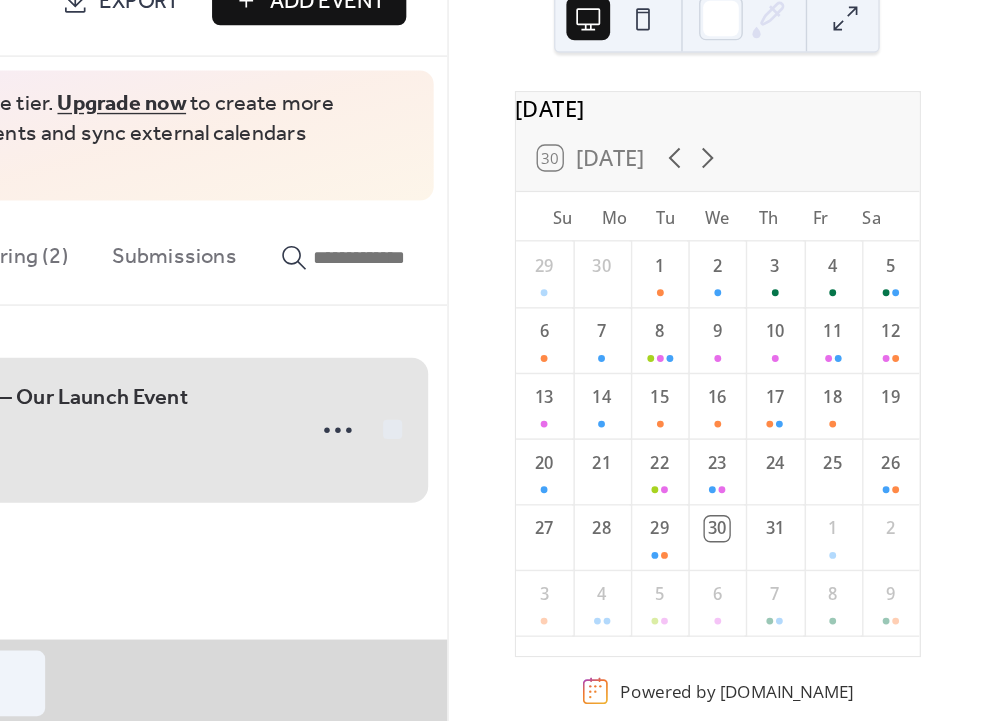 click on "Yoga in the Park — Our Launch Event Saturday, August 9, 2025 11:30 am" at bounding box center [296, 504] 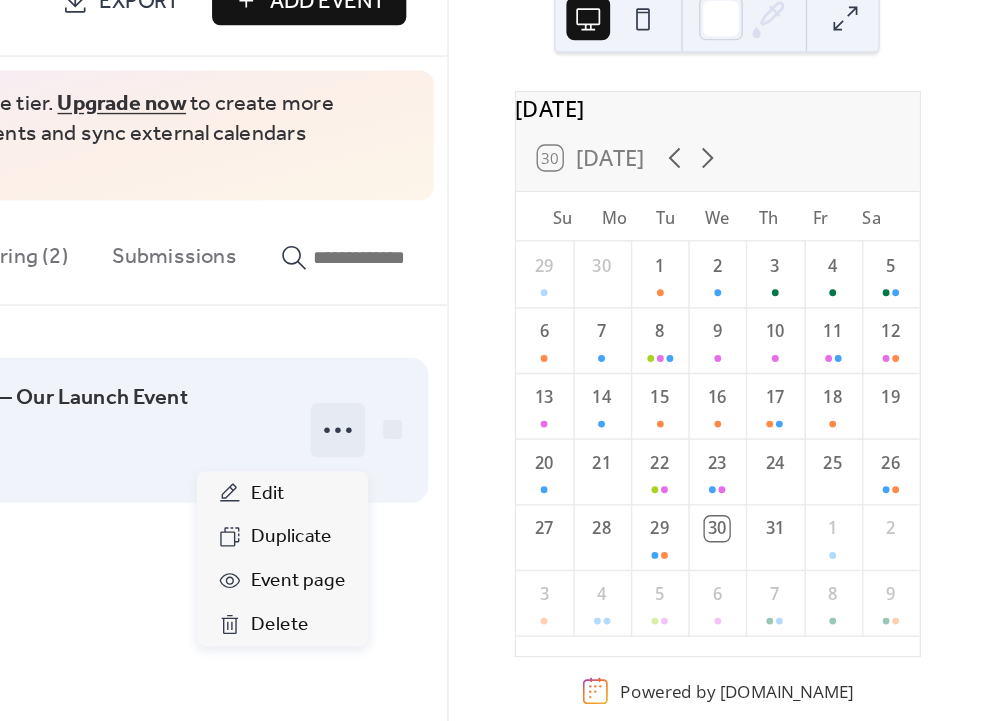 click 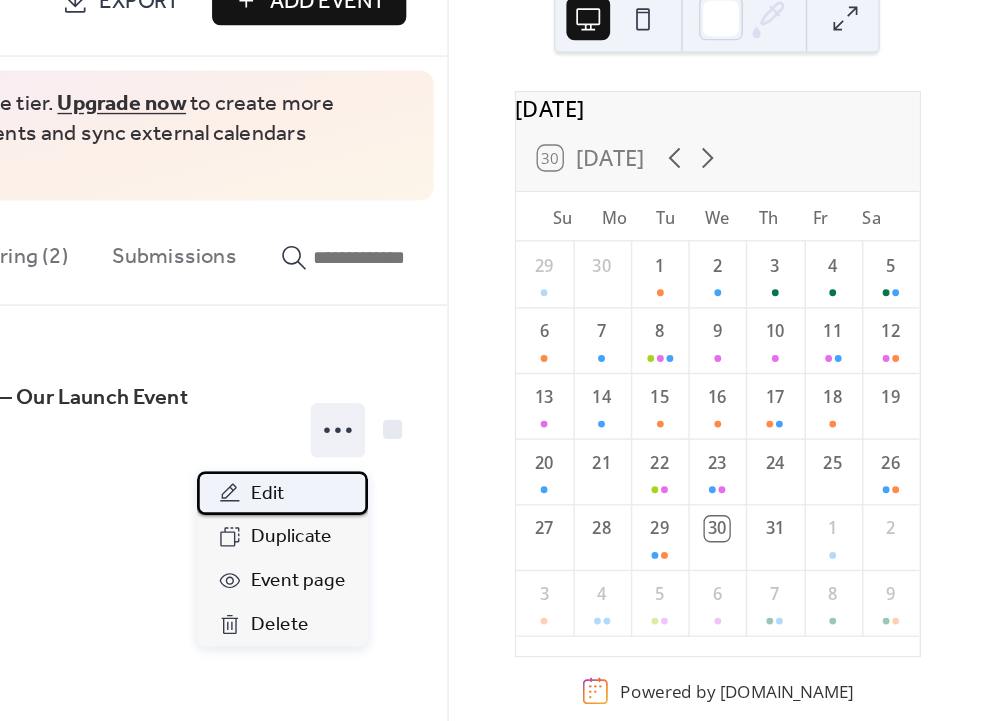 click on "Edit" at bounding box center (461, 551) 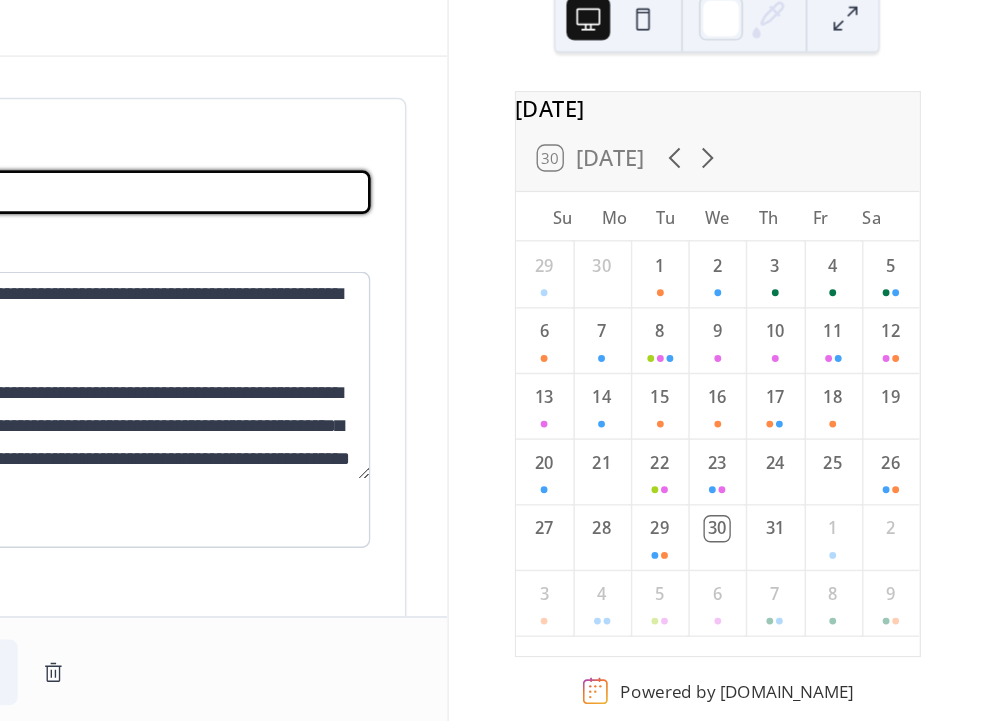 scroll, scrollTop: 0, scrollLeft: 0, axis: both 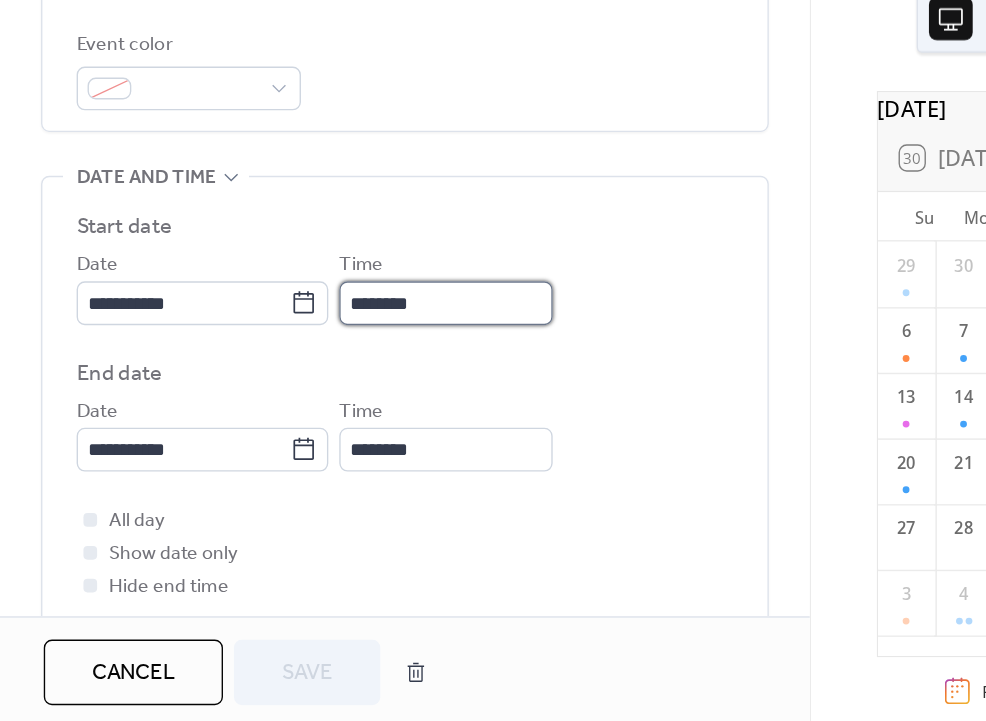 click on "********" at bounding box center [326, 411] 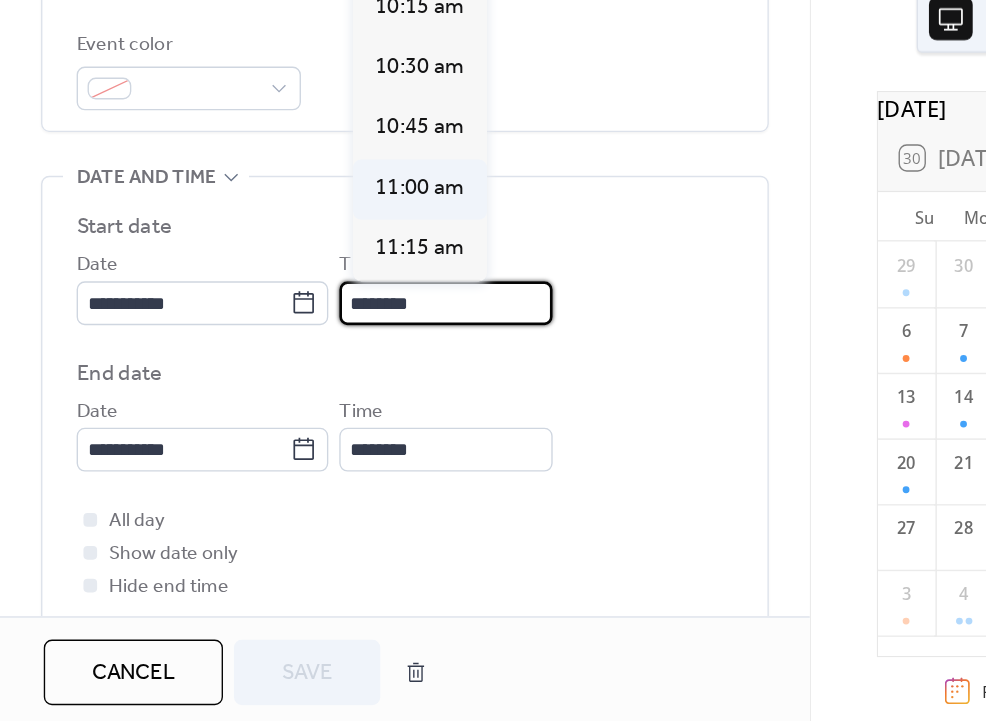 scroll, scrollTop: 1630, scrollLeft: 0, axis: vertical 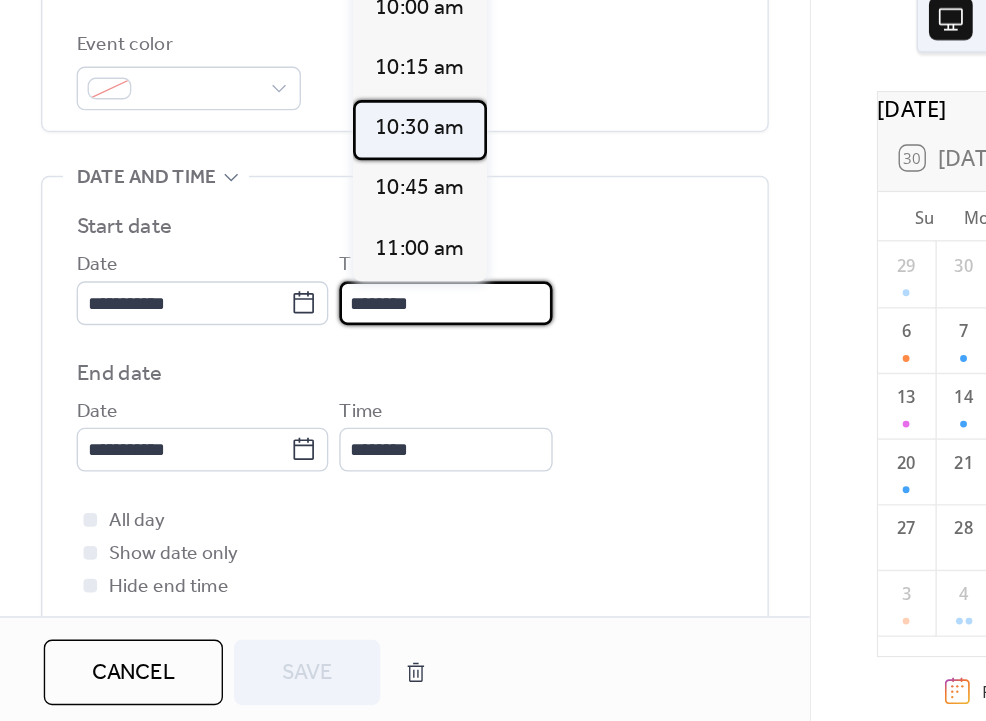 click on "10:30 am" at bounding box center (306, 284) 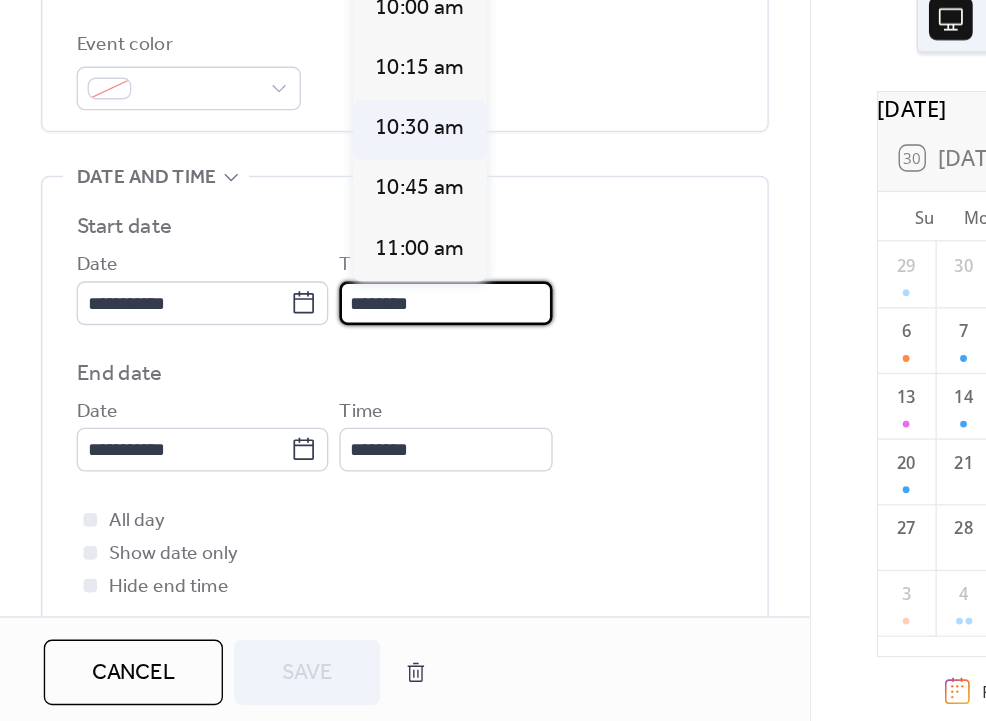 type on "********" 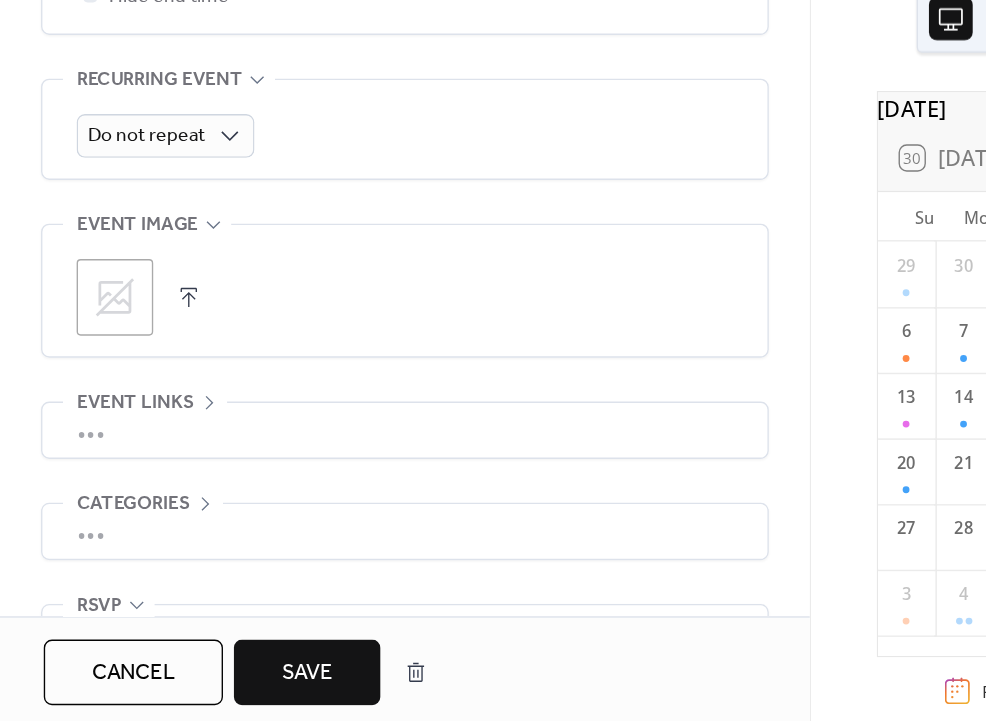 scroll, scrollTop: 1085, scrollLeft: 0, axis: vertical 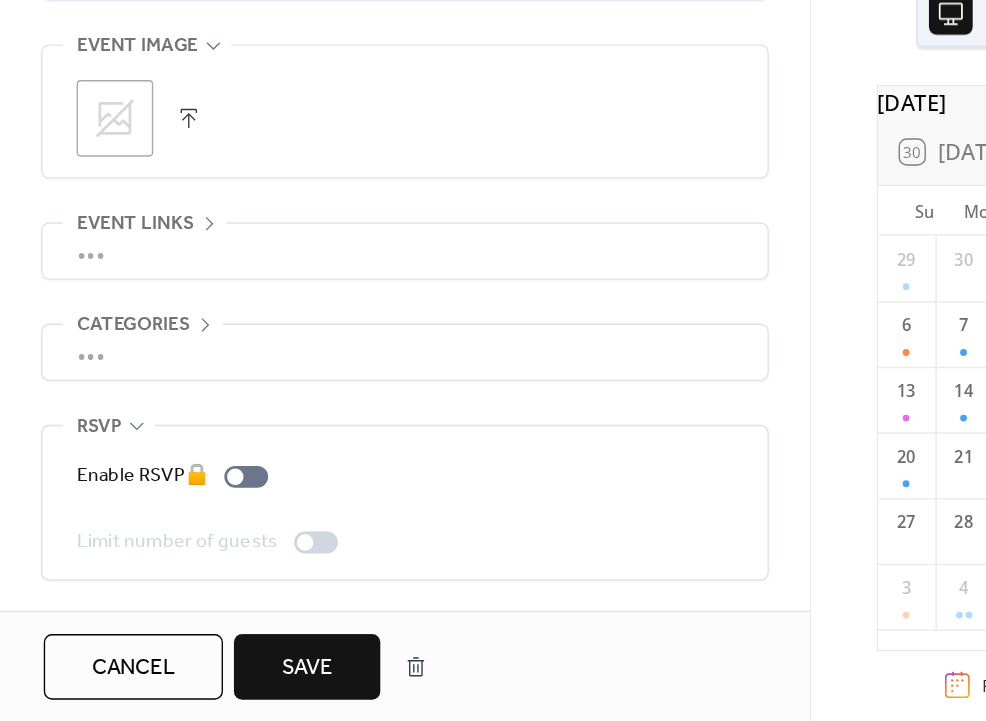 click on "Save" at bounding box center [224, 682] 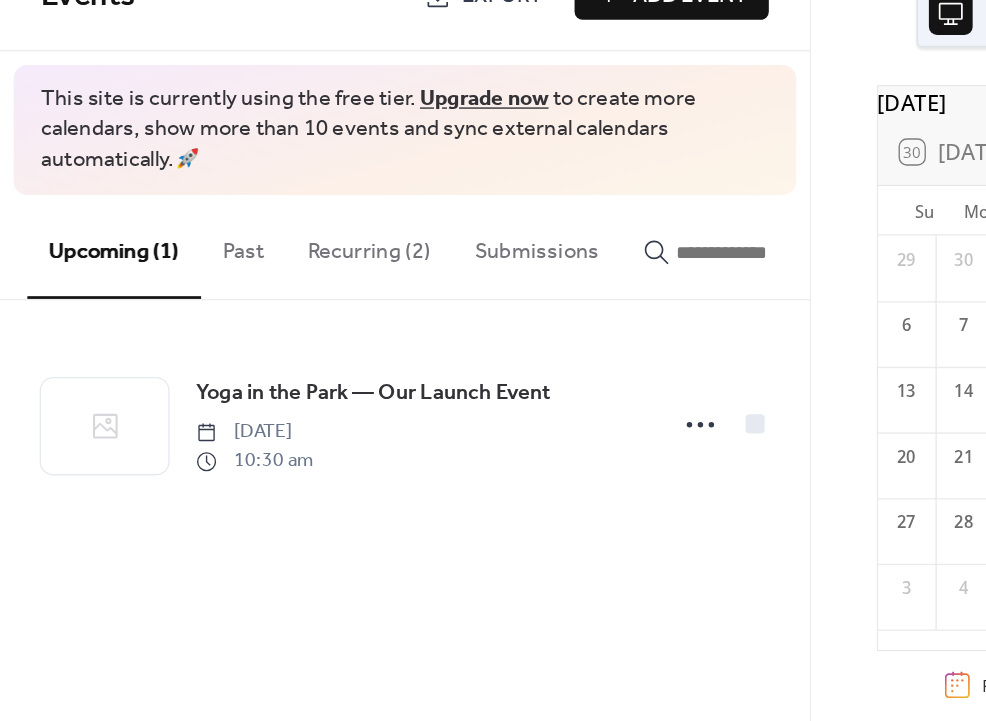 click on "Recurring (2)" at bounding box center [270, 373] 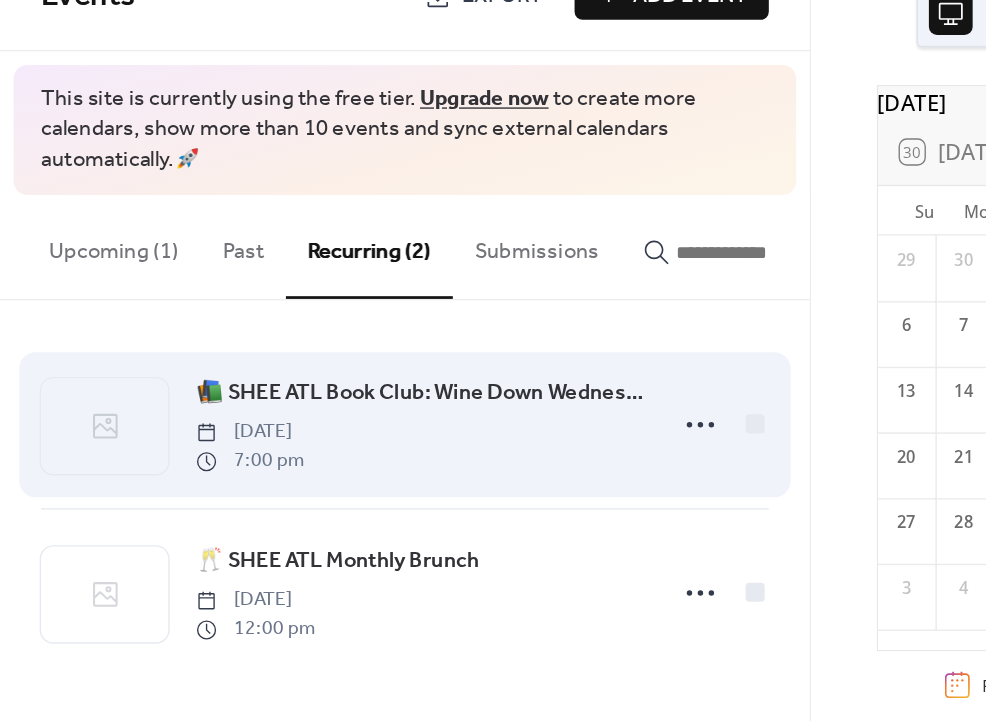 scroll, scrollTop: 0, scrollLeft: 49, axis: horizontal 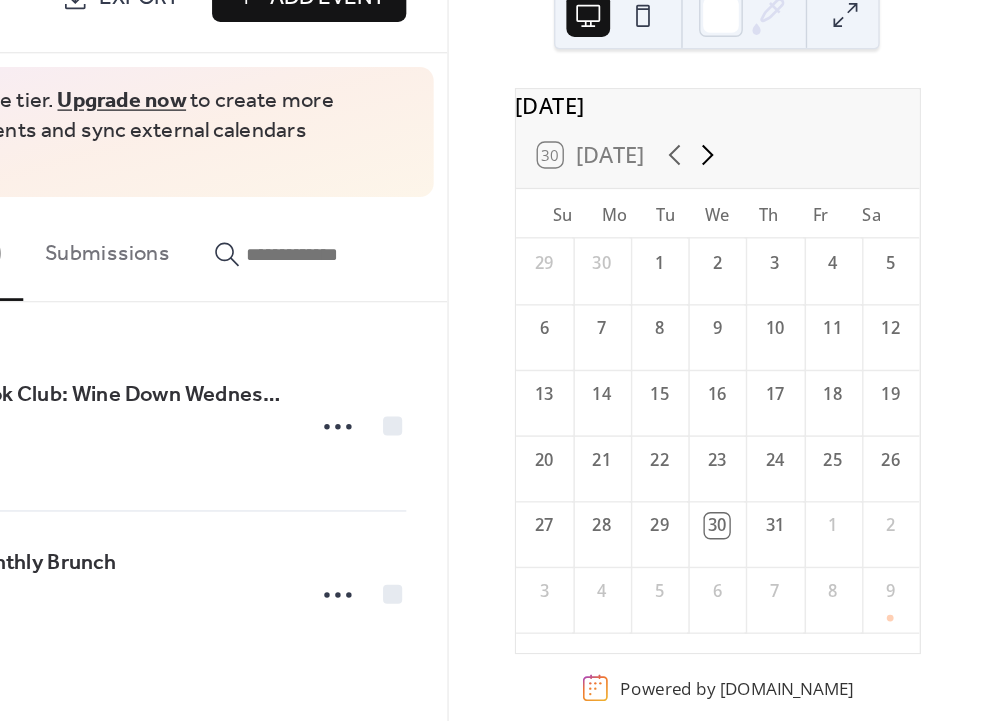 click 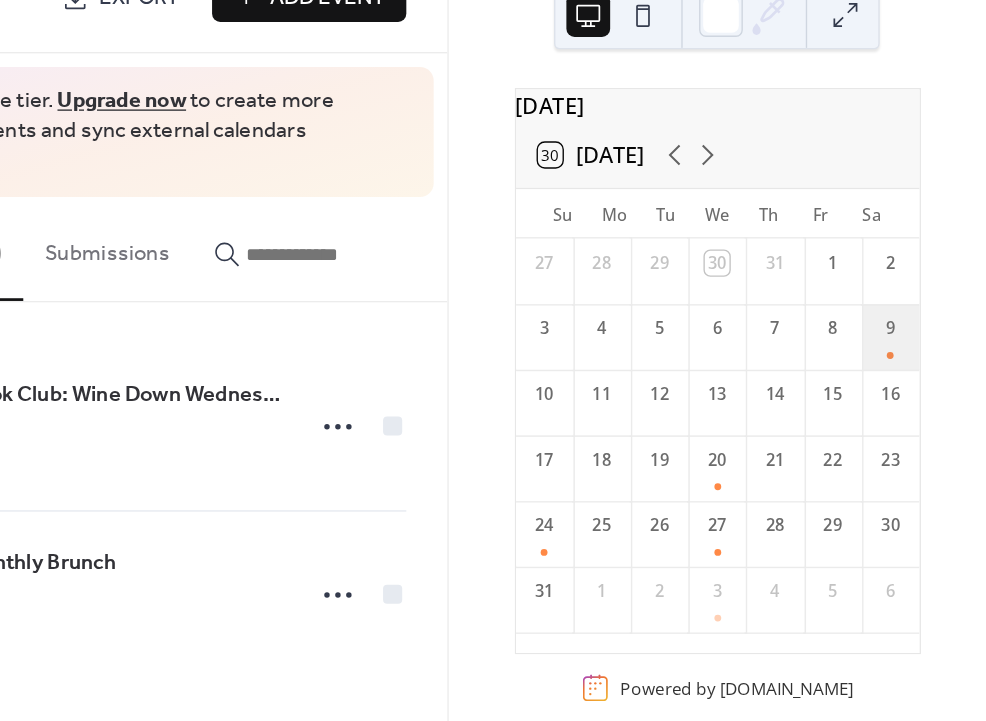 click on "9" at bounding box center [916, 438] 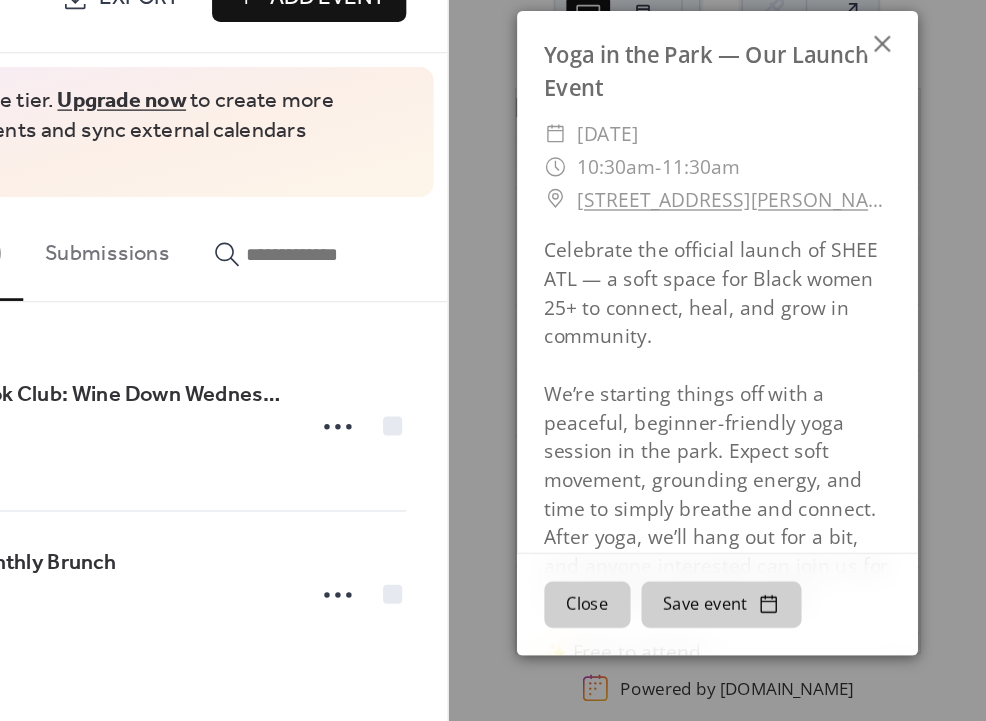 click 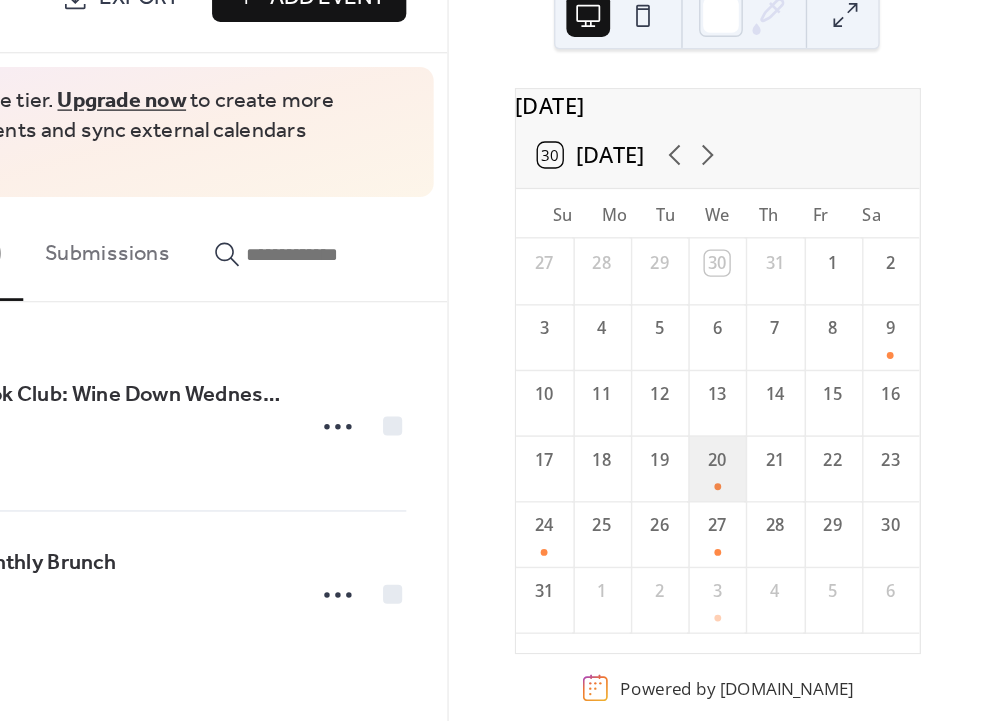 click on "20" at bounding box center (789, 534) 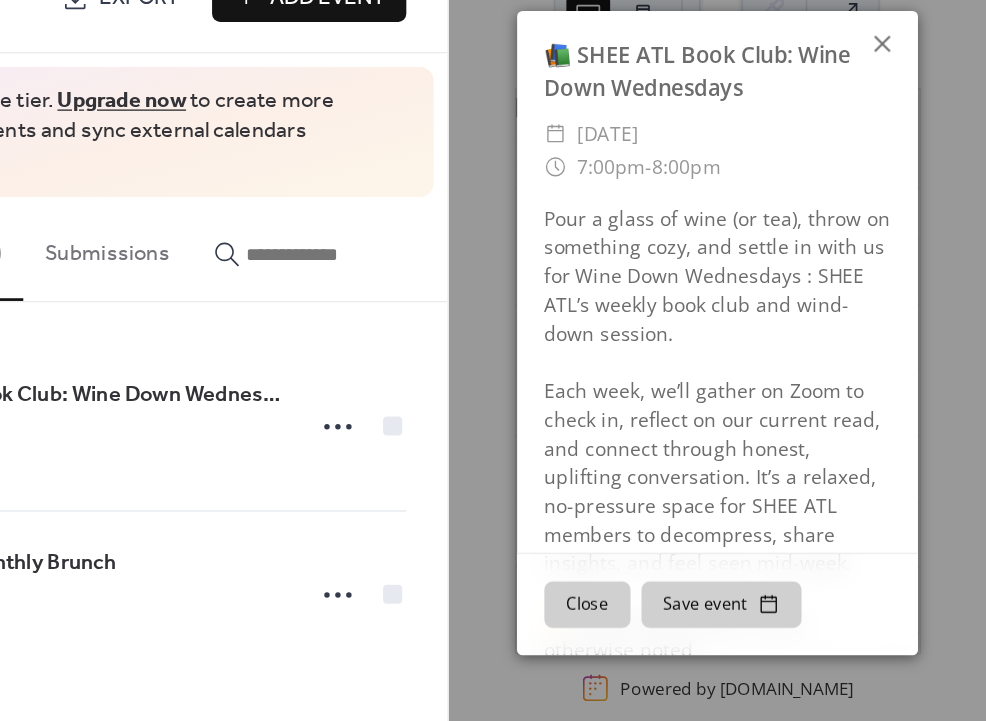 click 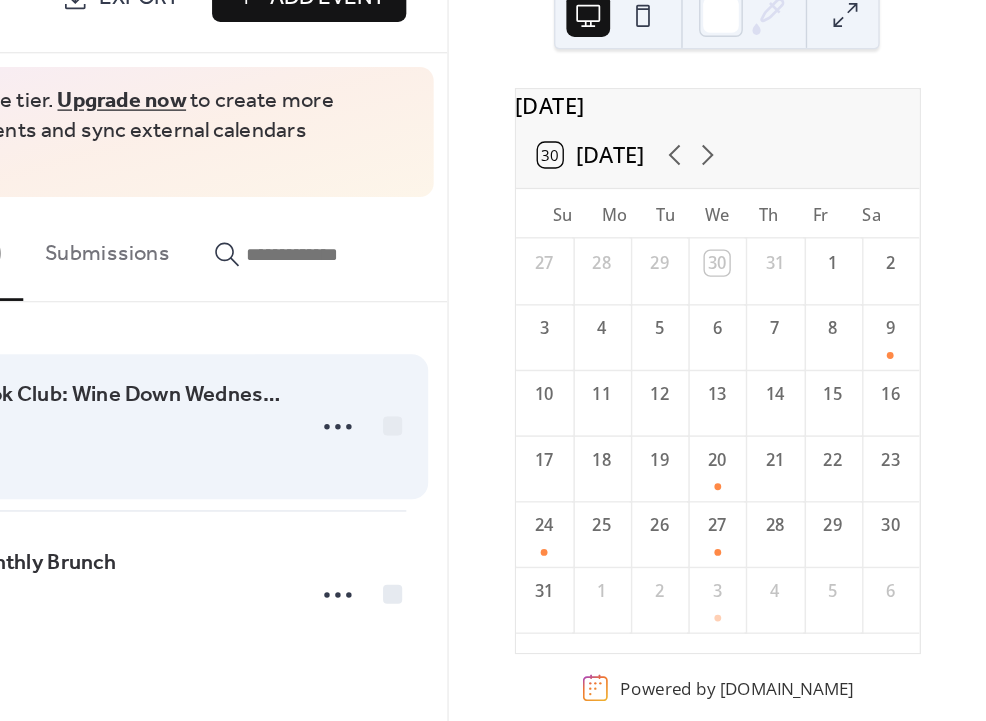 scroll, scrollTop: 0, scrollLeft: 0, axis: both 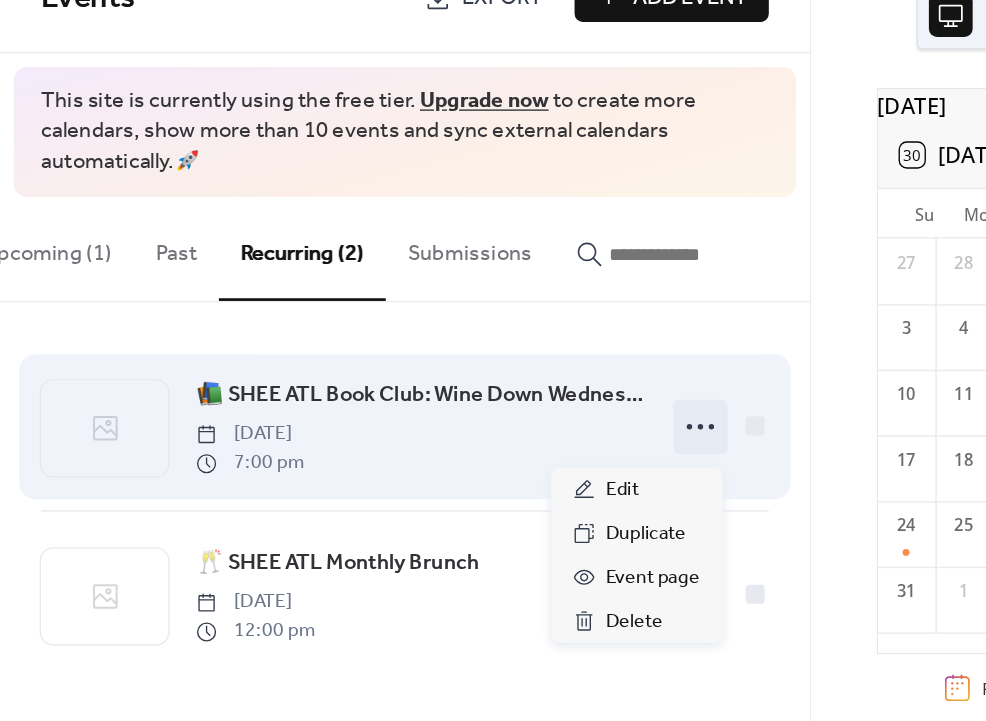 click 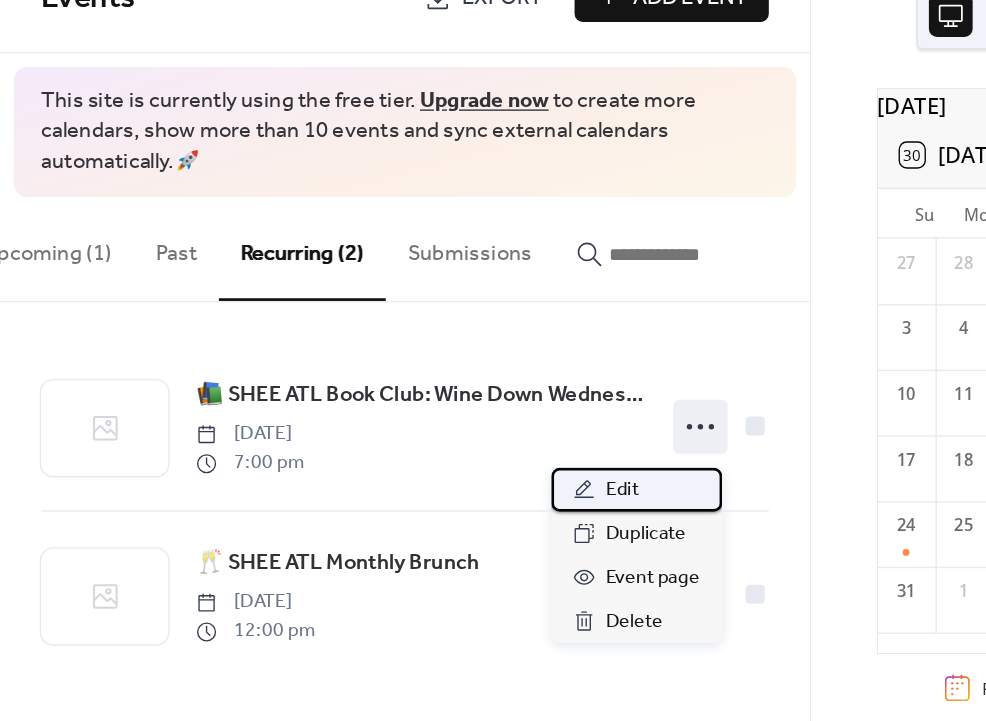 click on "Edit" at bounding box center (455, 551) 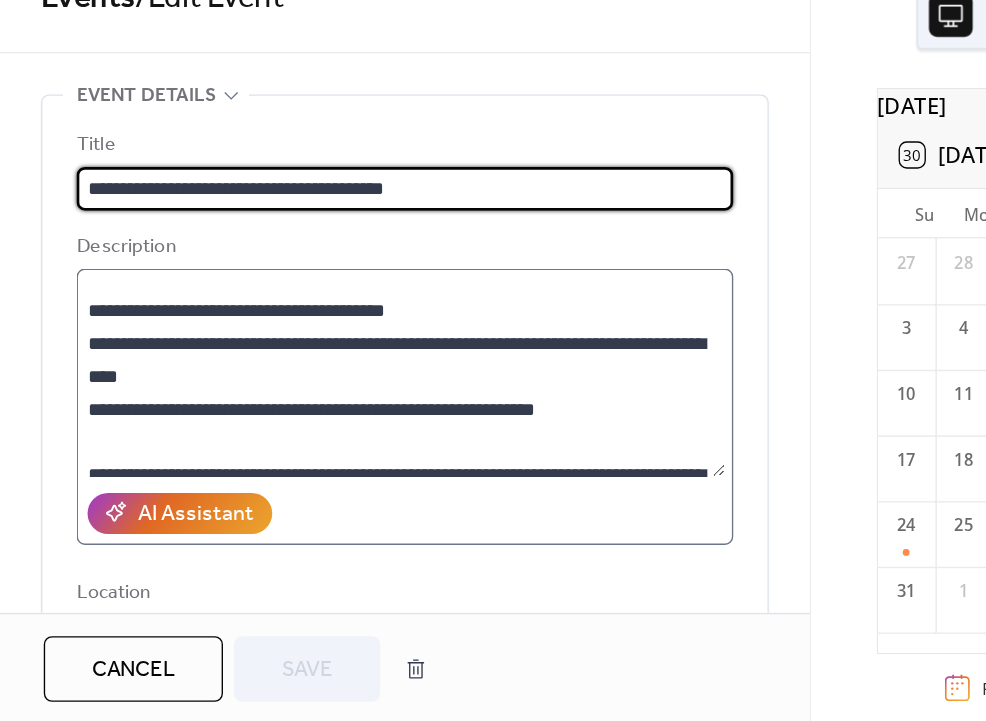 scroll, scrollTop: 288, scrollLeft: 0, axis: vertical 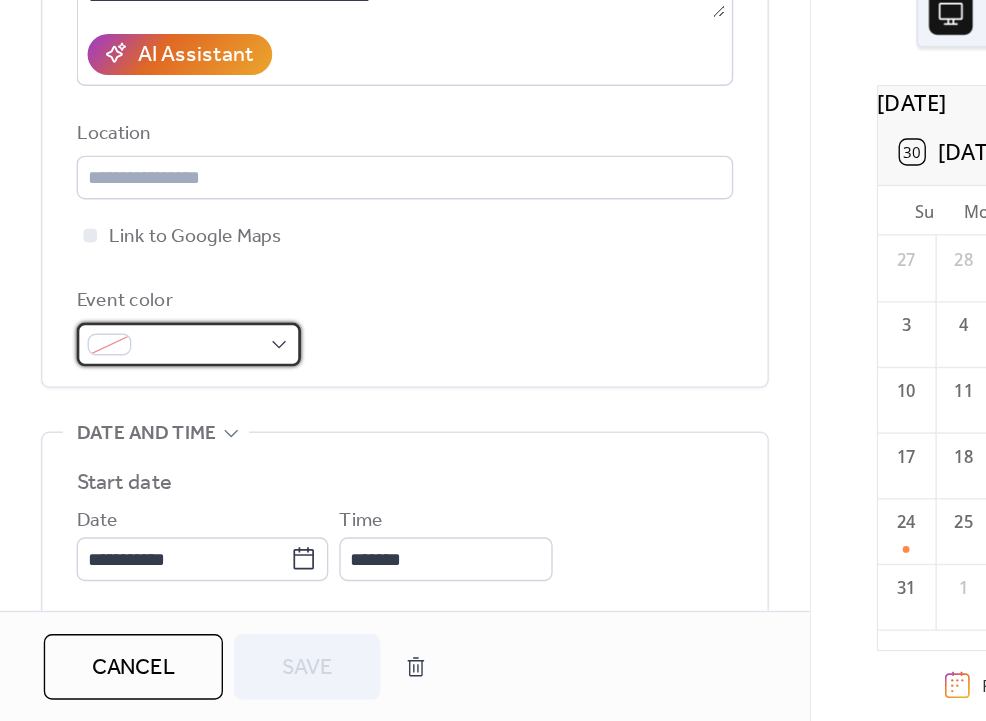 click at bounding box center [146, 446] 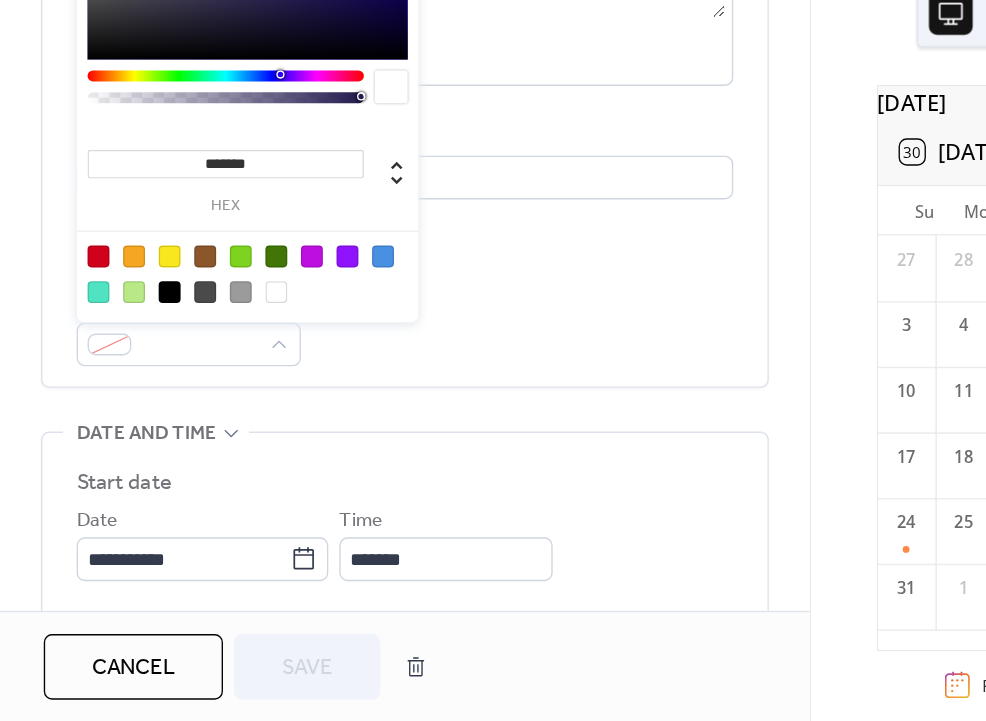 click at bounding box center [202, 381] 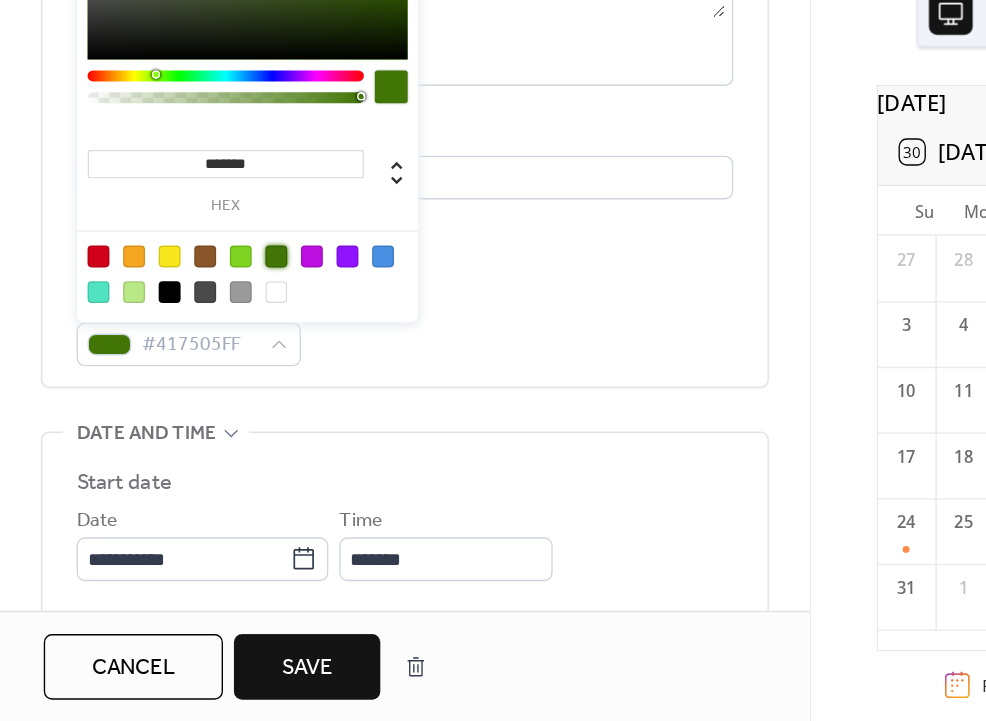 click on "Save" at bounding box center (224, 682) 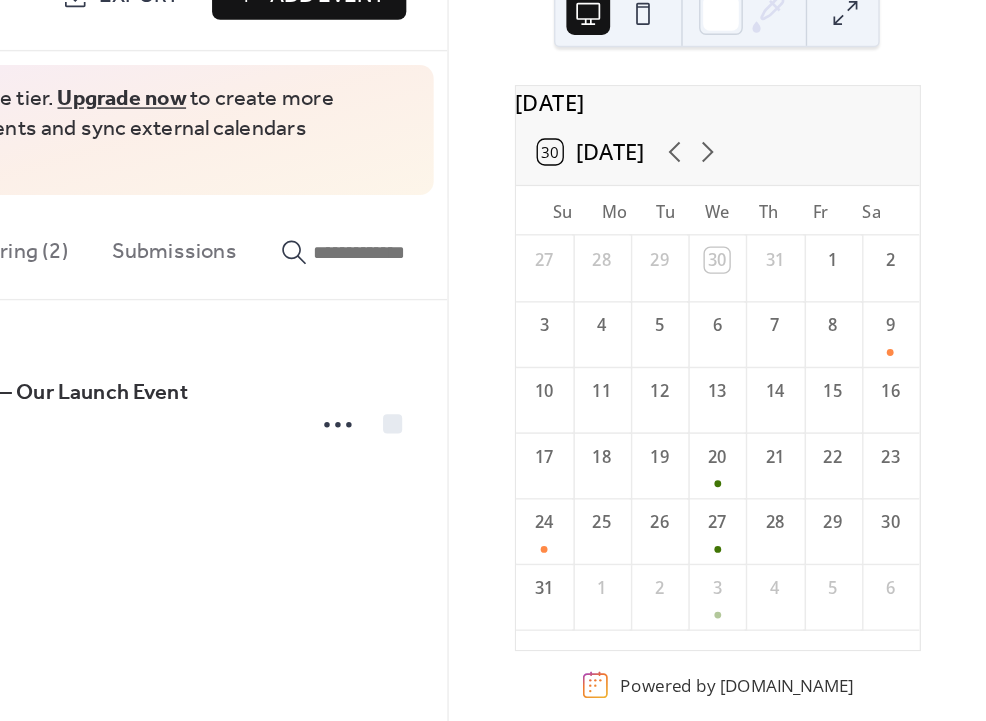 scroll, scrollTop: 0, scrollLeft: 0, axis: both 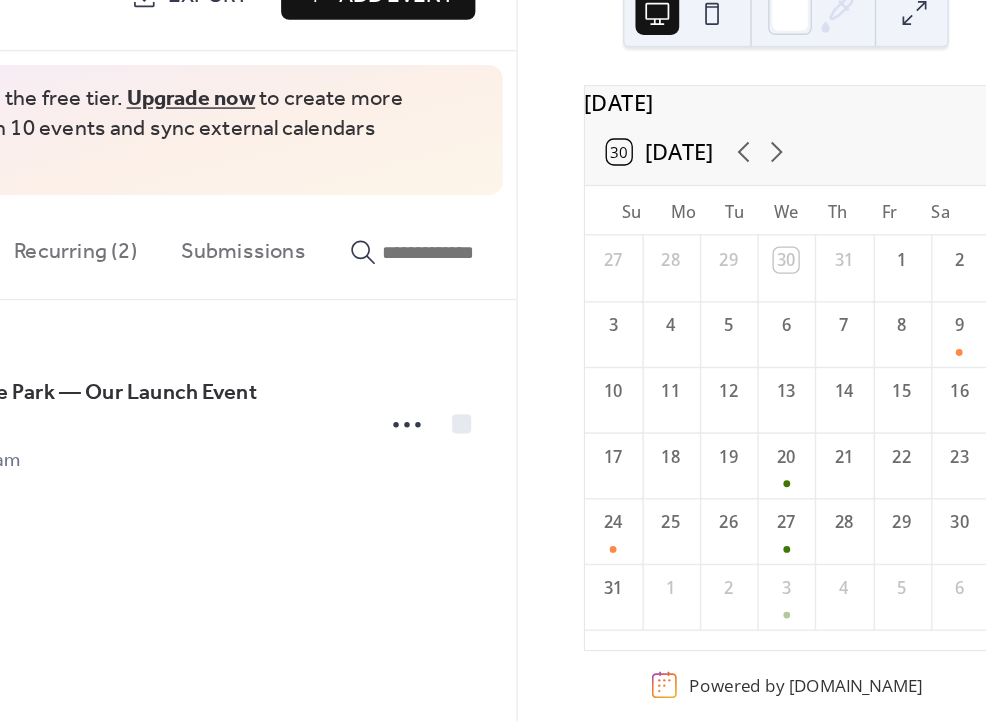 click on "Recurring (2)" at bounding box center [270, 373] 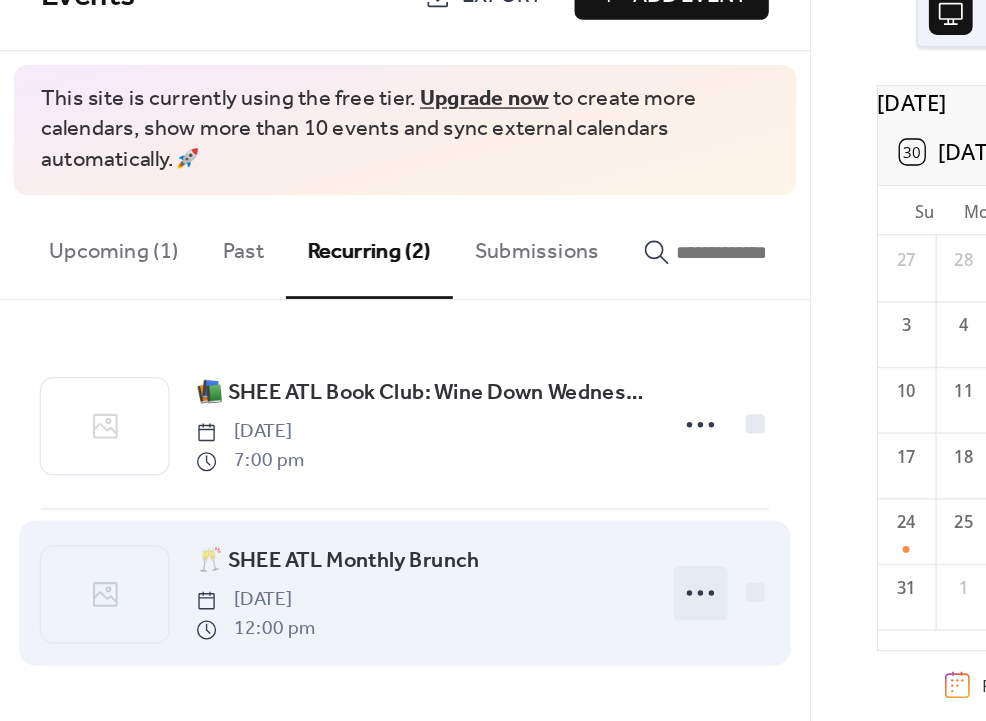 click 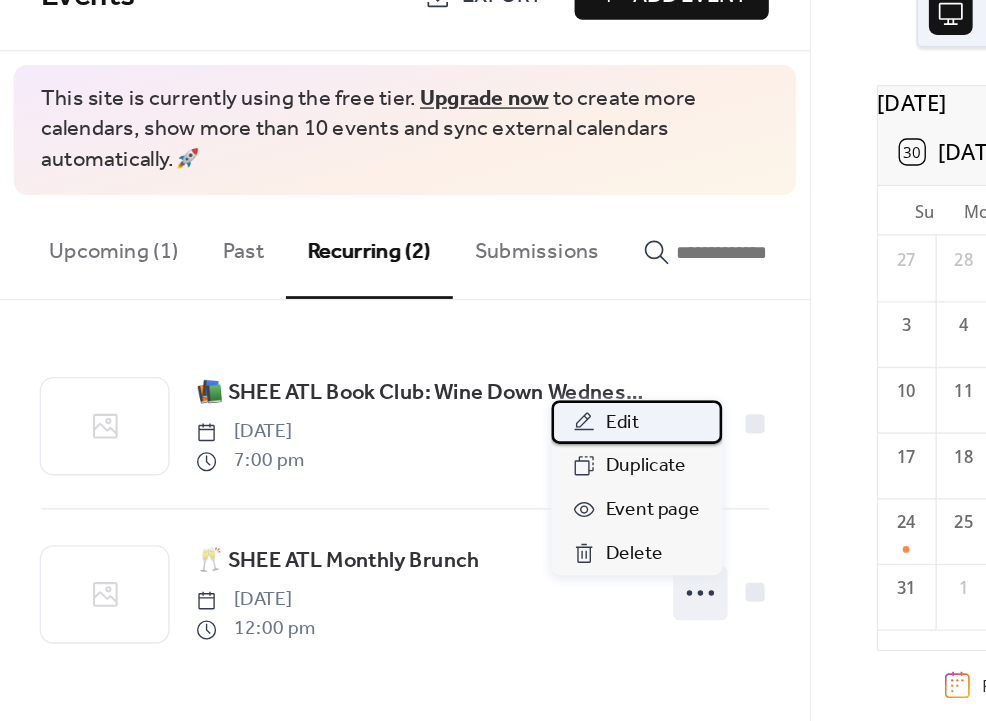 click on "Edit" at bounding box center (455, 503) 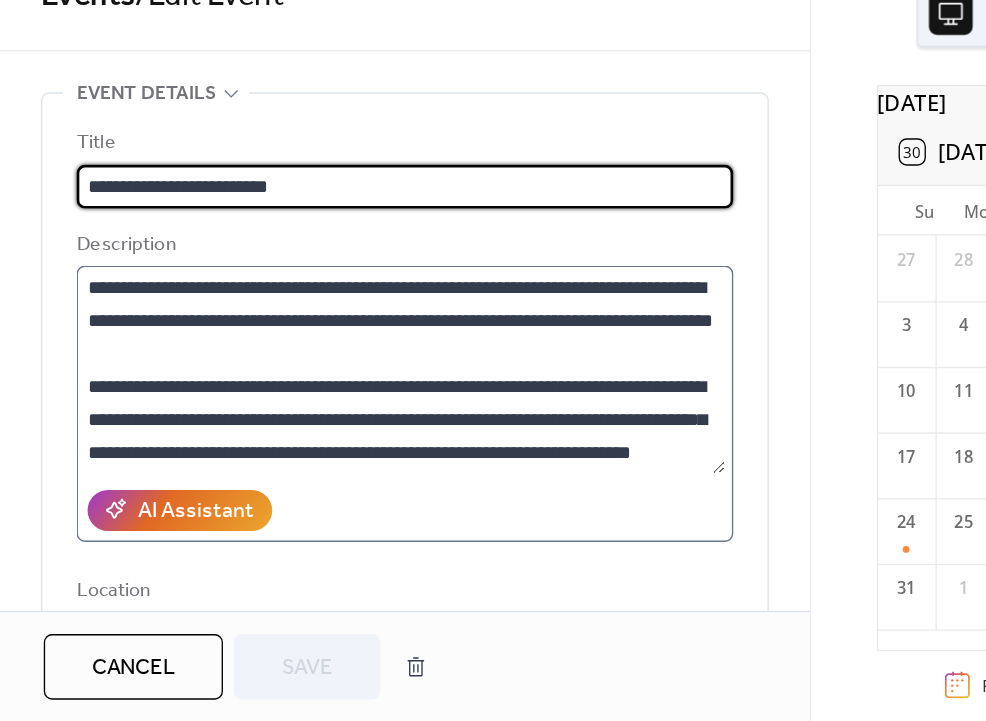 scroll, scrollTop: 240, scrollLeft: 0, axis: vertical 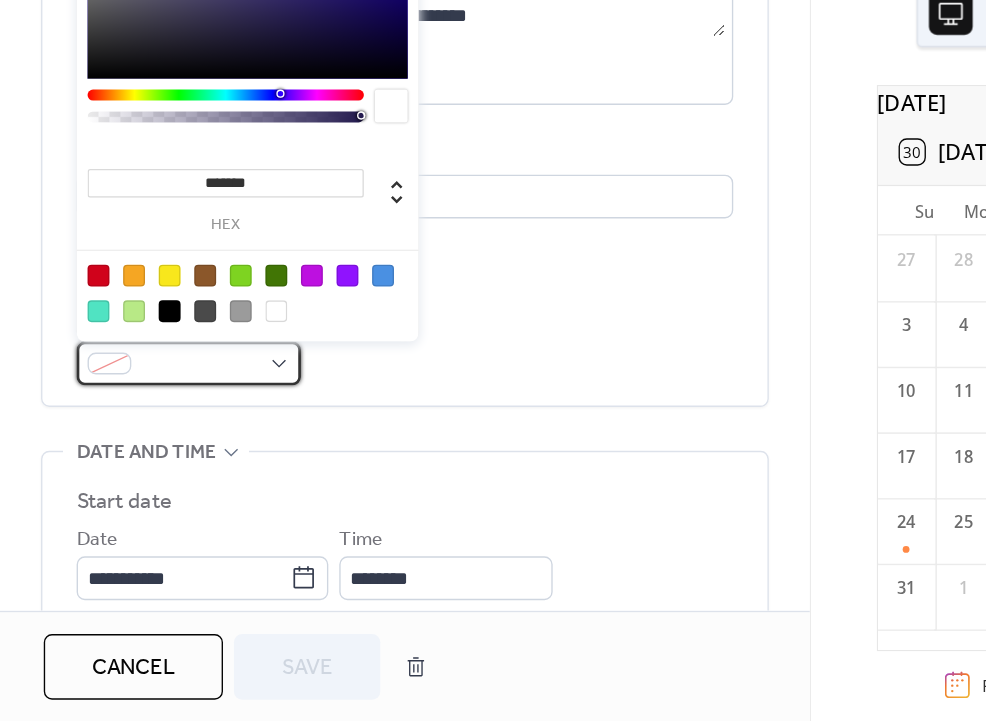 click at bounding box center (146, 460) 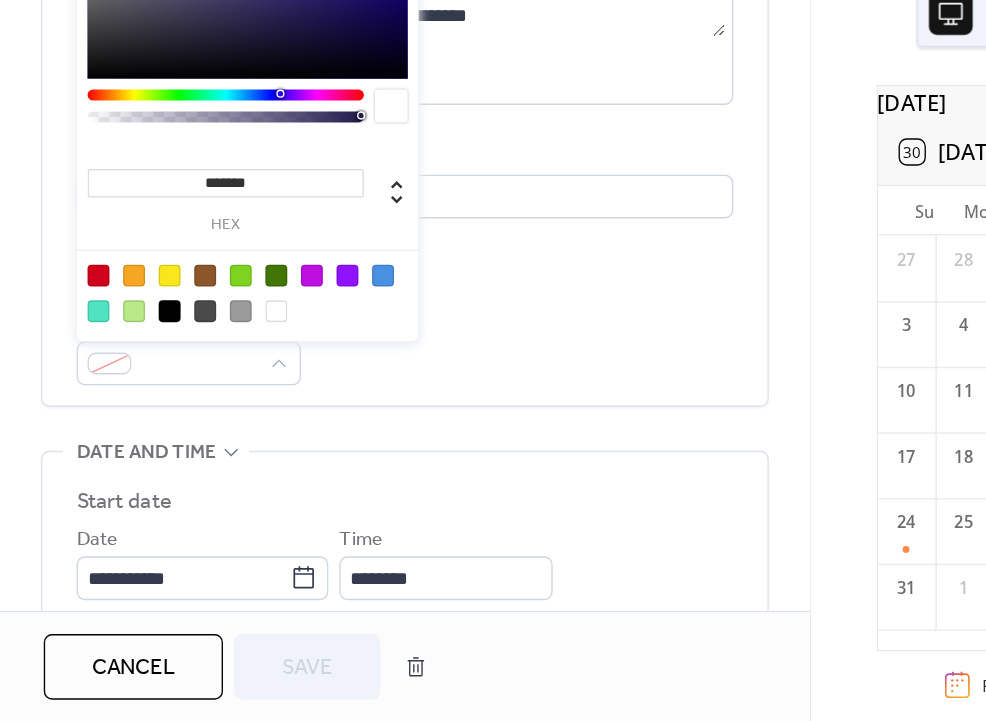 click at bounding box center [280, 395] 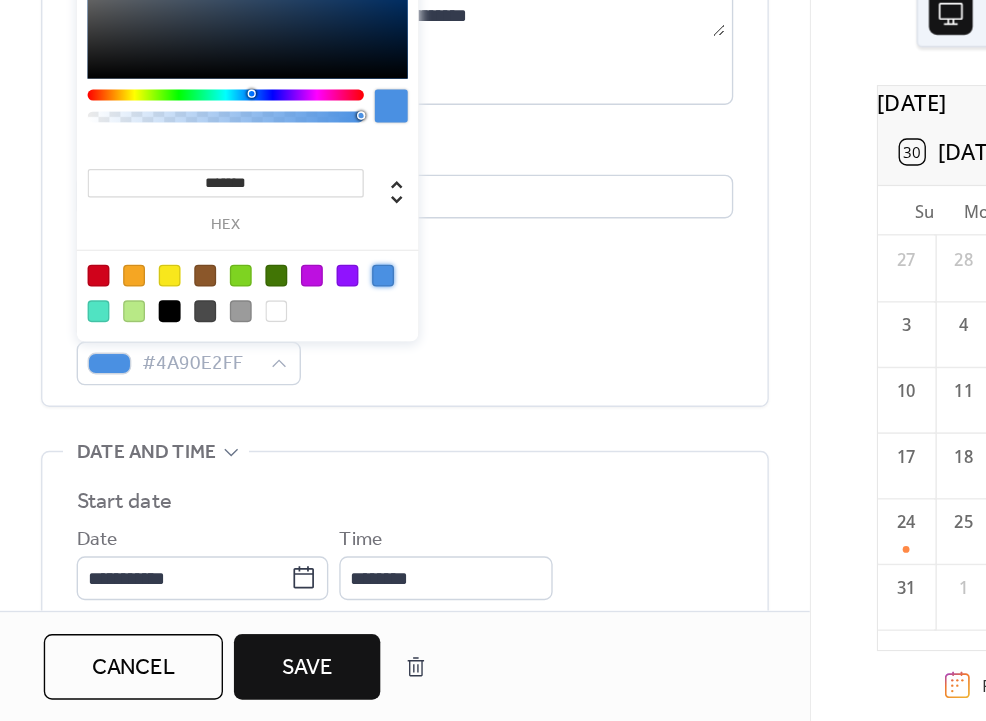 click at bounding box center [228, 395] 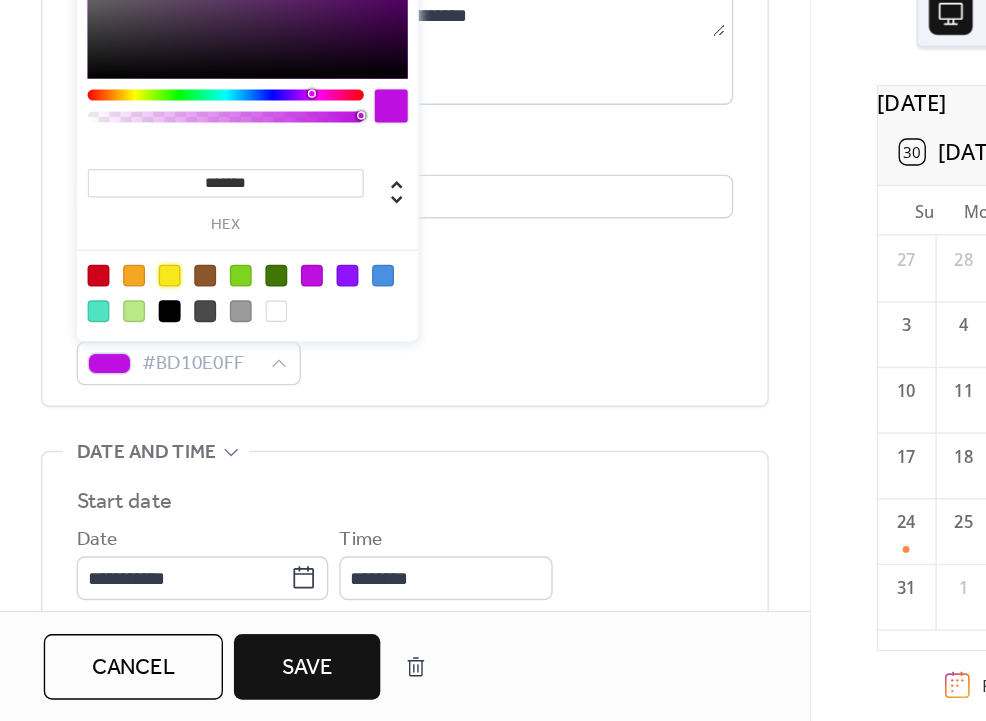click at bounding box center [124, 395] 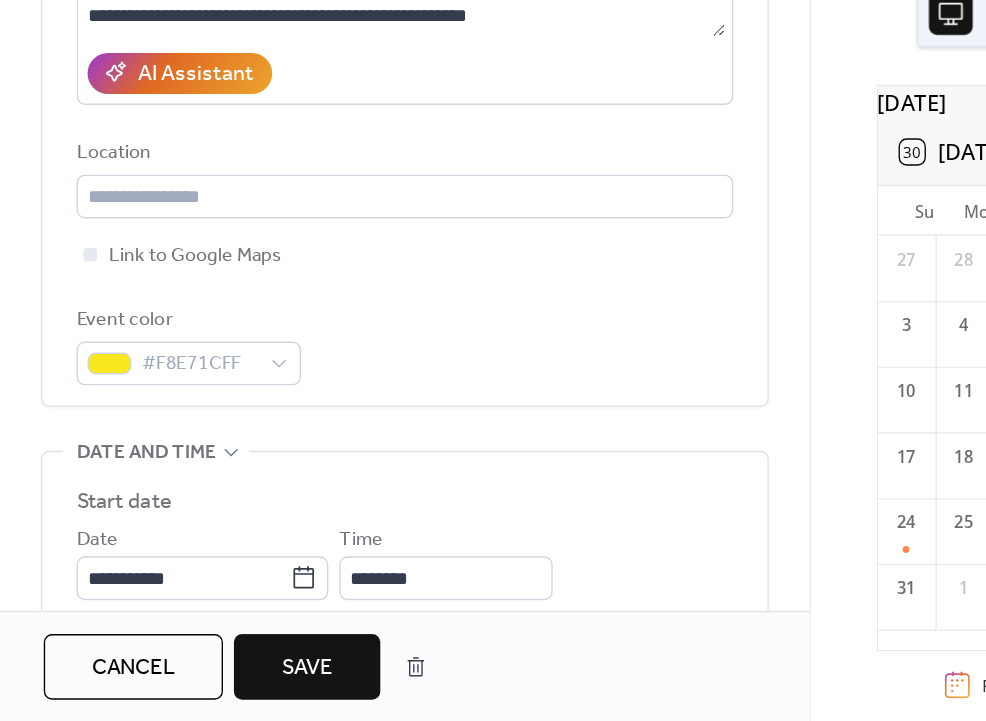 click on "Save" at bounding box center [224, 682] 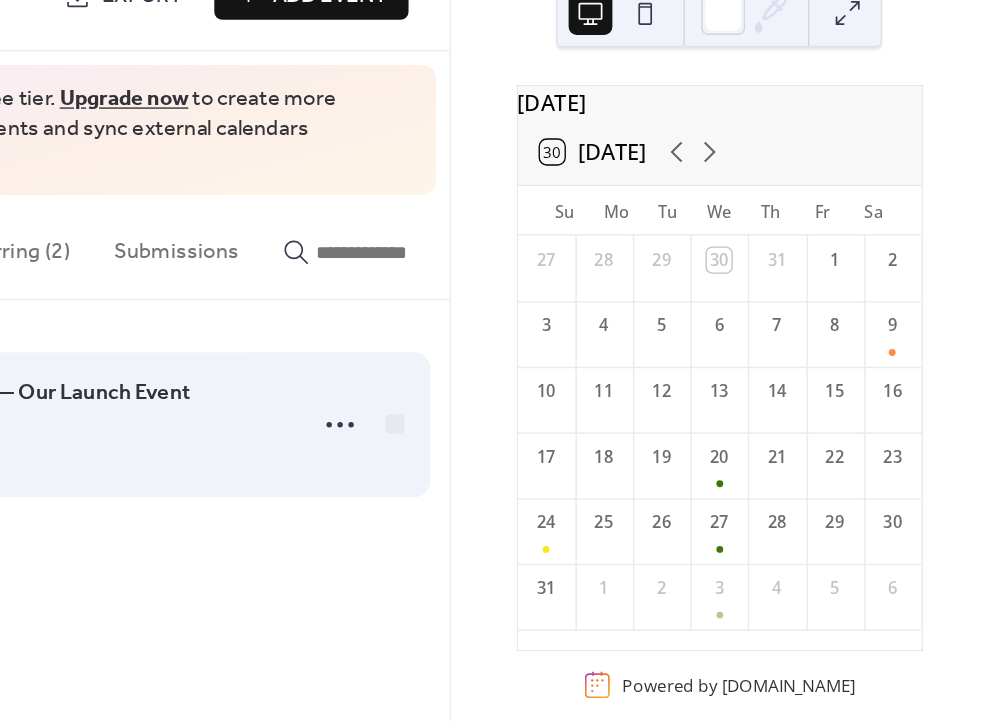 scroll, scrollTop: 0, scrollLeft: 0, axis: both 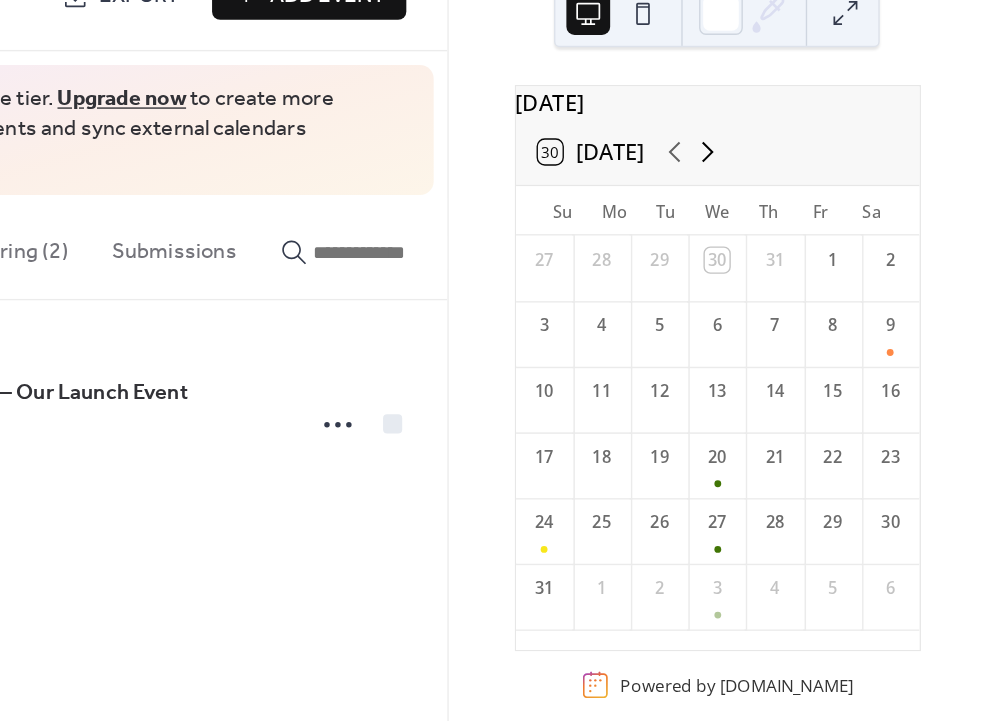 click 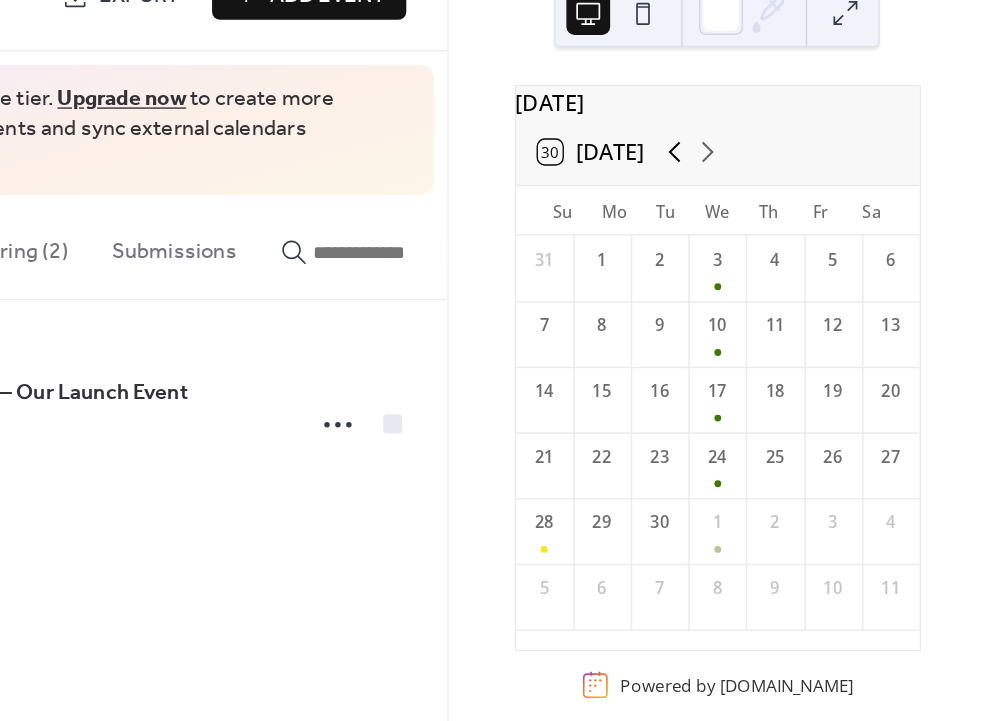 click 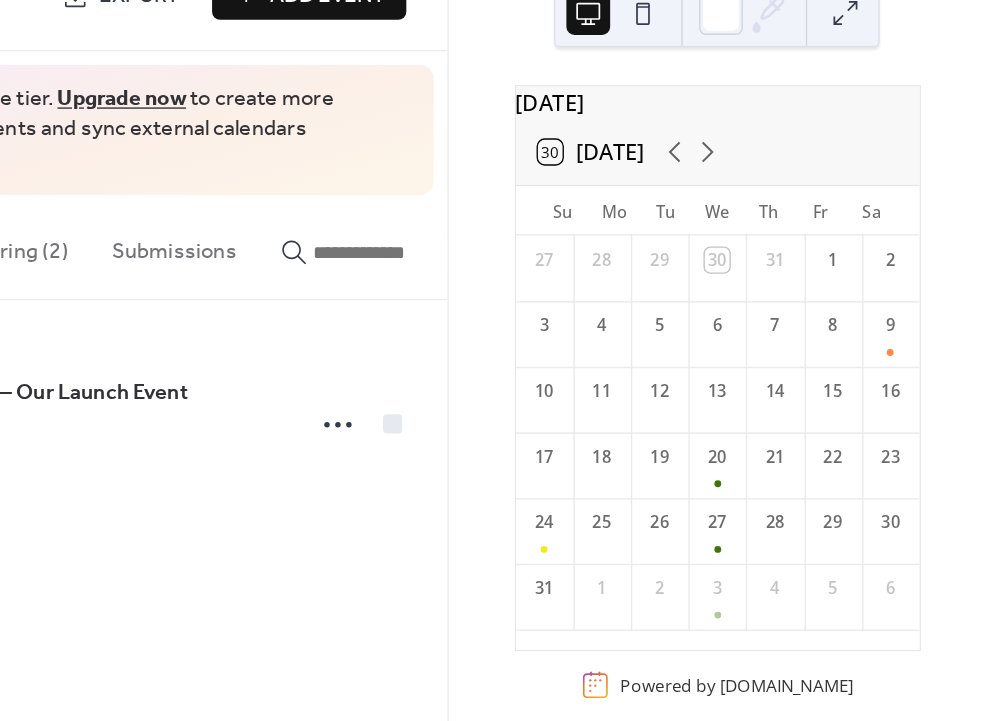 scroll, scrollTop: 38, scrollLeft: 0, axis: vertical 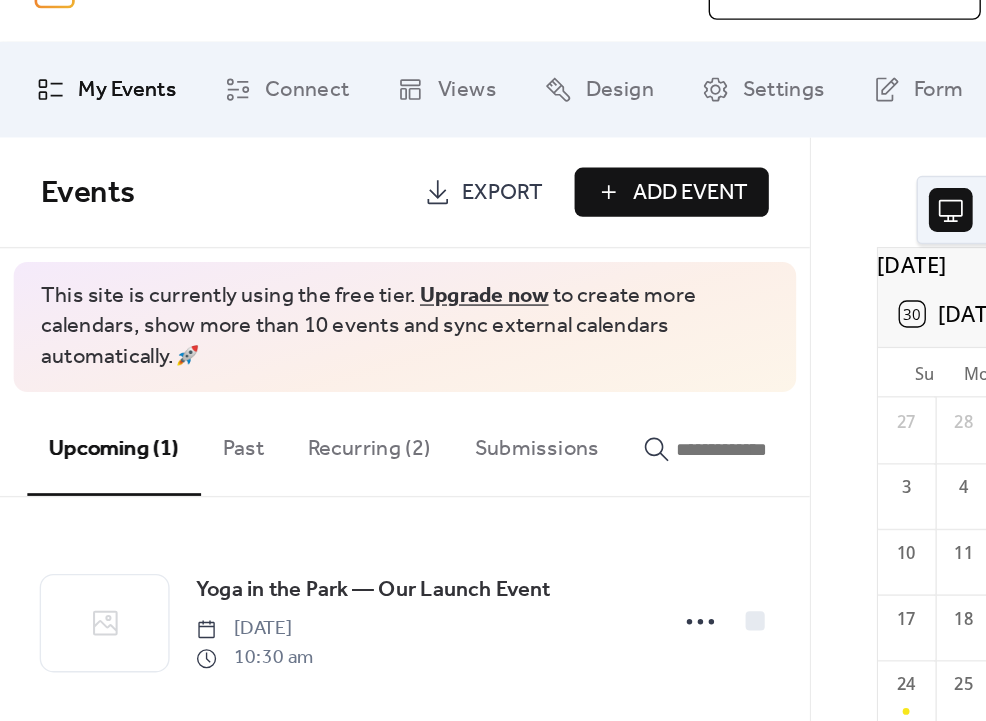 click on "Export" at bounding box center [367, 191] 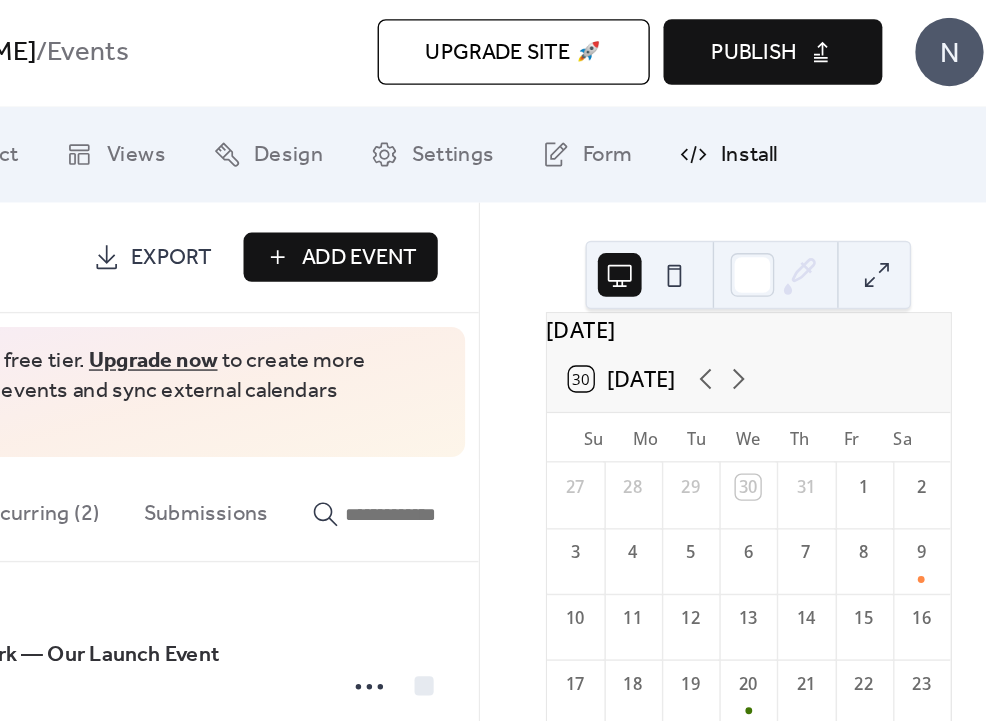 click on "Install" at bounding box center (789, 116) 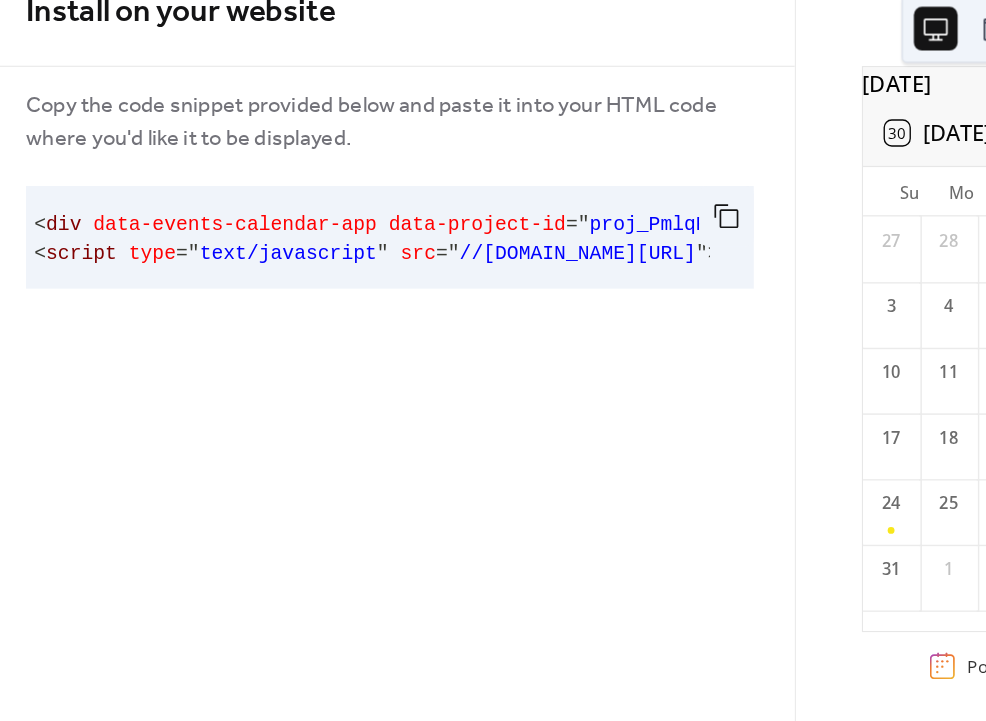 scroll, scrollTop: 0, scrollLeft: 0, axis: both 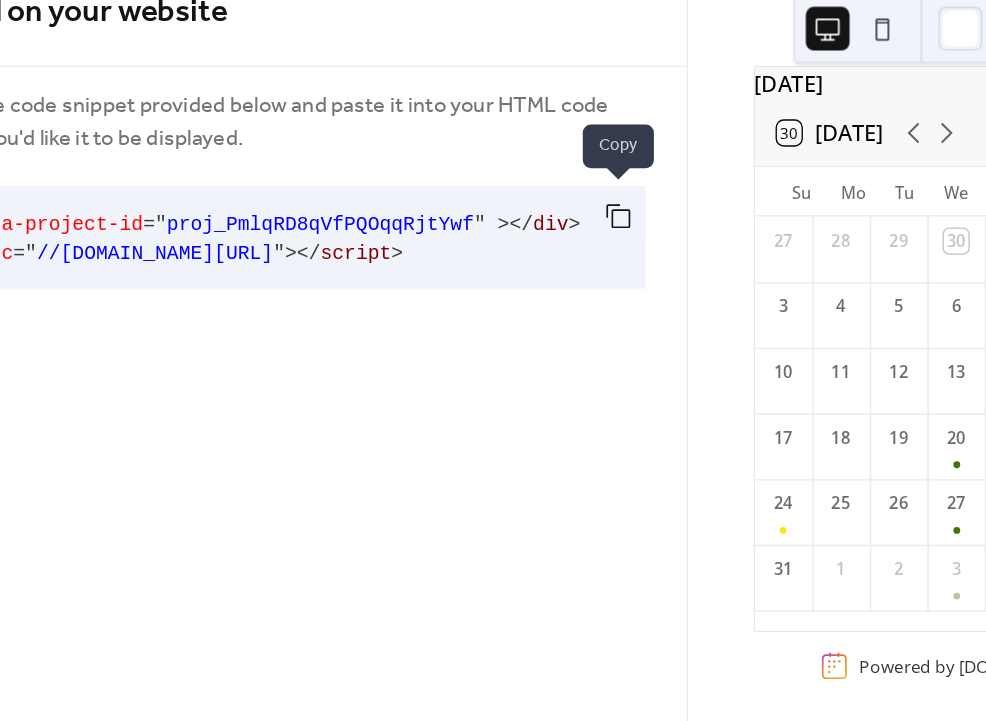 click at bounding box center [542, 340] 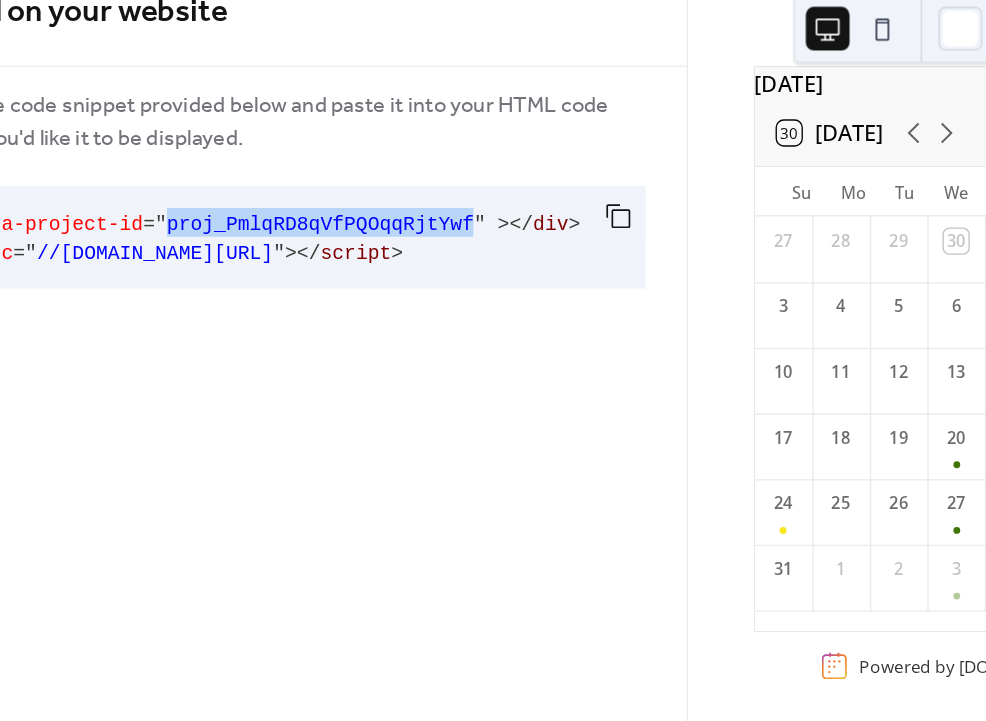drag, startPoint x: 213, startPoint y: 344, endPoint x: 432, endPoint y: 341, distance: 219.02055 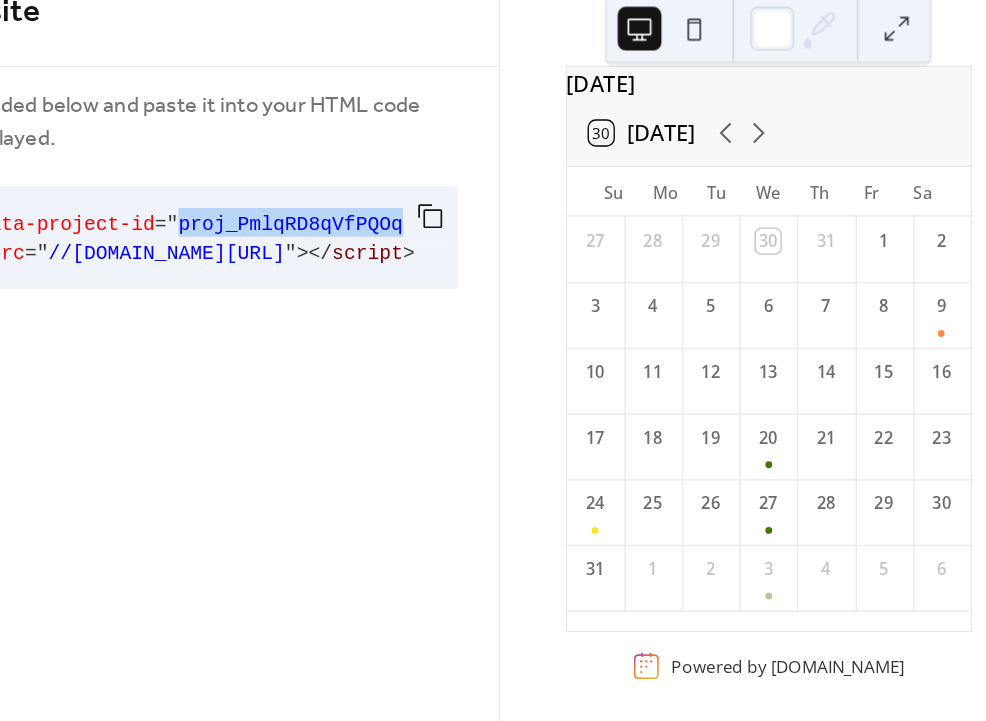 scroll, scrollTop: 0, scrollLeft: 0, axis: both 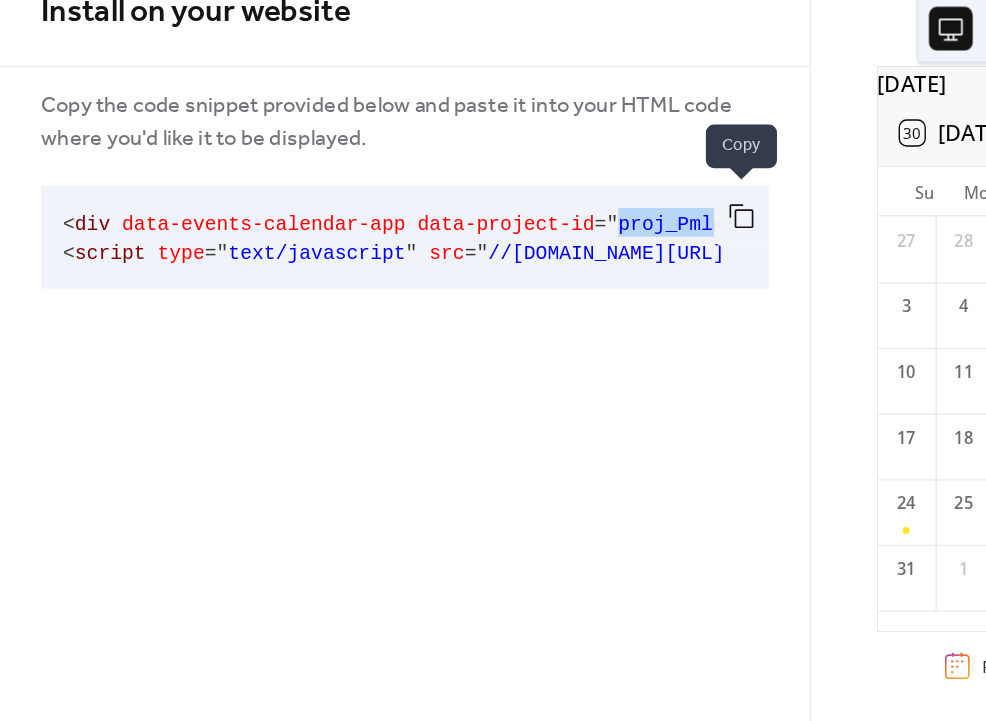 click at bounding box center (542, 340) 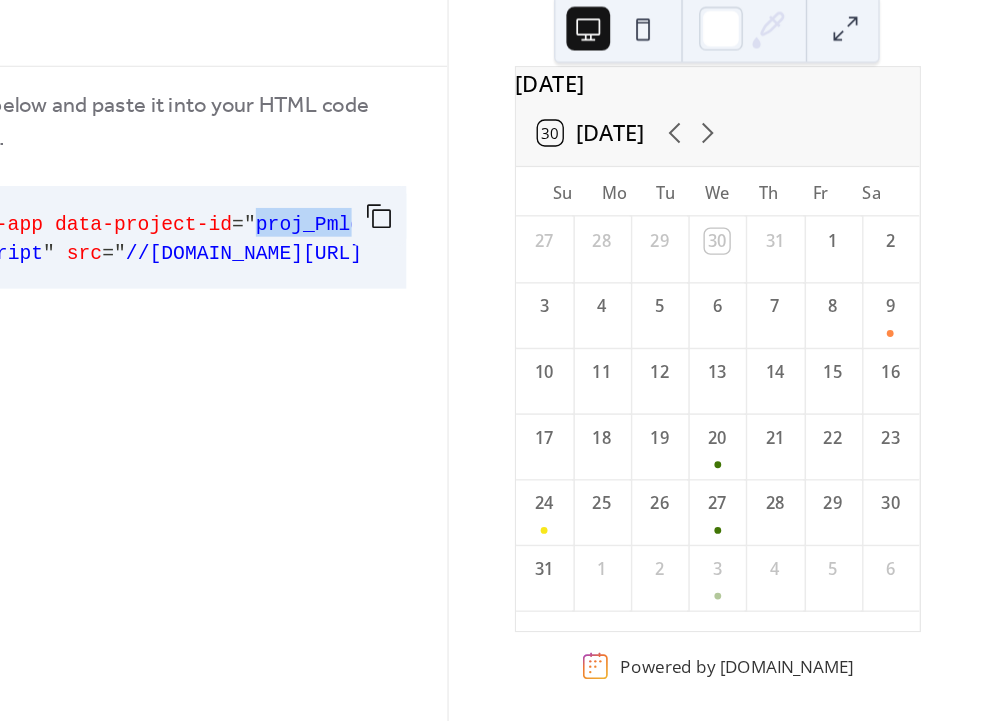 scroll, scrollTop: 0, scrollLeft: 0, axis: both 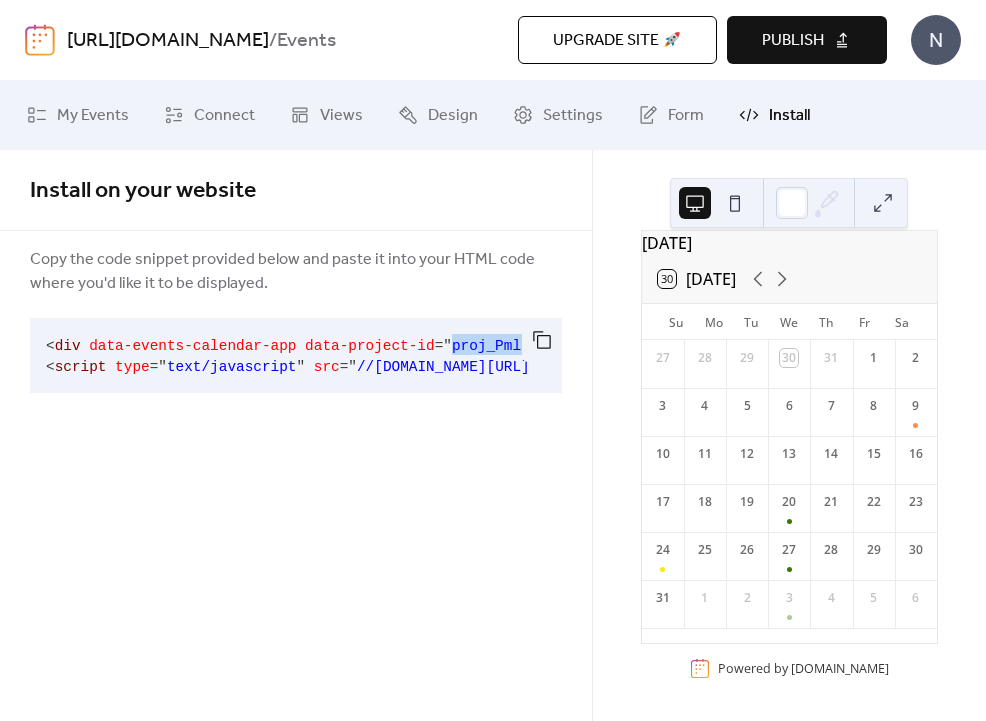 click on "Install" at bounding box center [789, 116] 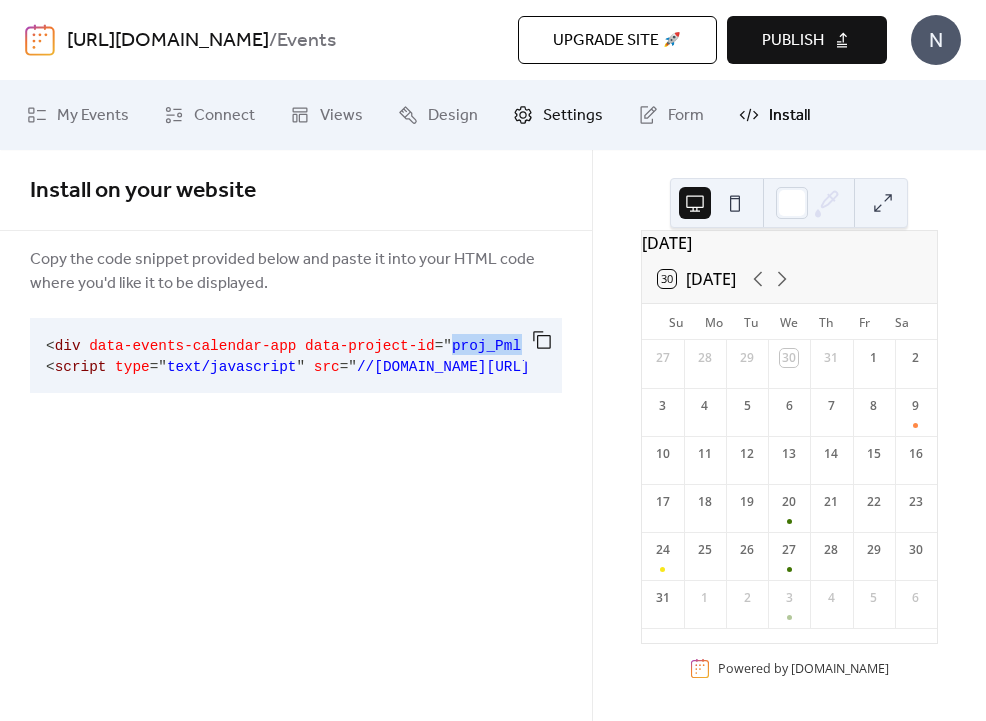click on "Settings" at bounding box center [573, 116] 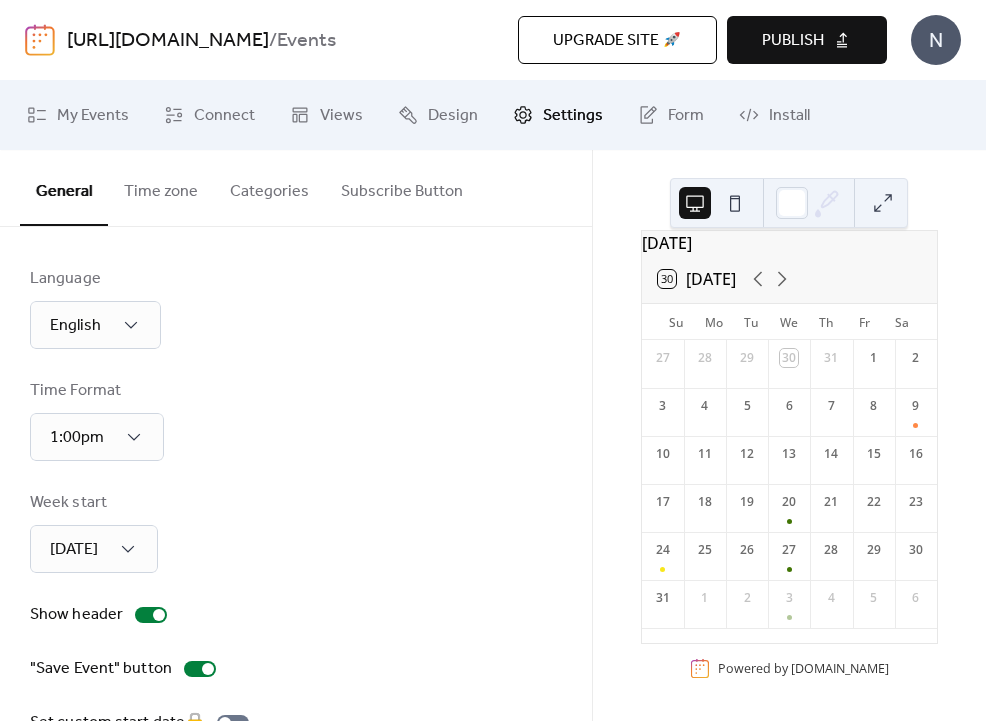 scroll, scrollTop: 197, scrollLeft: 0, axis: vertical 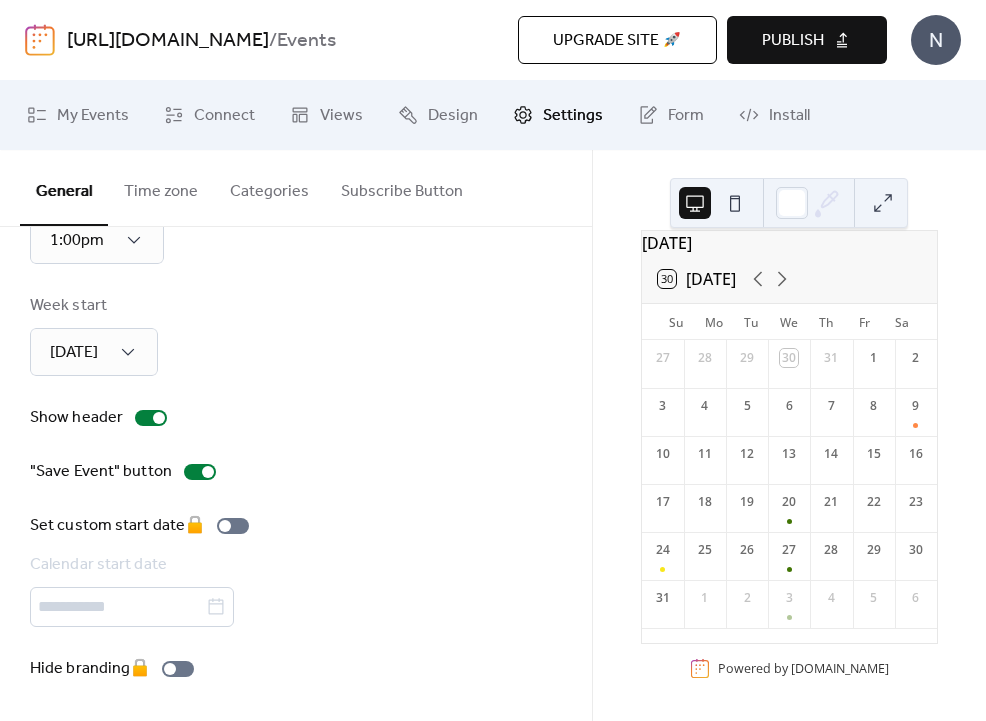 click on "Subscribe Button" at bounding box center (402, 187) 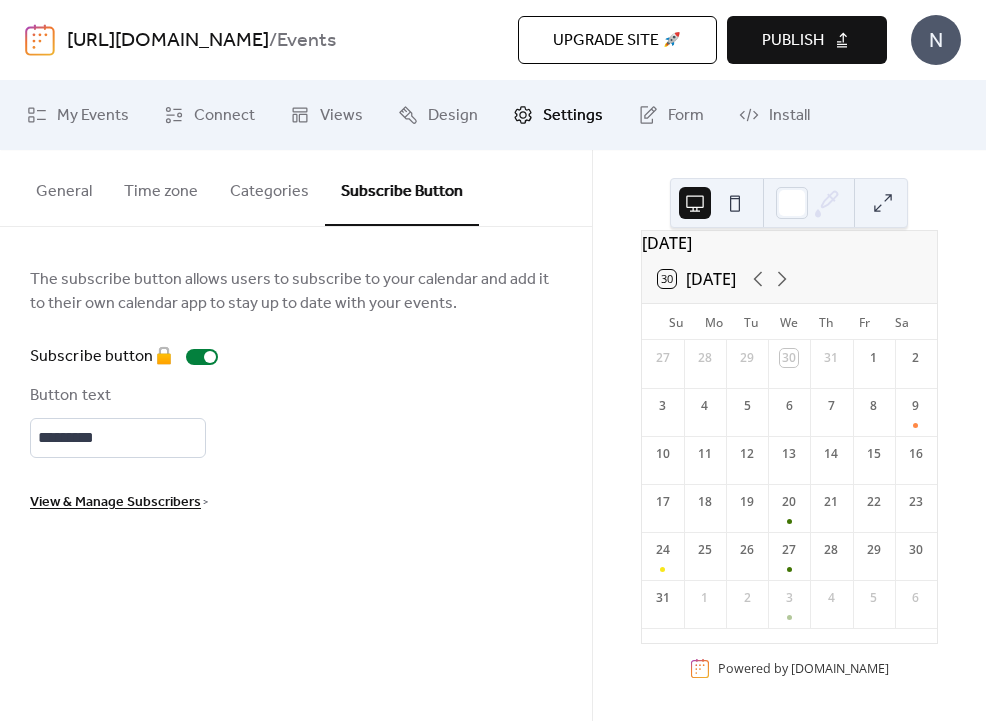 scroll, scrollTop: 0, scrollLeft: 0, axis: both 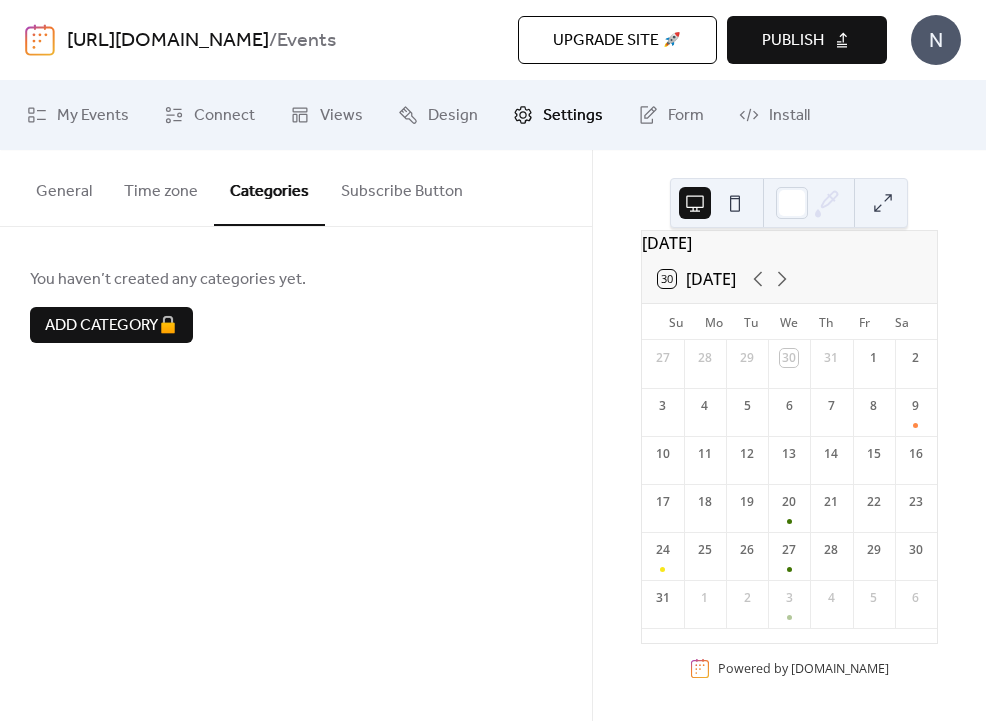 click on "Time zone" at bounding box center [161, 187] 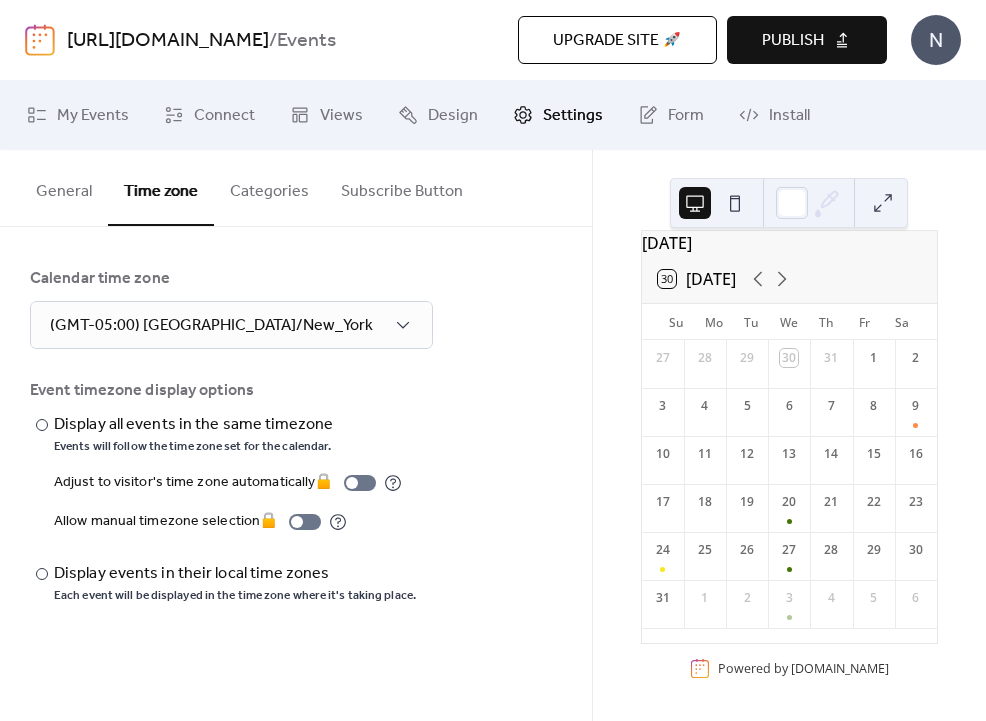 click on "General" at bounding box center [64, 187] 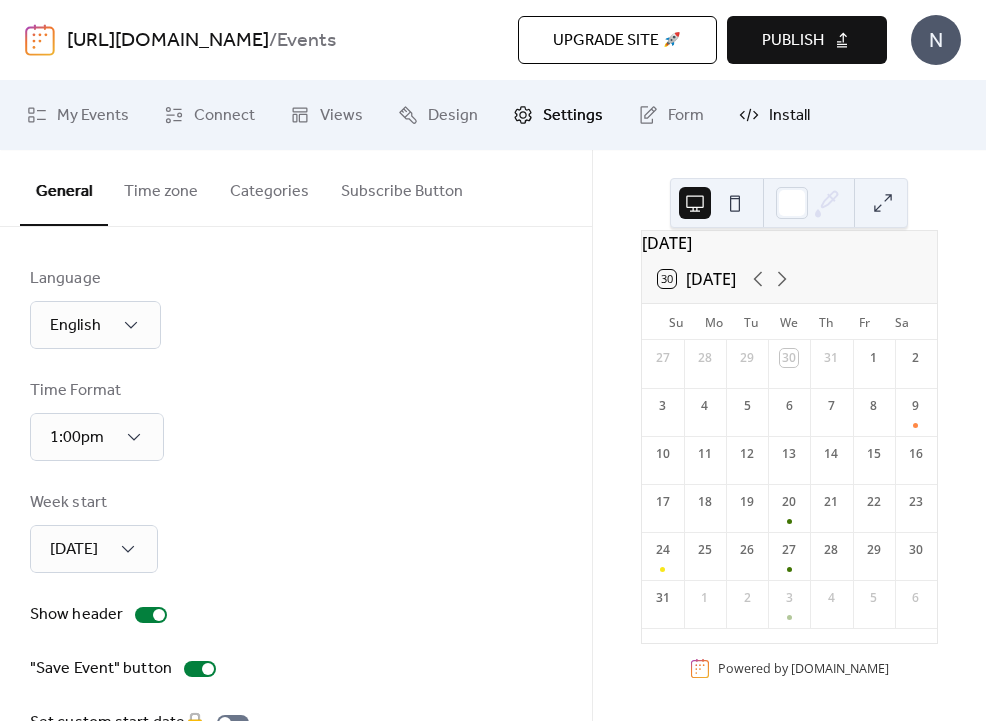 click on "Install" at bounding box center (774, 115) 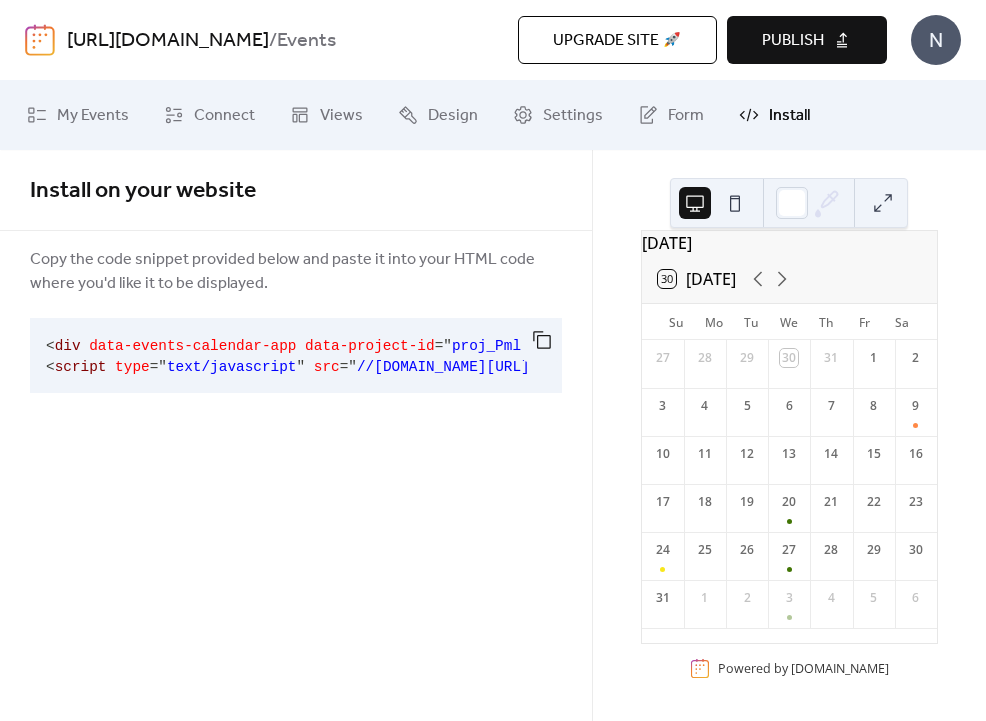 click on "15" at bounding box center (874, 451) 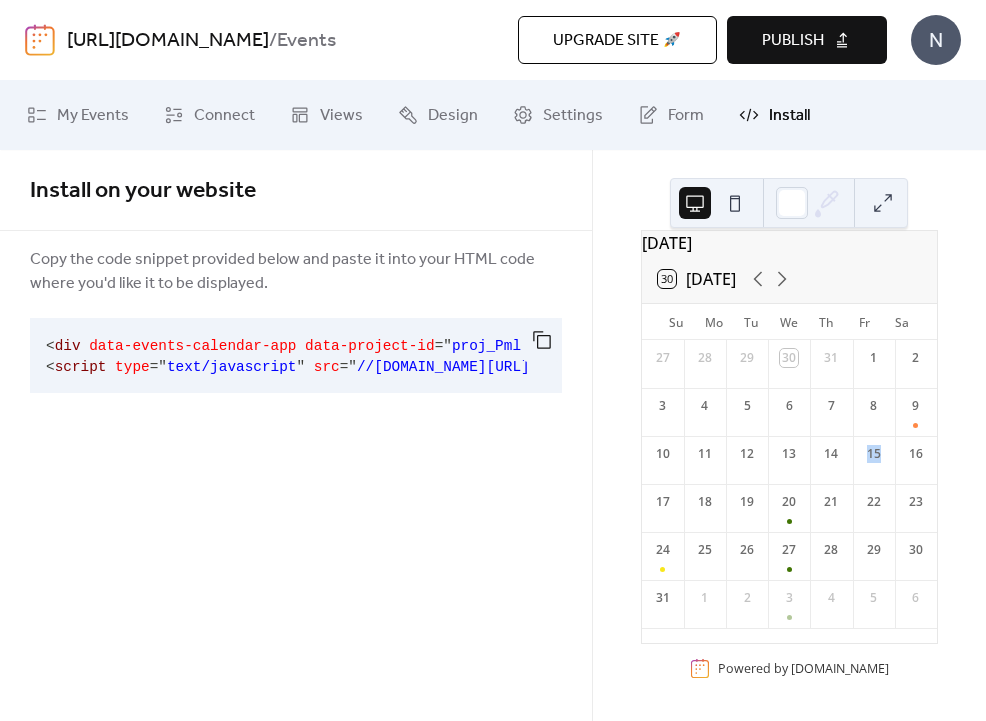 click on "15" at bounding box center (874, 451) 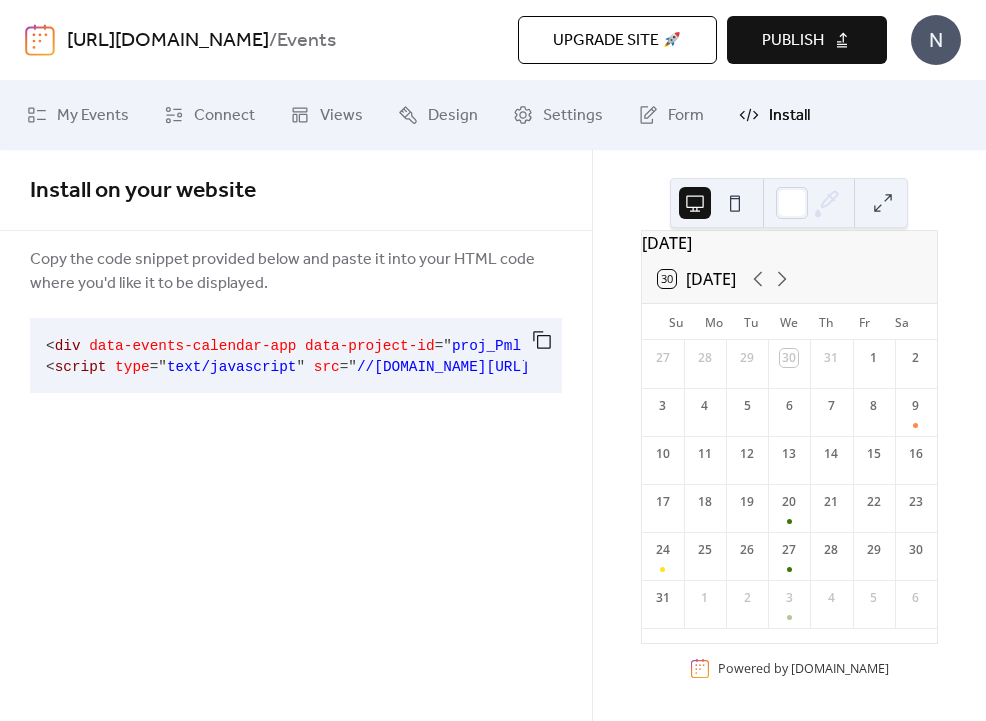 click on "August 2025" at bounding box center (789, 243) 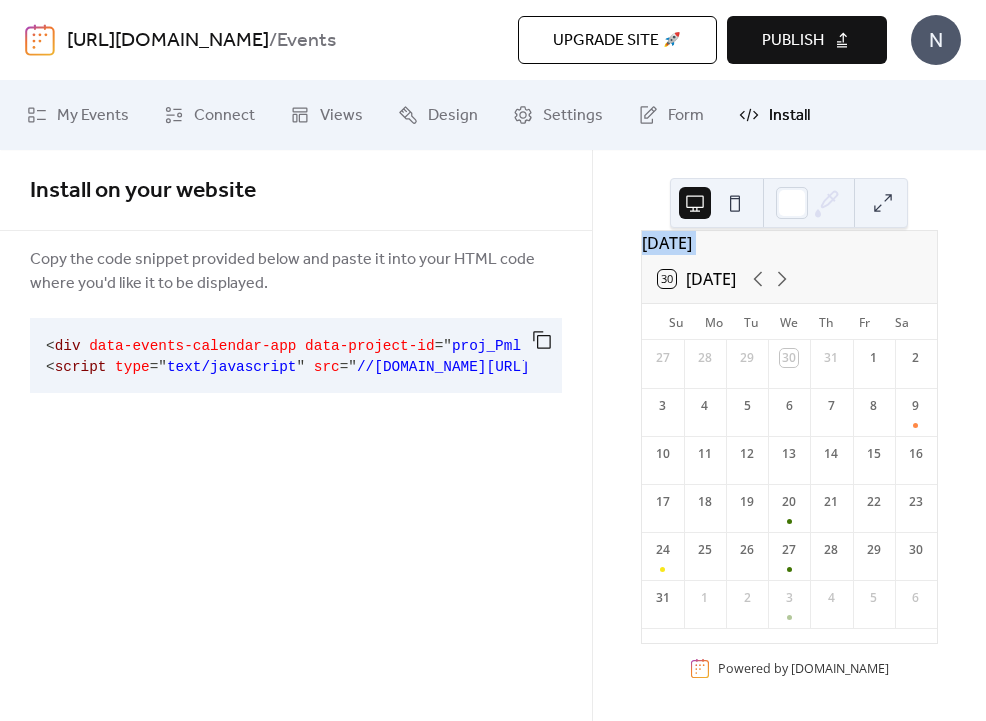 click on "August 2025" at bounding box center (789, 243) 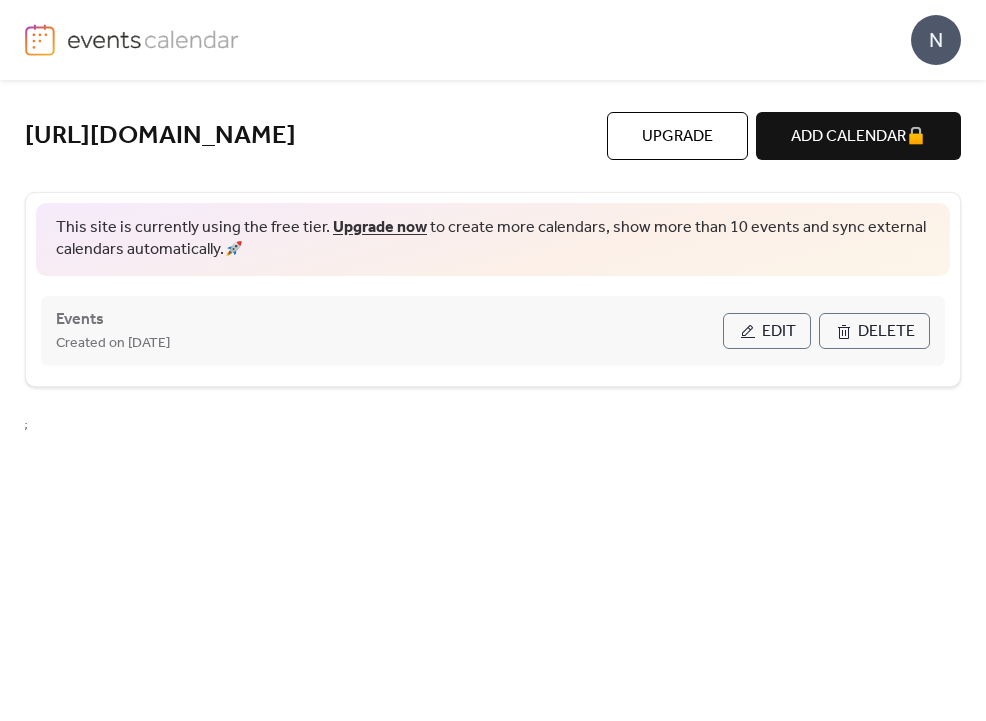 click on "Edit" at bounding box center [779, 332] 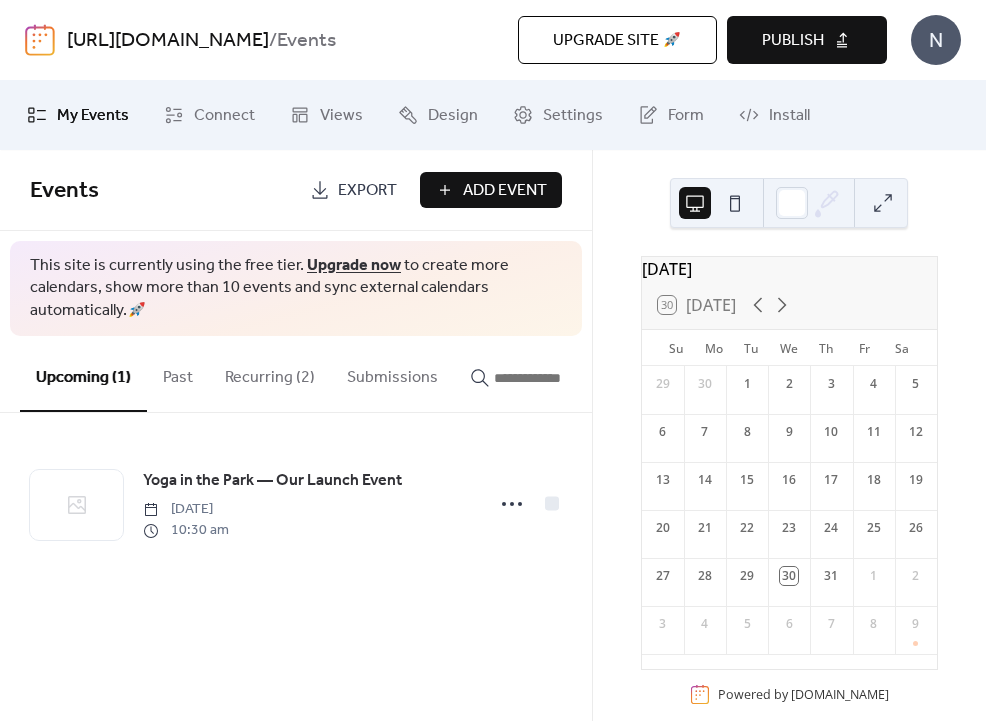 click on "Export" at bounding box center (353, 190) 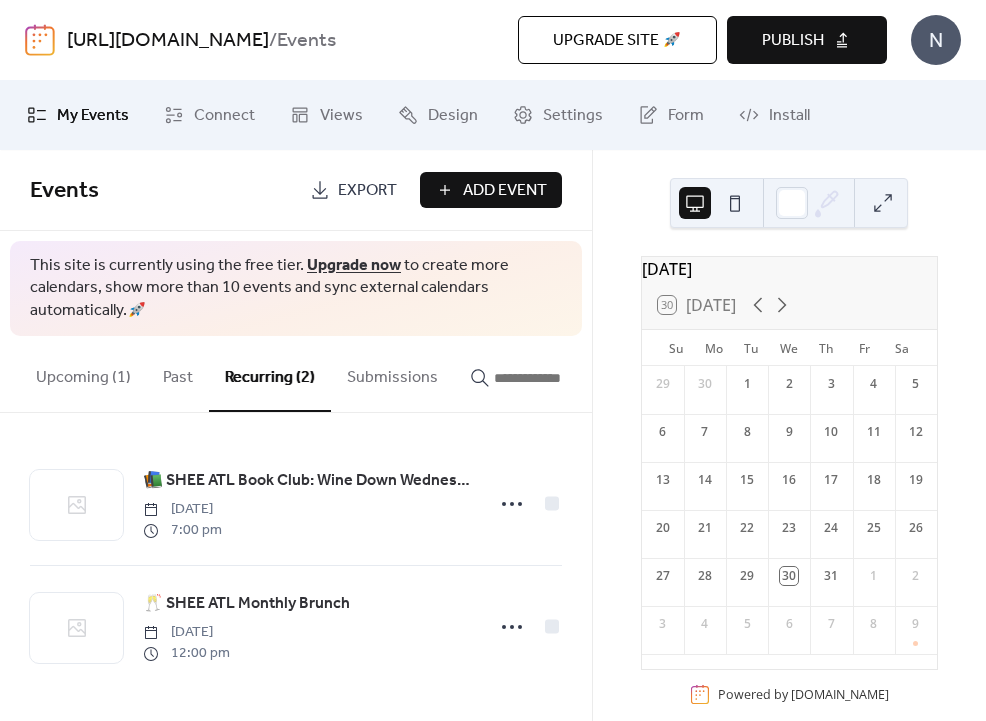 click on "Submissions" at bounding box center [392, 373] 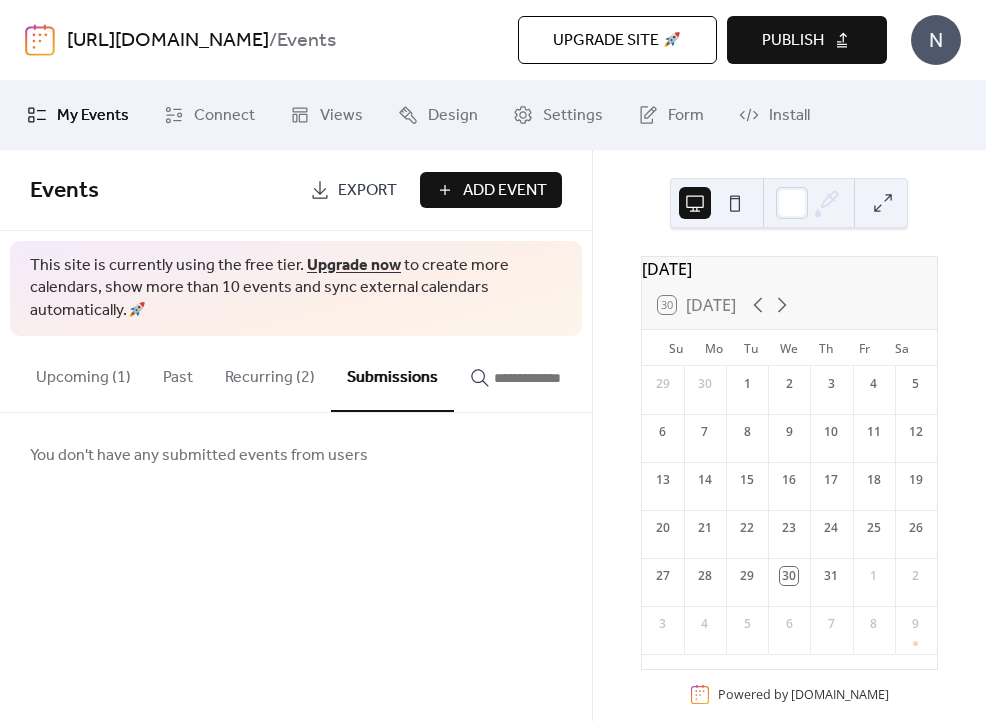 click at bounding box center (554, 378) 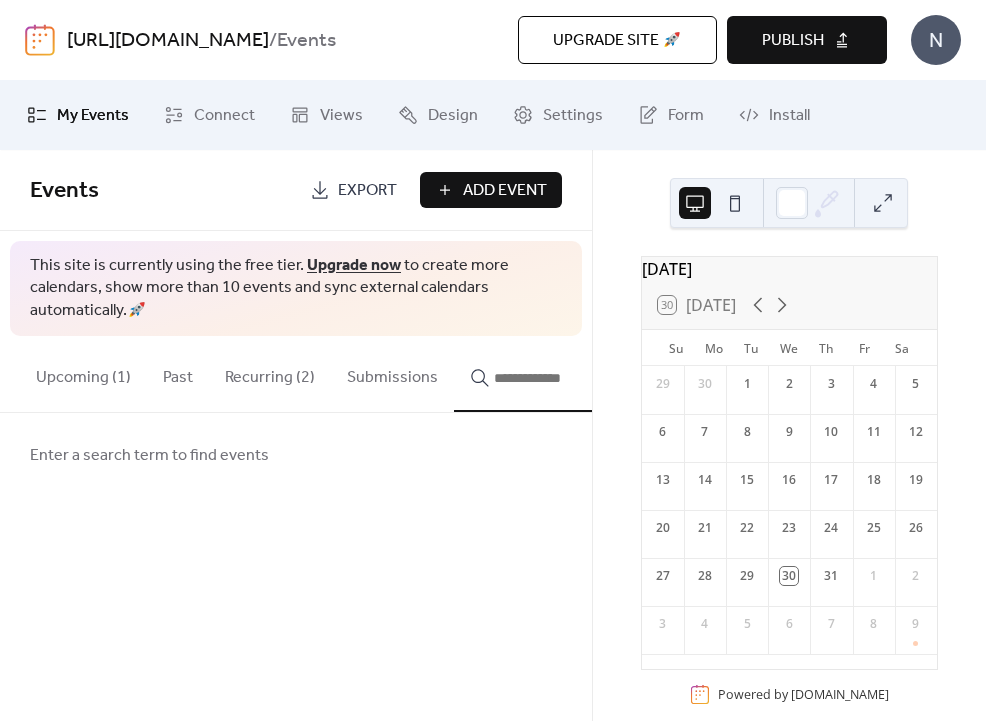 click at bounding box center (554, 378) 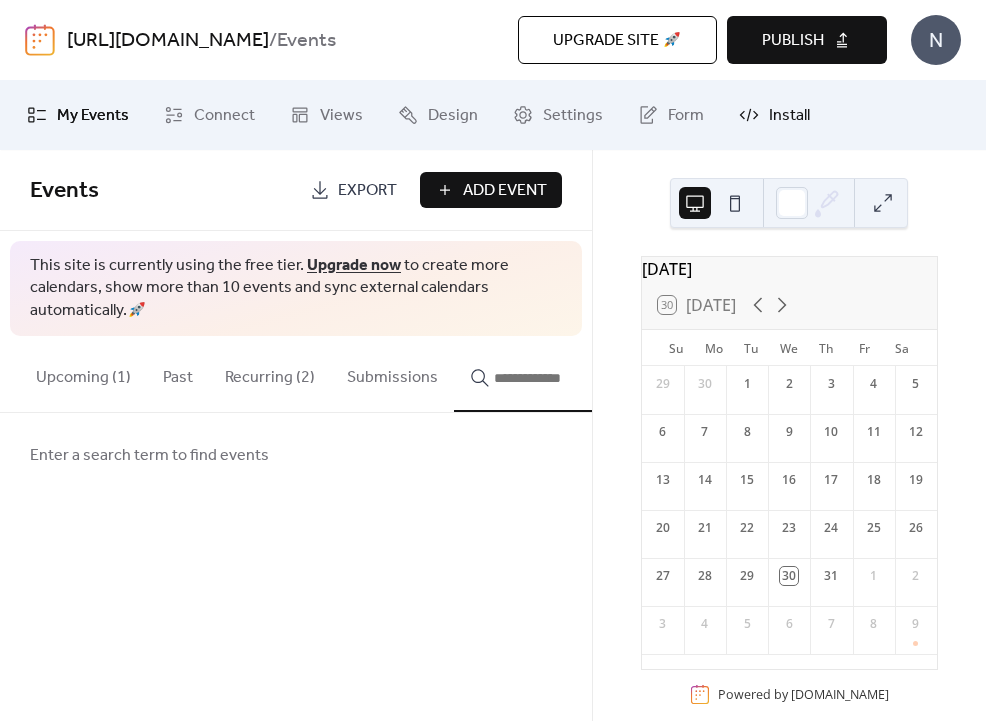 click on "Install" at bounding box center (774, 115) 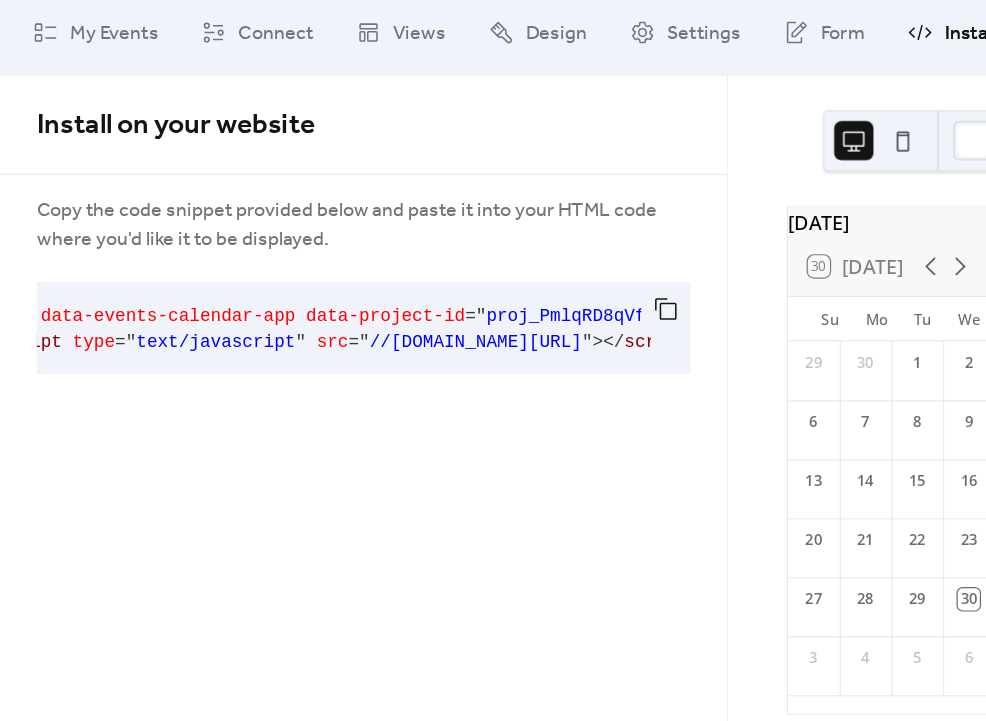 scroll, scrollTop: 0, scrollLeft: 241, axis: horizontal 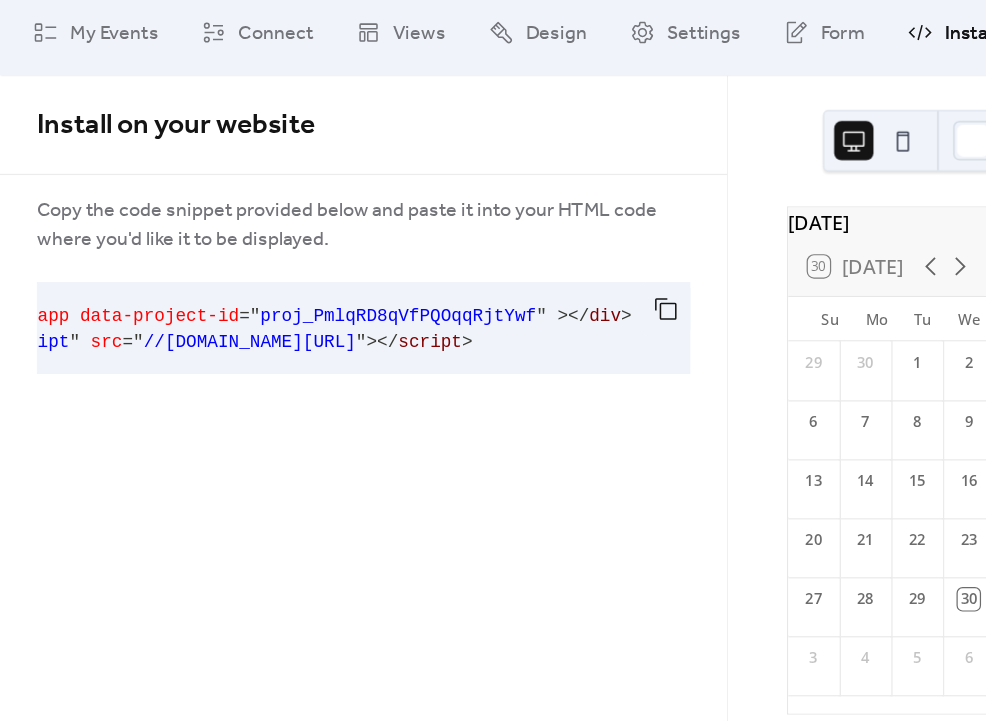 click on """ at bounding box center [440, 346] 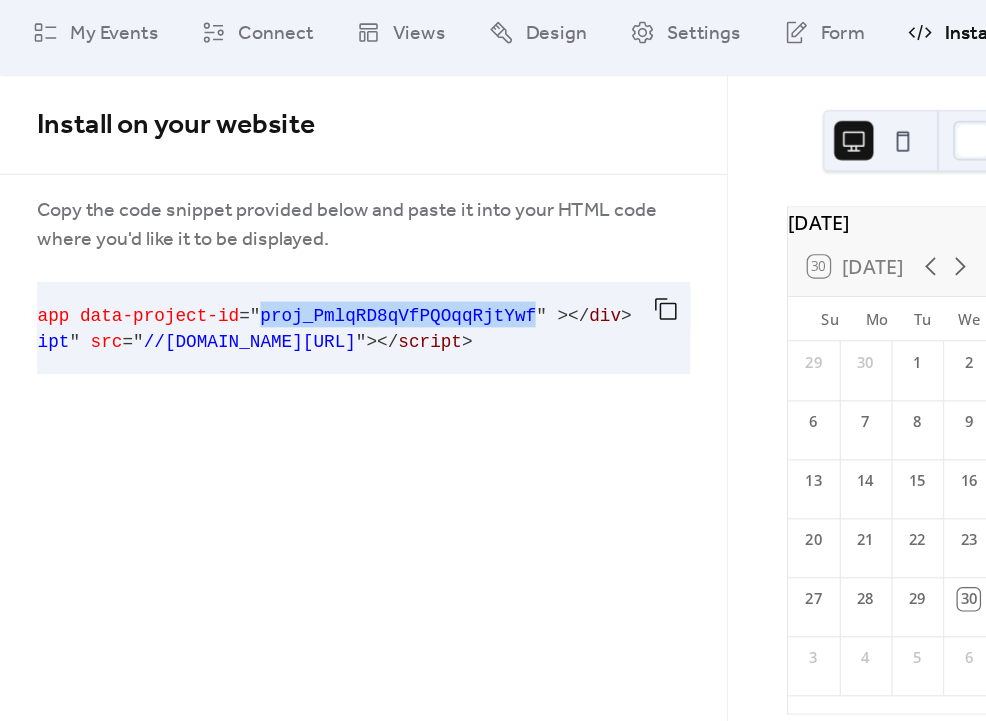 drag, startPoint x: 433, startPoint y: 346, endPoint x: 214, endPoint y: 351, distance: 219.05707 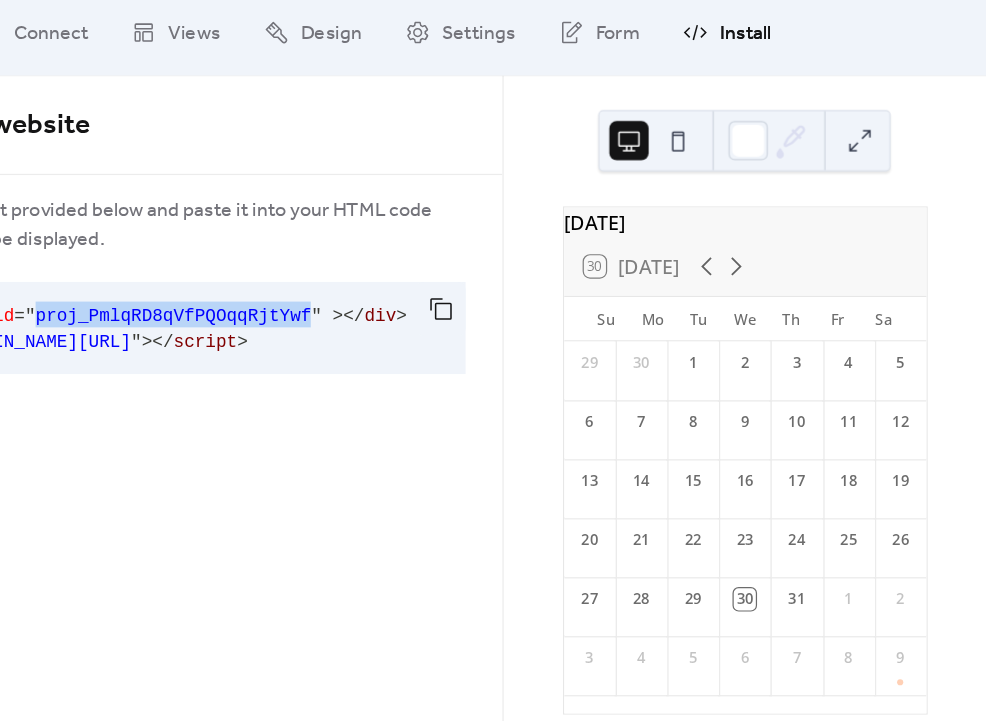scroll, scrollTop: 38, scrollLeft: 0, axis: vertical 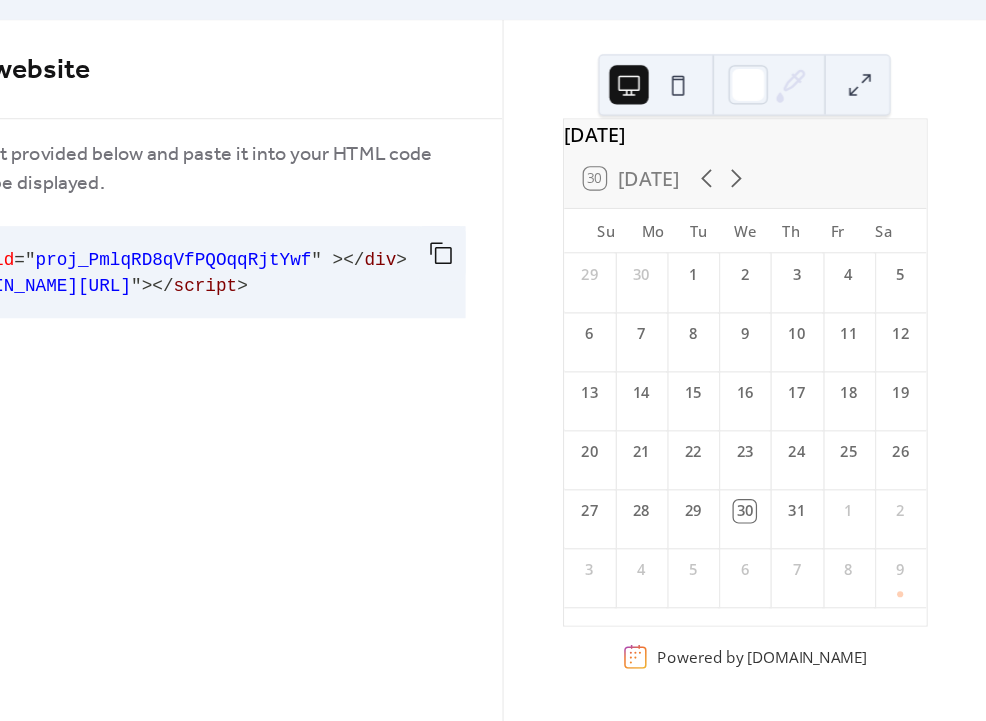 click on "Powered by   EventsCalendar.co" at bounding box center [803, 668] 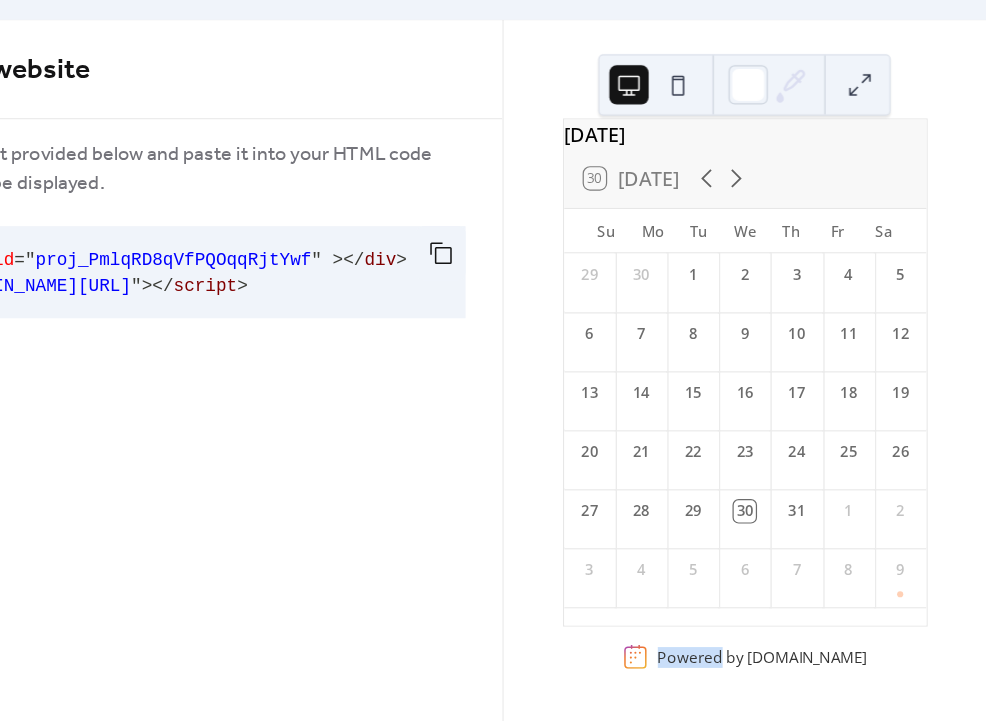 click 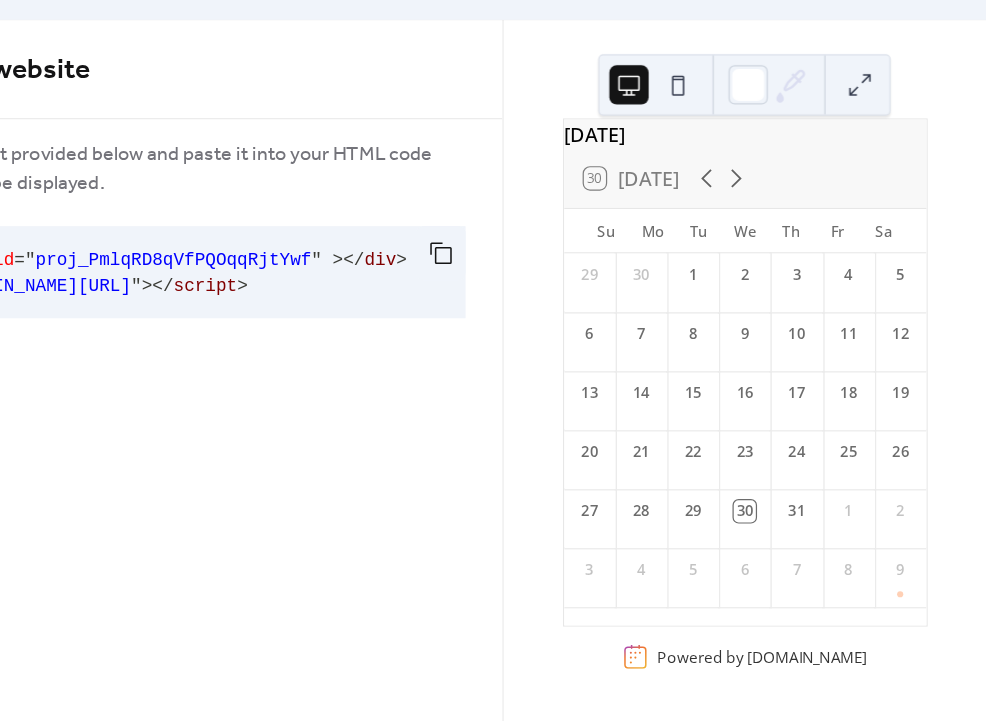 click 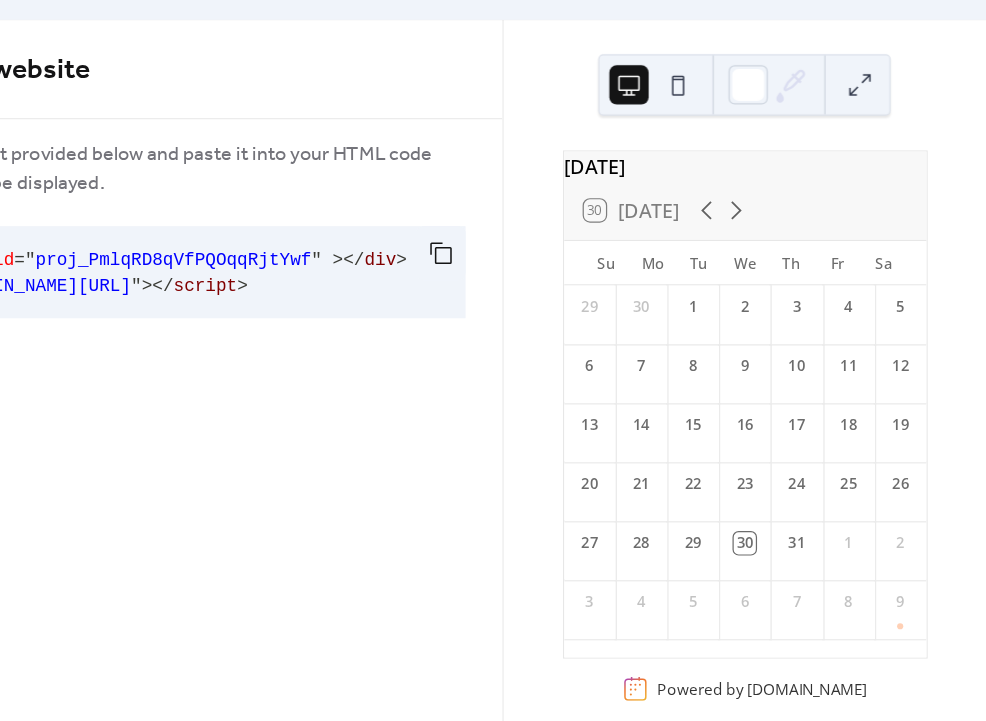 scroll, scrollTop: 0, scrollLeft: 0, axis: both 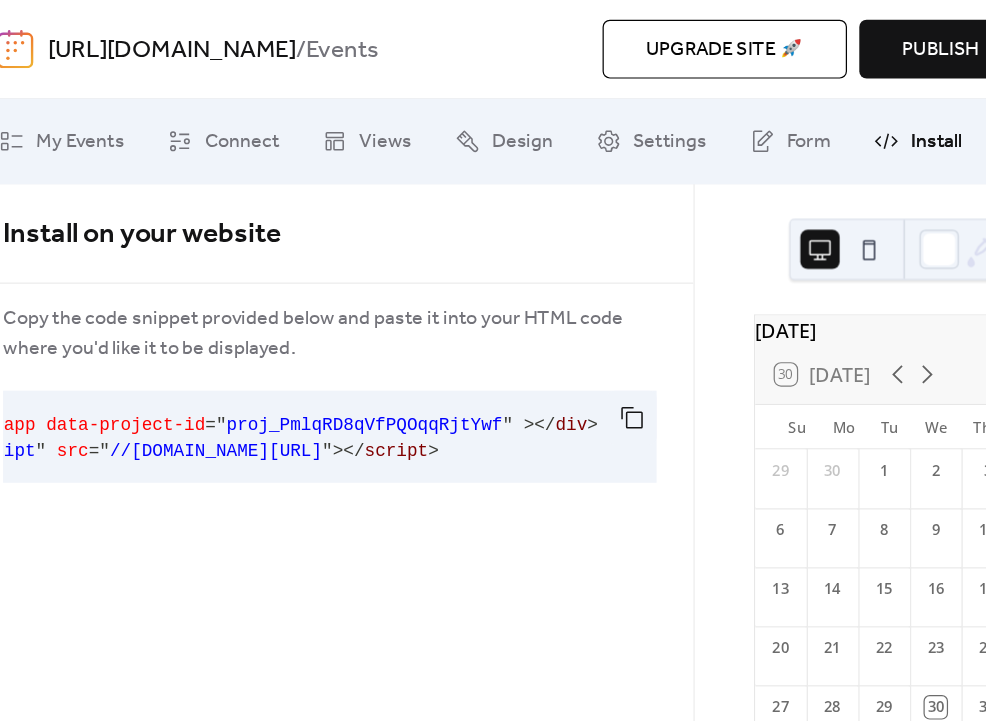 click on "Publish" at bounding box center (807, 40) 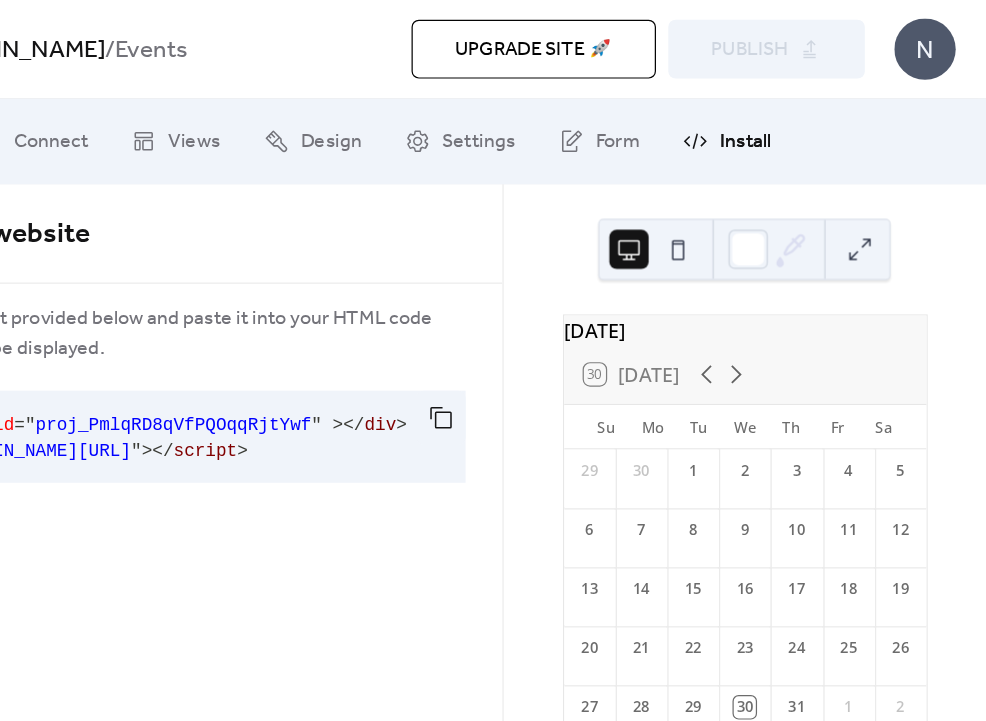 click on "Install" at bounding box center (789, 116) 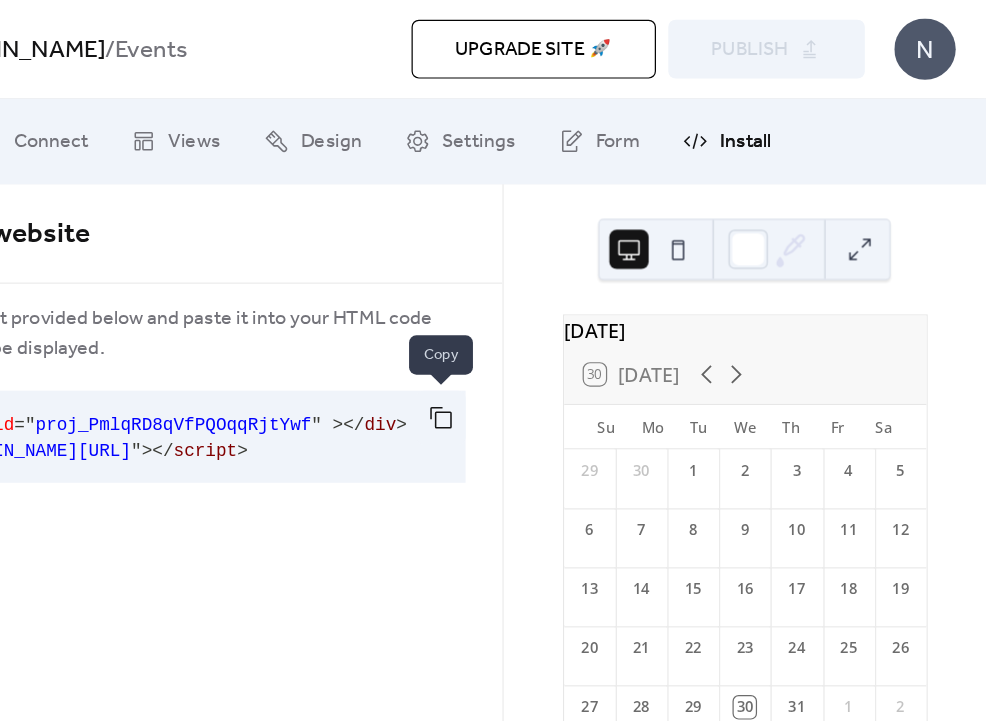 click at bounding box center [542, 340] 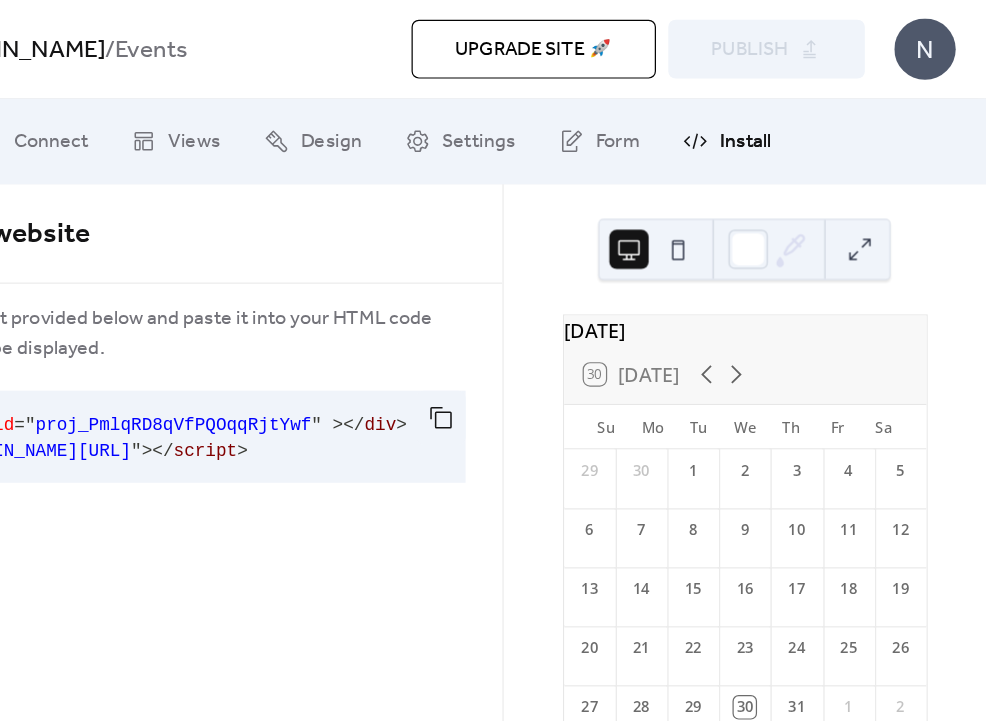 scroll, scrollTop: 38, scrollLeft: 0, axis: vertical 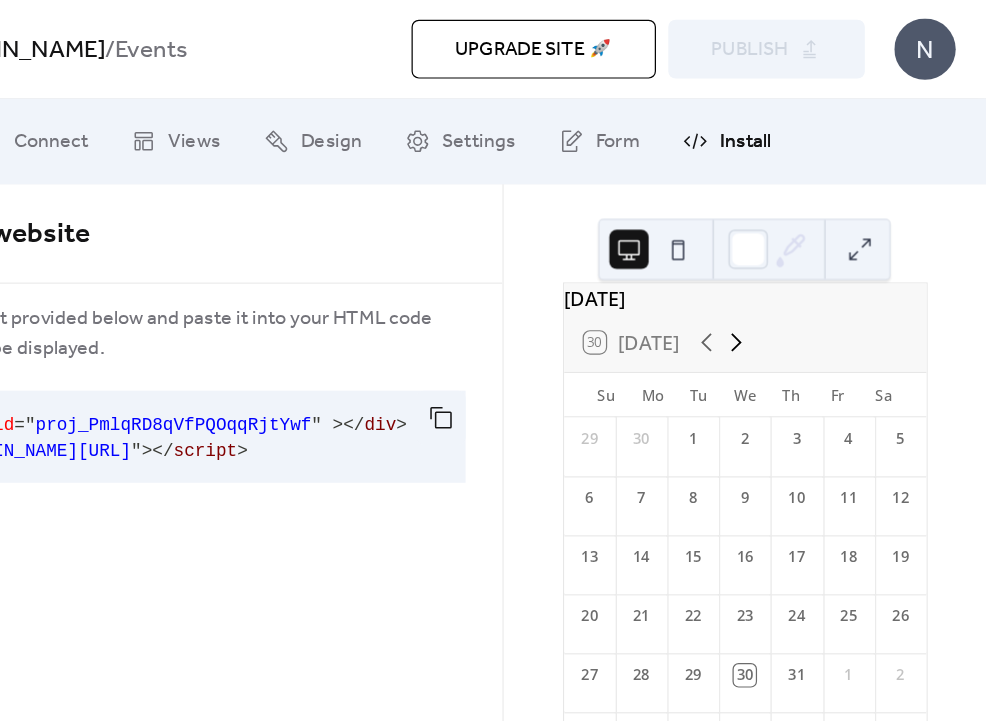 click 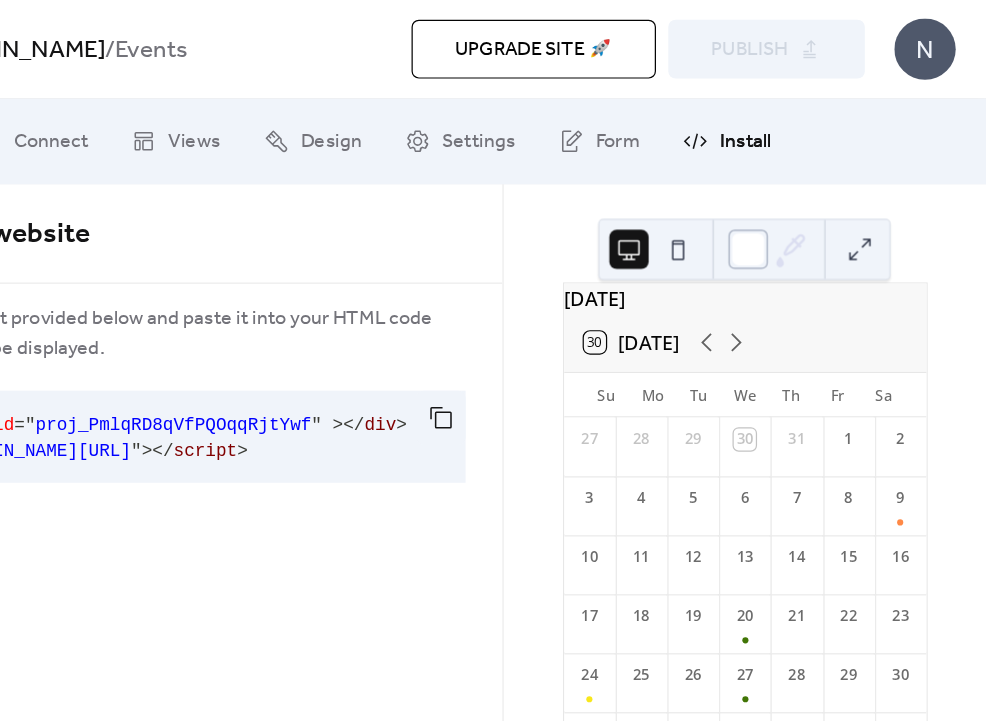 click at bounding box center [792, 203] 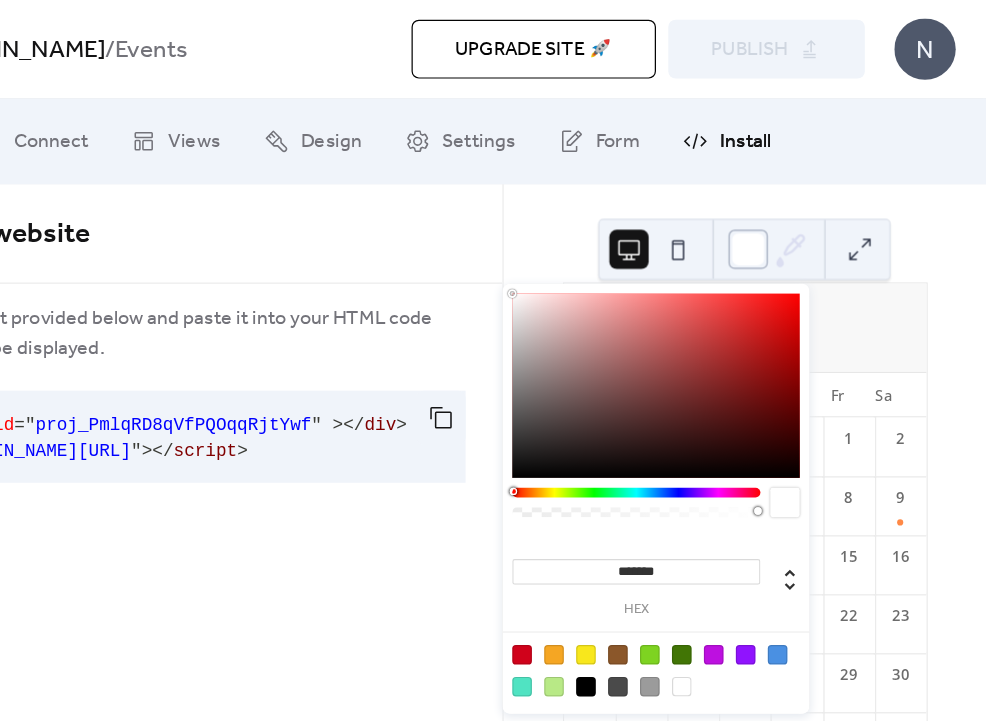 click at bounding box center (792, 203) 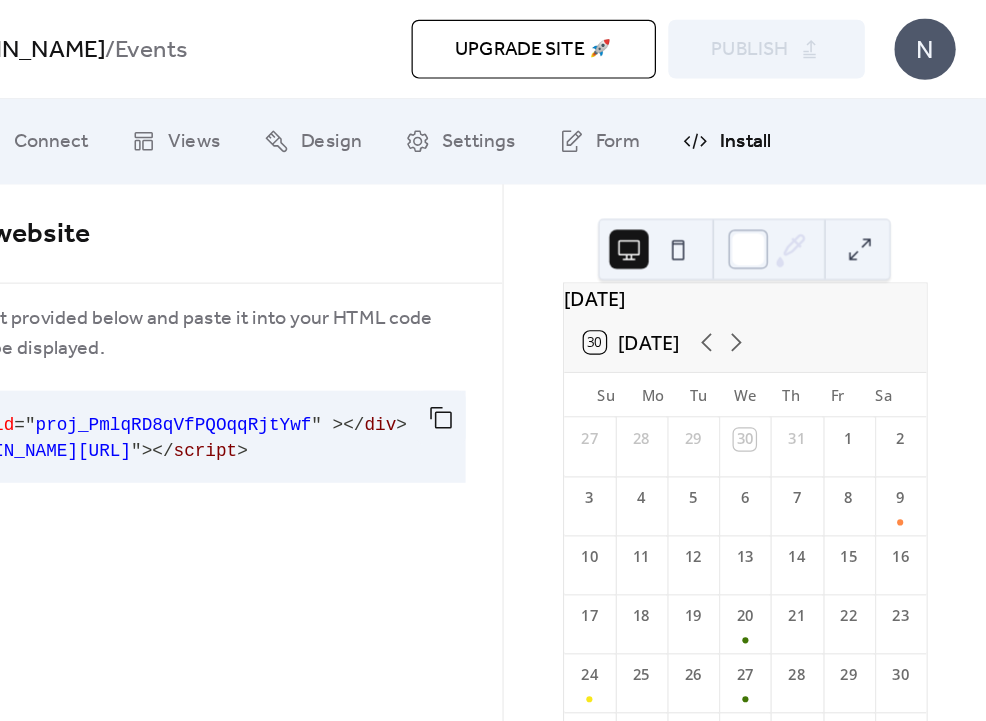 click at bounding box center [792, 203] 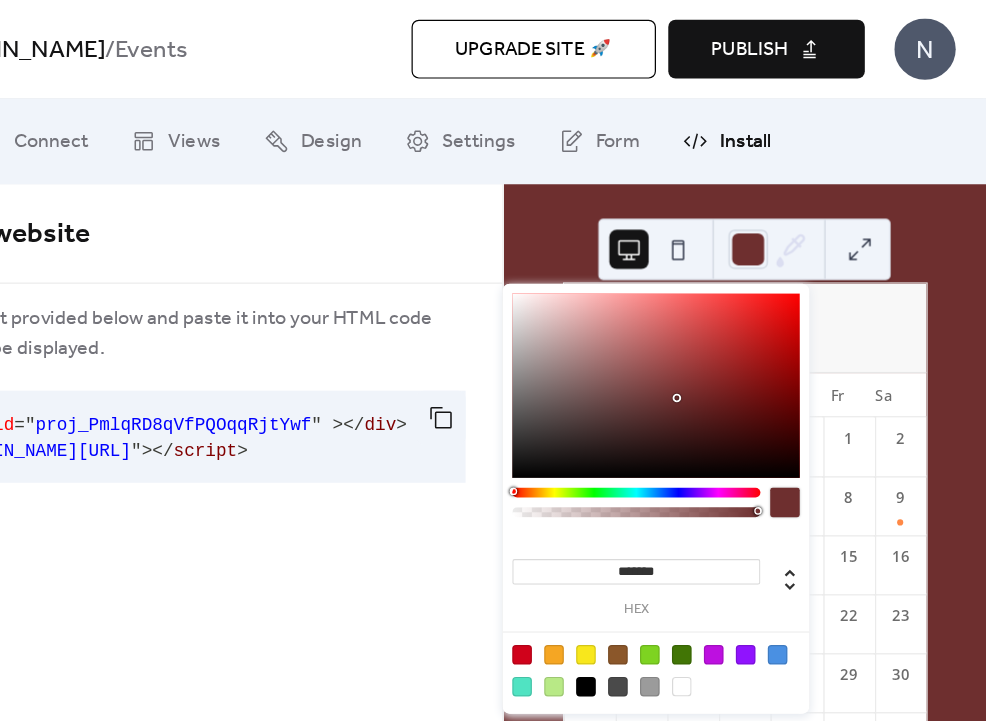 type on "*******" 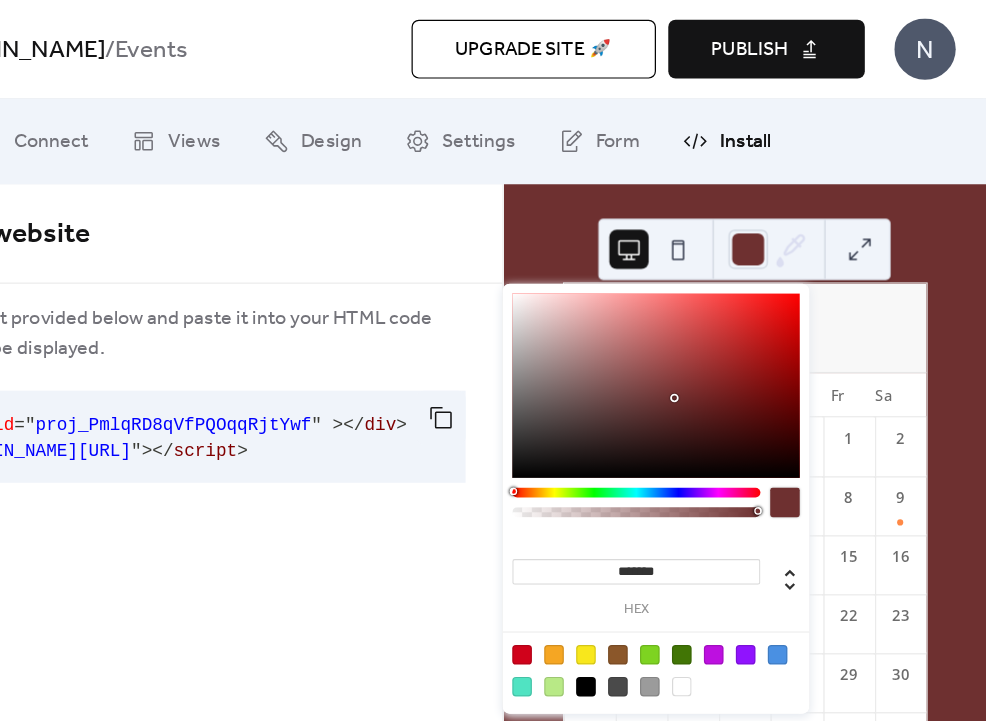 drag, startPoint x: 745, startPoint y: 325, endPoint x: 733, endPoint y: 324, distance: 12.0415945 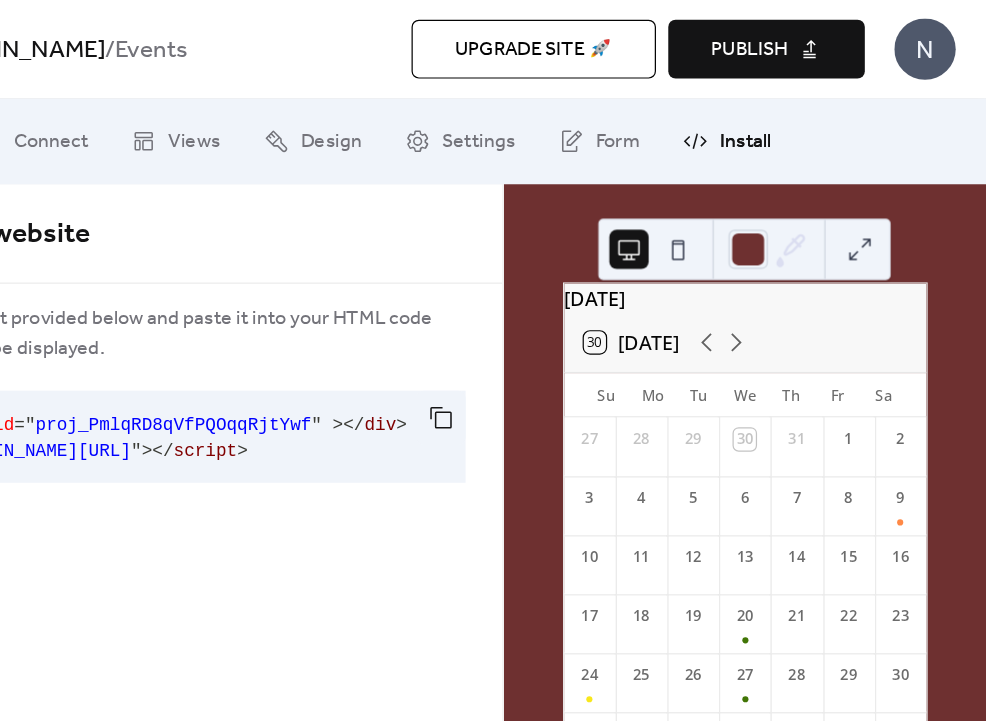 click on "August 2025 30 Today Su Mo Tu We Th Fr Sa 27 28 29 30 31 1 2 3 4 5 6 7 8 9 10 11 12 13 14 15 16 17 18 19 20 21 22 23 24 25 26 27 28 29 30 31 1 2 3 4 5 6 Powered by   EventsCalendar.co" at bounding box center [789, 435] 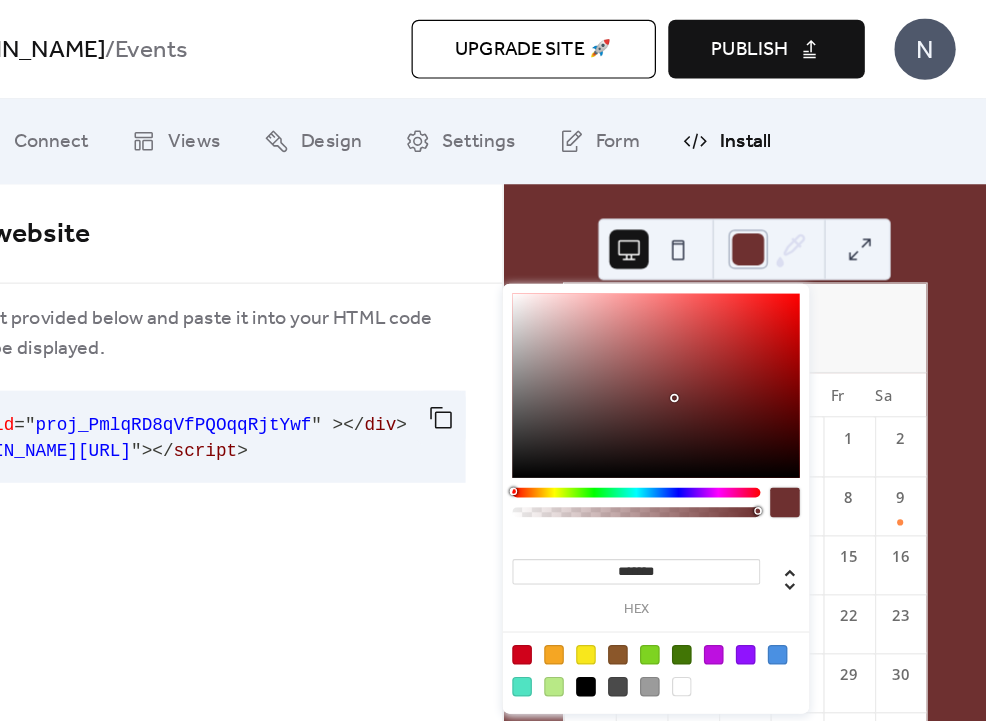 click at bounding box center [792, 203] 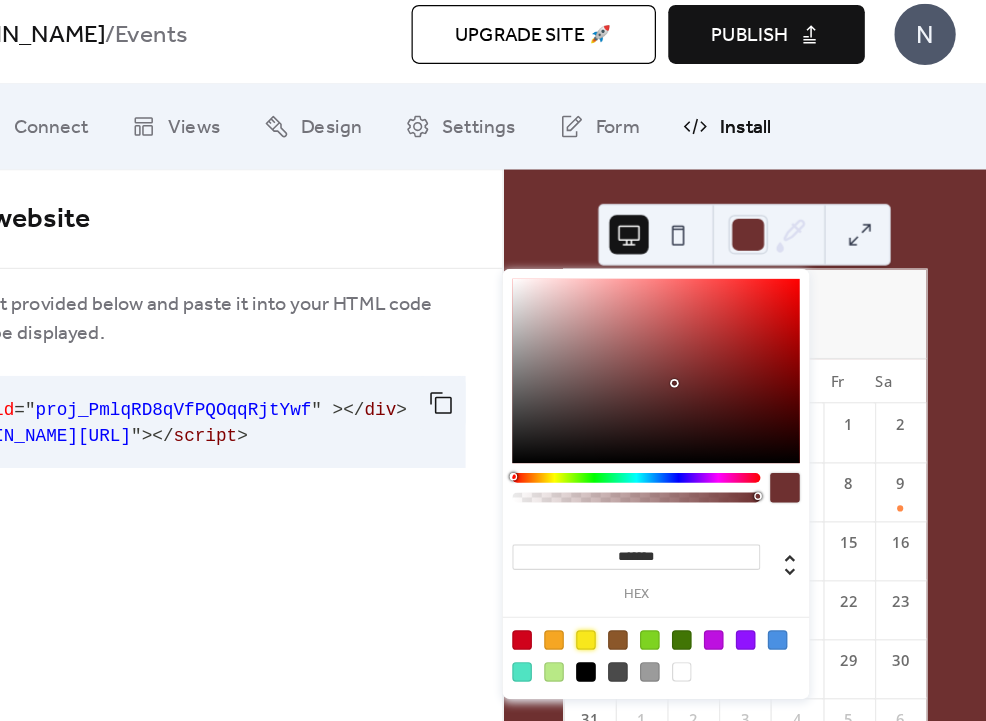 click at bounding box center [660, 533] 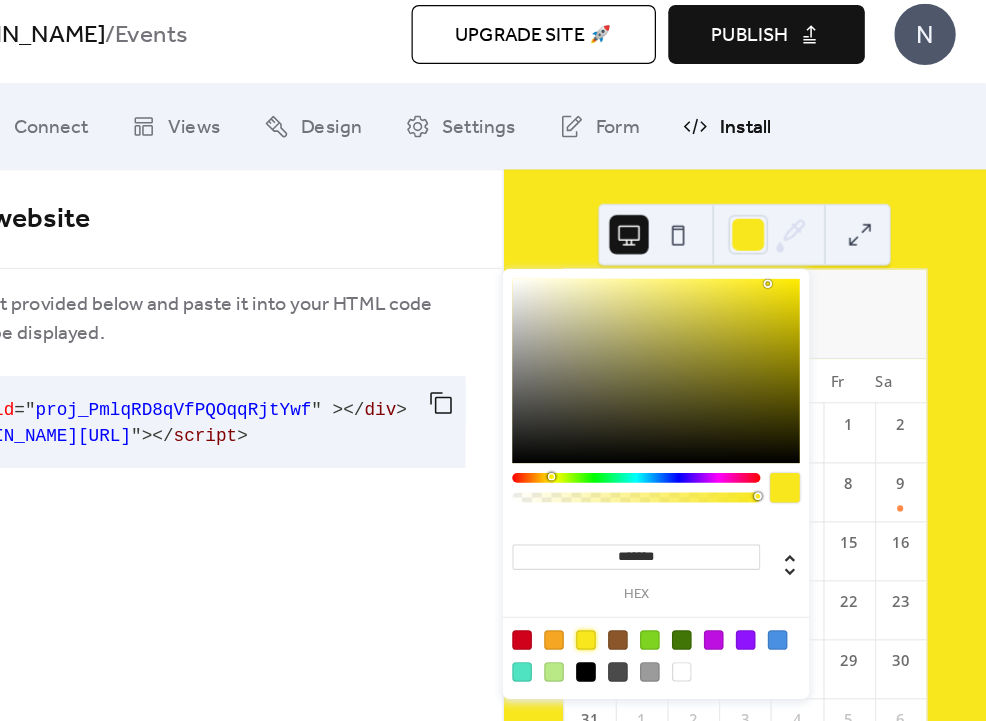 click at bounding box center (686, 533) 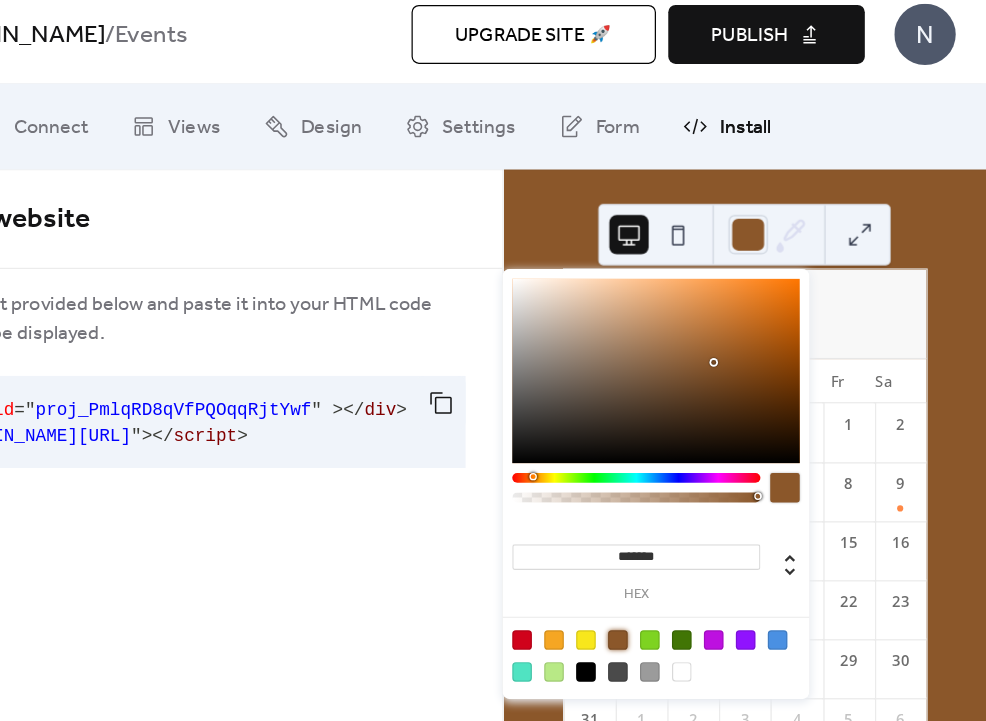 click on "Publish" at bounding box center (807, 40) 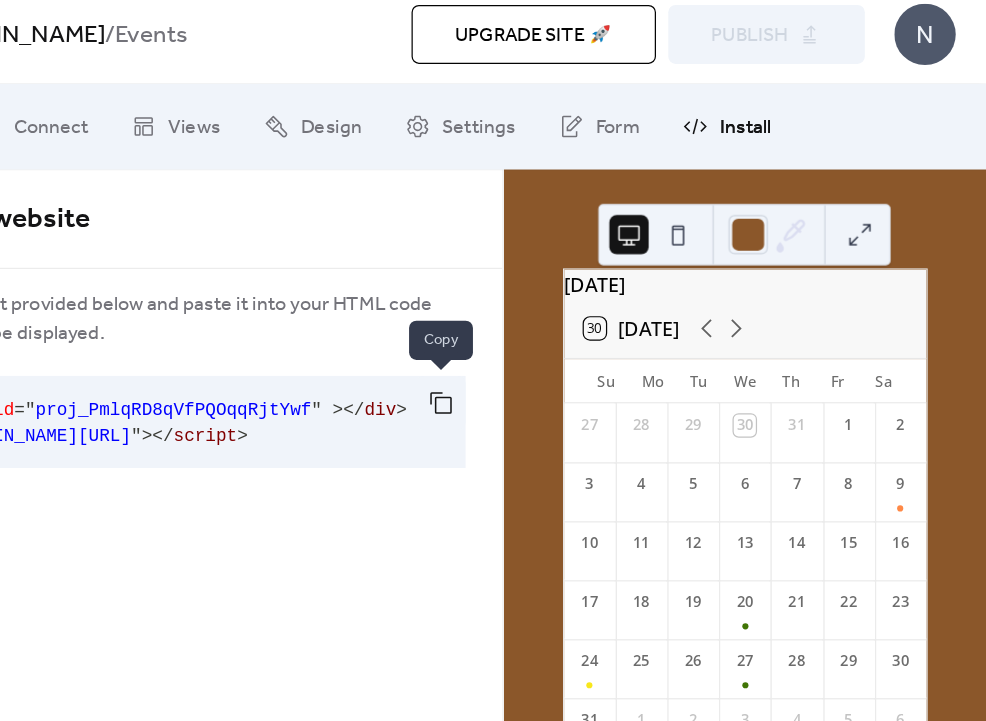 click at bounding box center [542, 340] 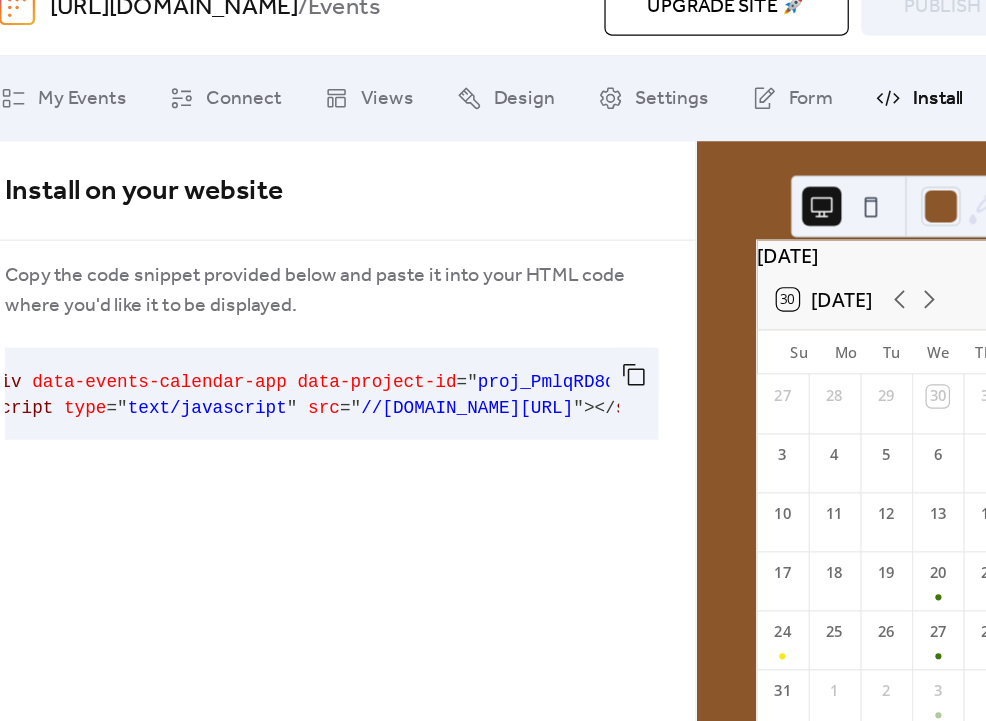 scroll, scrollTop: 0, scrollLeft: 0, axis: both 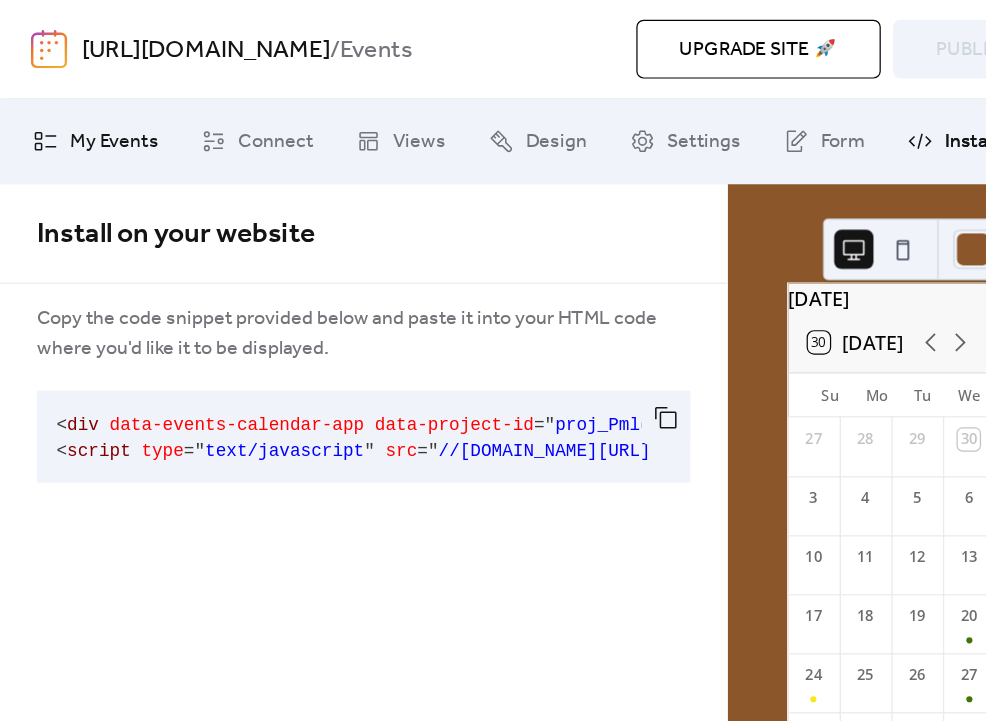 click on "My Events" at bounding box center [93, 116] 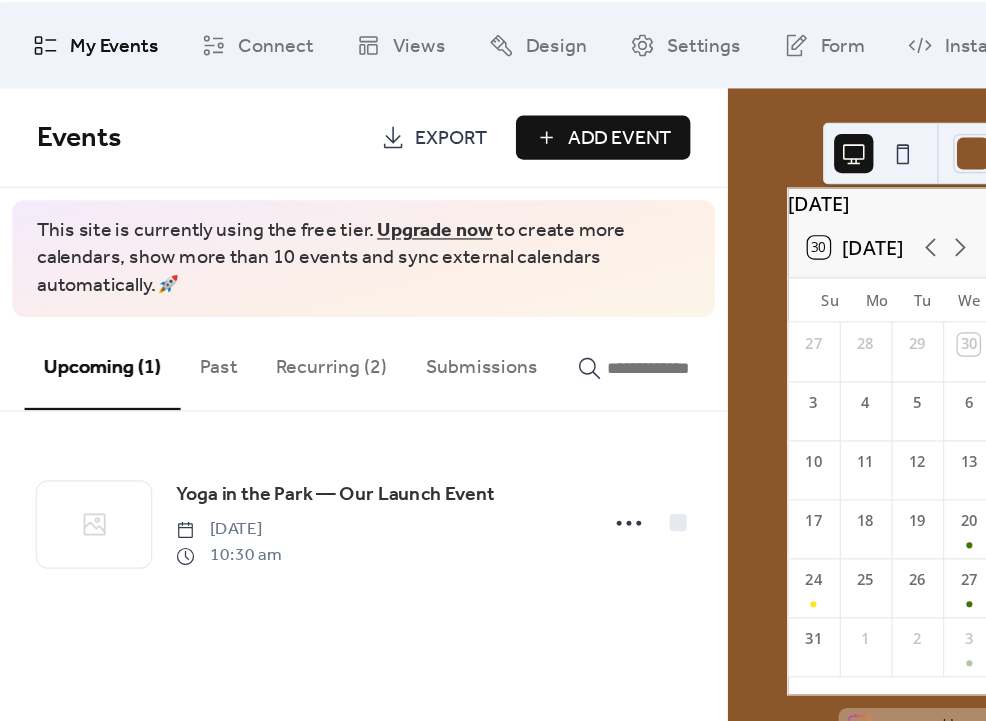 click on "Export" at bounding box center (367, 191) 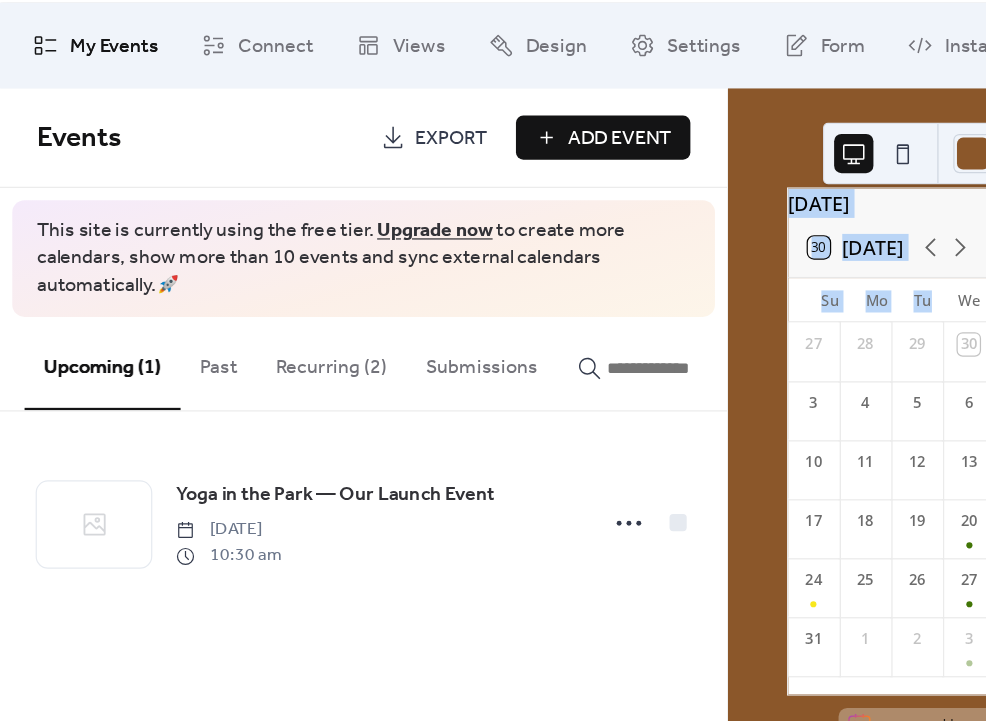 drag, startPoint x: 732, startPoint y: 338, endPoint x: 771, endPoint y: 178, distance: 164.68454 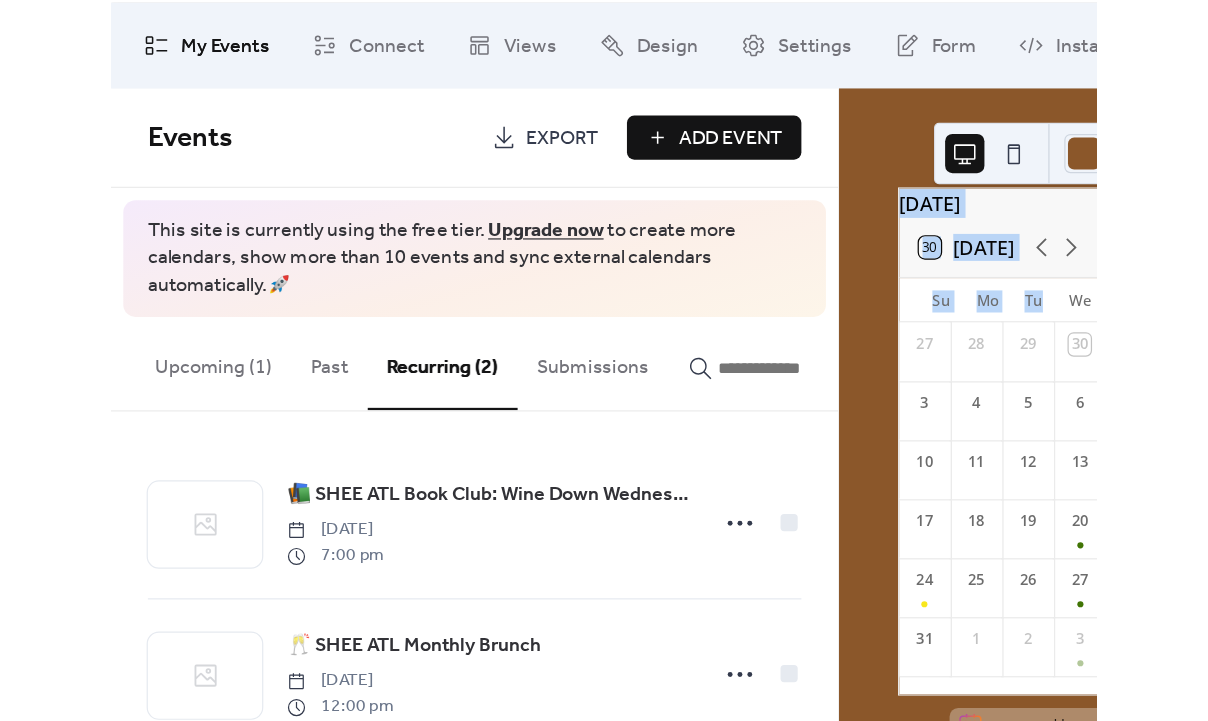 scroll, scrollTop: 0, scrollLeft: 0, axis: both 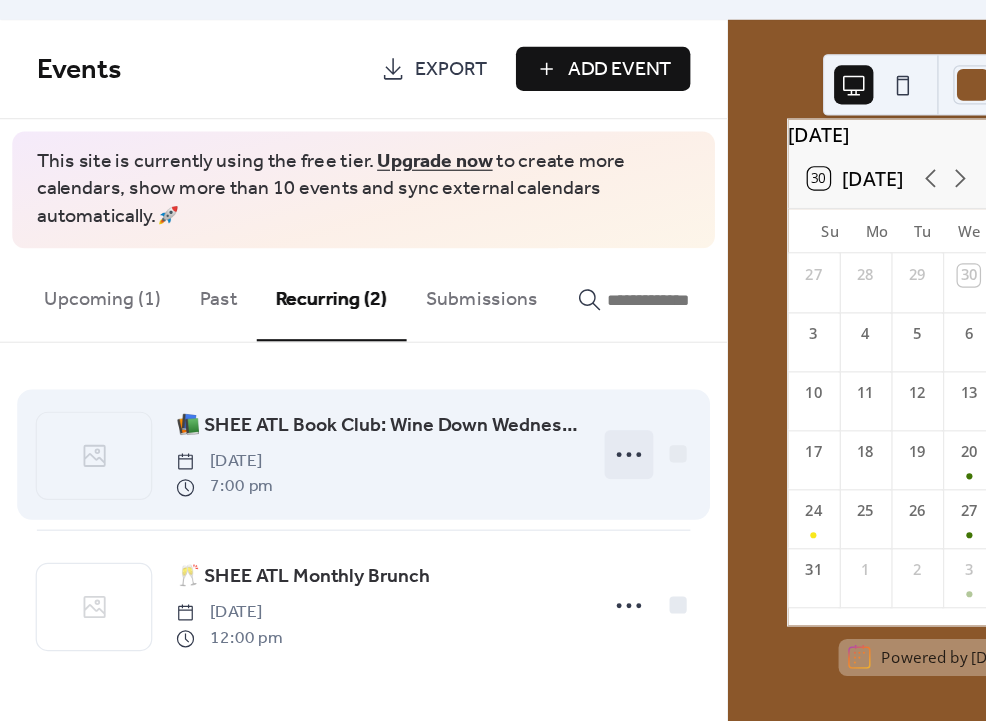 click 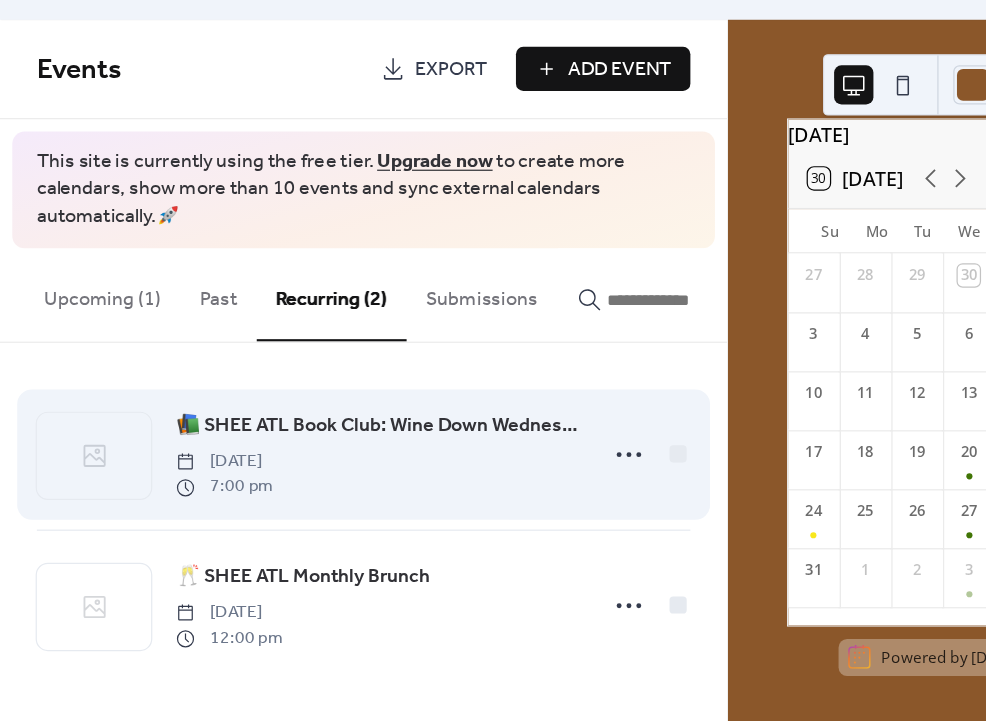 click on "📚 SHEE ATL Book Club: Wine Down Wednesdays Wednesday, August 20, 2025 7:00 pm" at bounding box center [296, 504] 